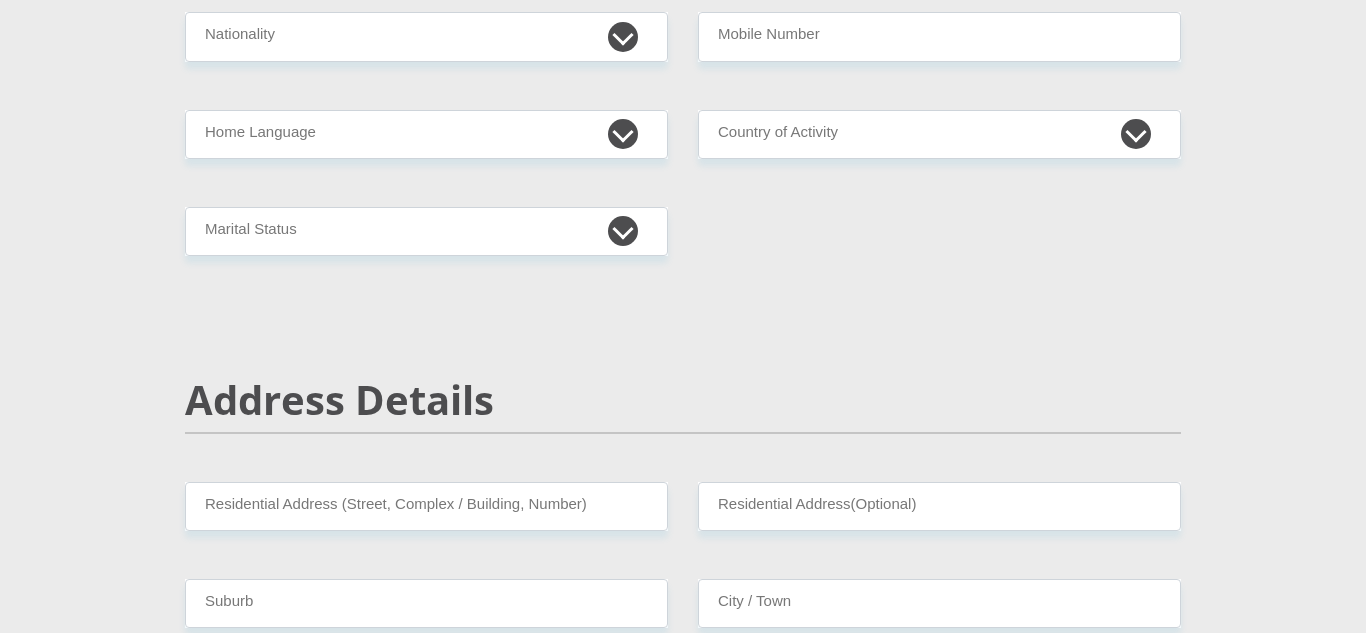 scroll, scrollTop: 0, scrollLeft: 0, axis: both 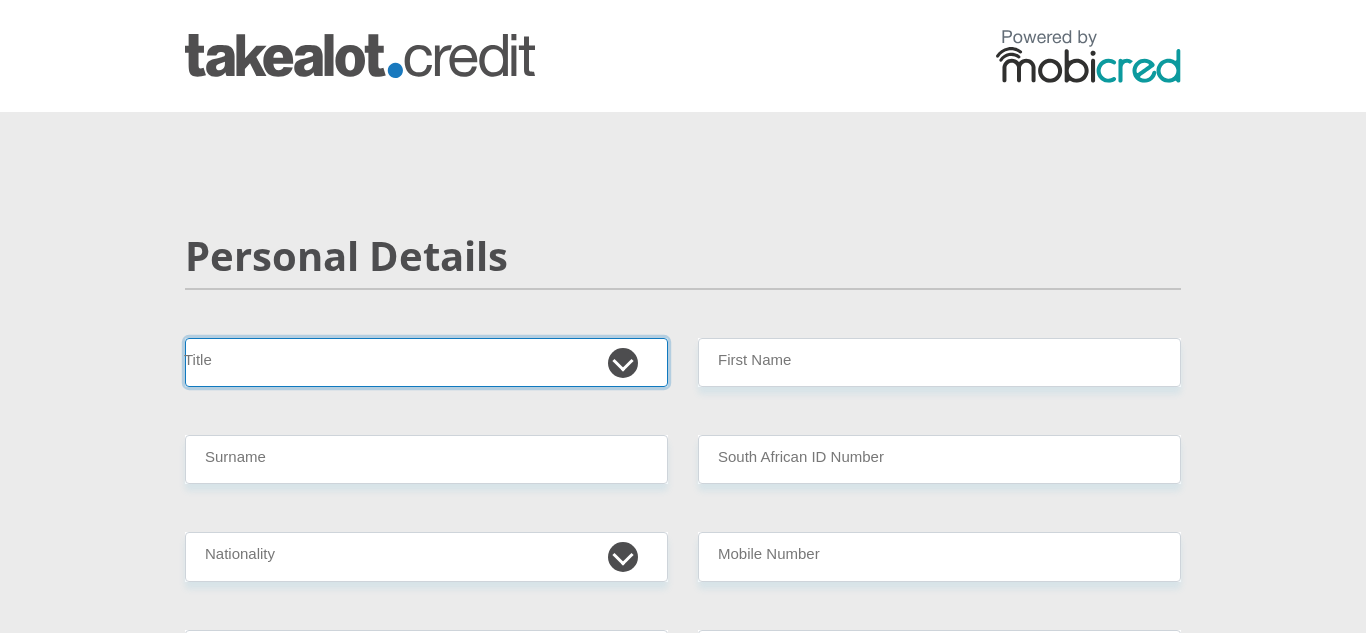 click on "Mr
Ms
Mrs
Dr
Other" at bounding box center [426, 362] 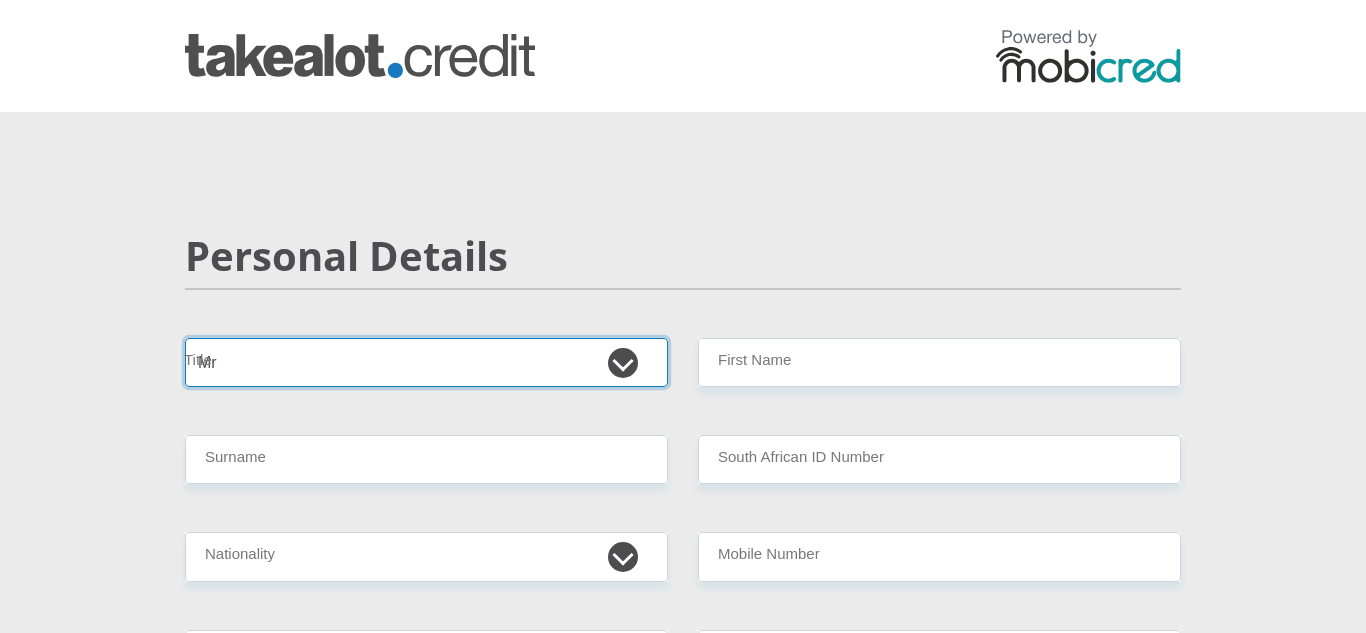 click on "Mr
Ms
Mrs
Dr
Other" at bounding box center [426, 362] 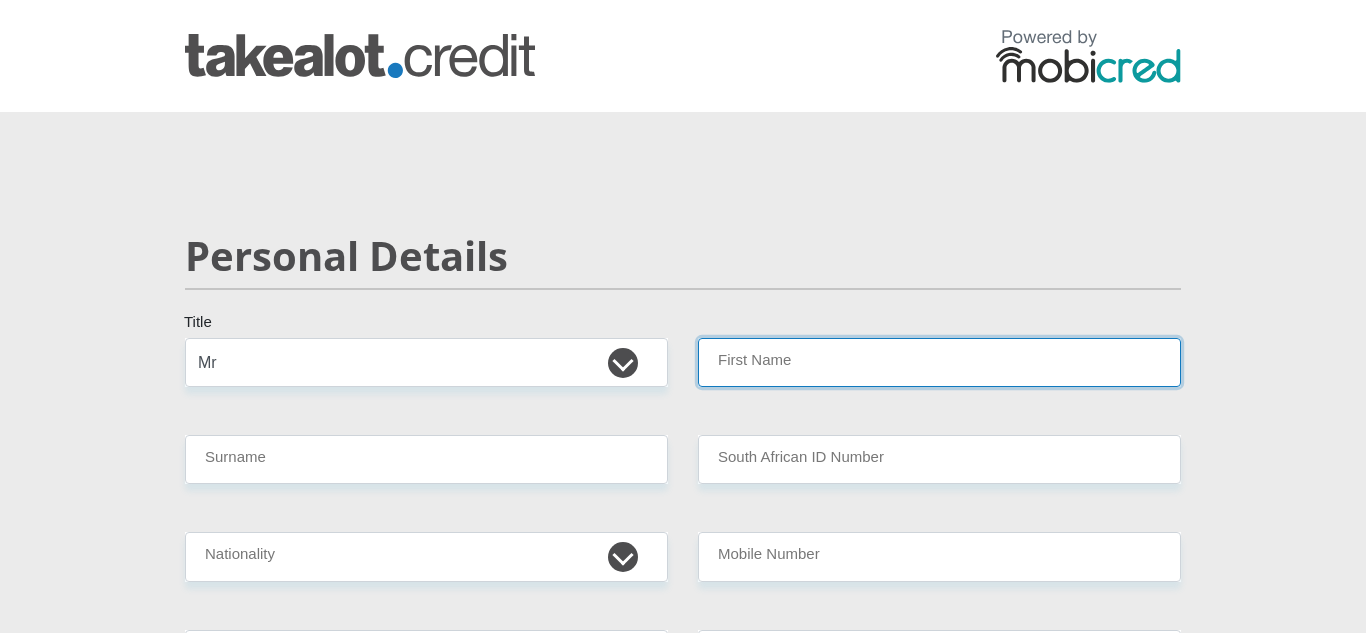 click on "First Name" at bounding box center [939, 362] 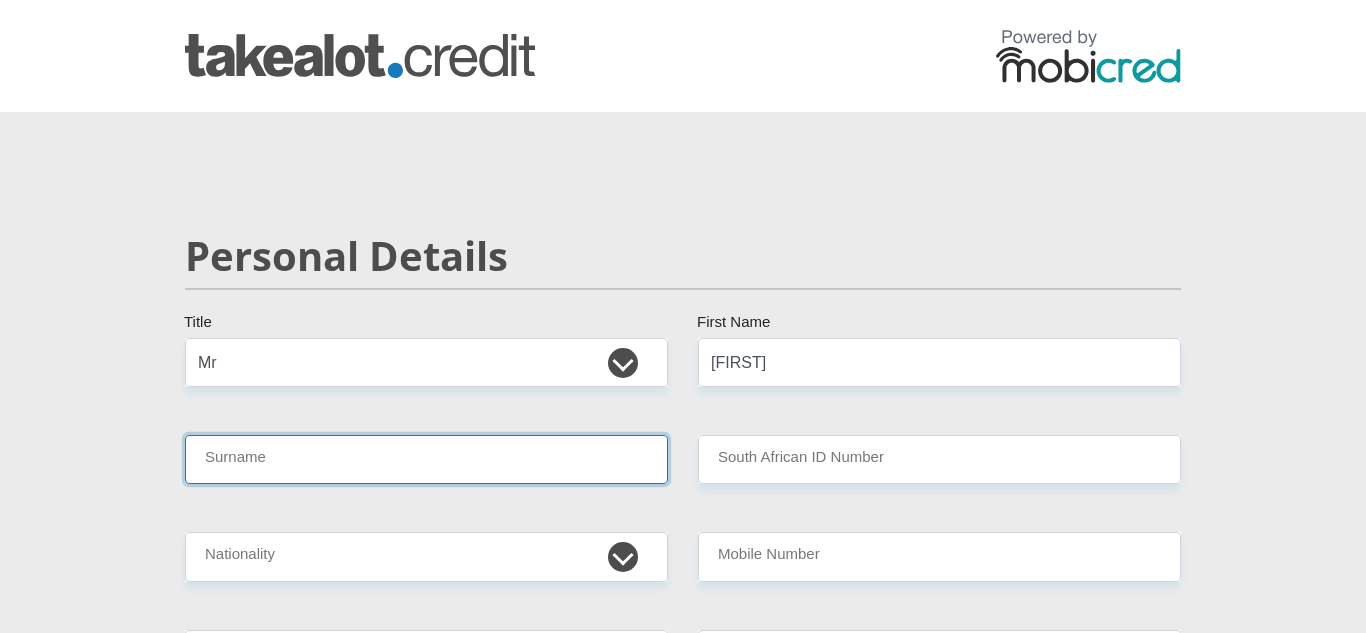 type on "[LAST]" 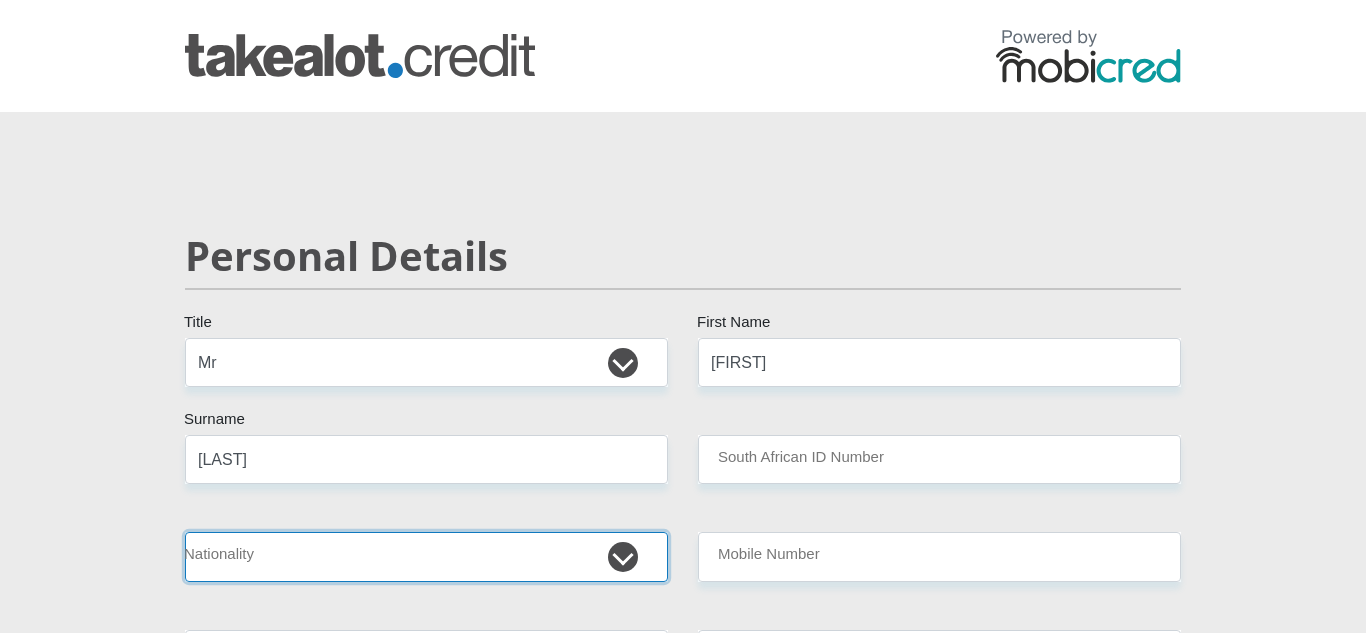 select on "ZAF" 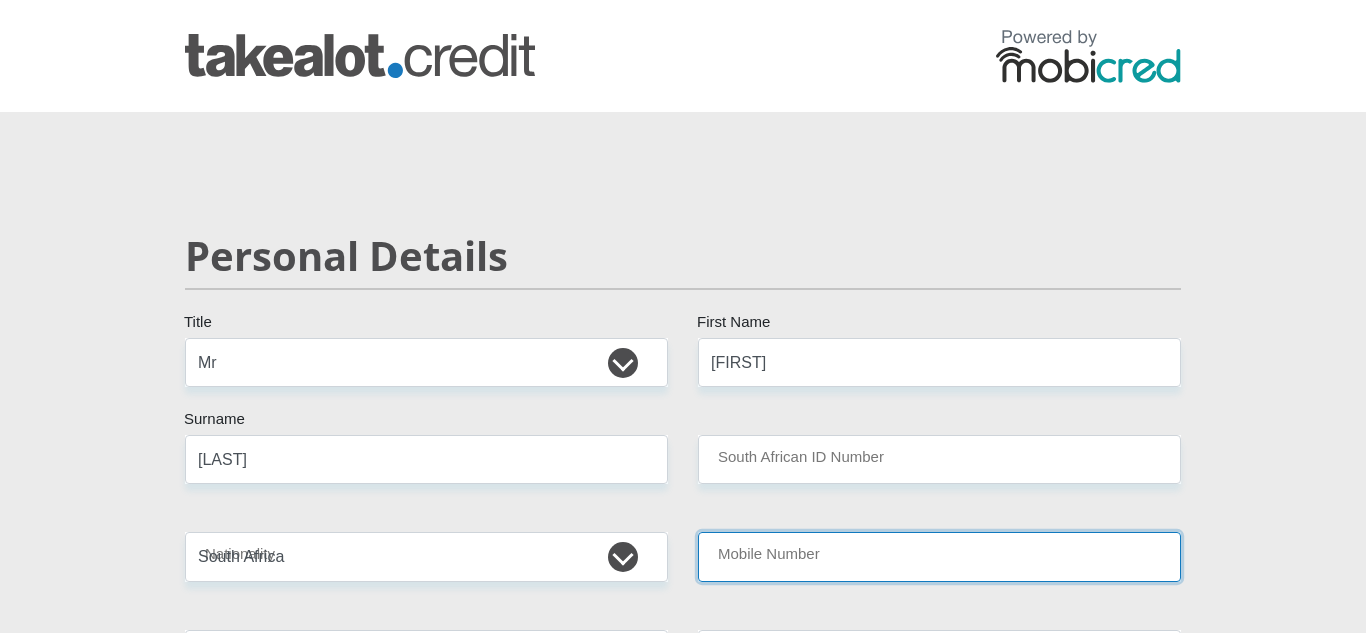 type on "[ID NUMBER]" 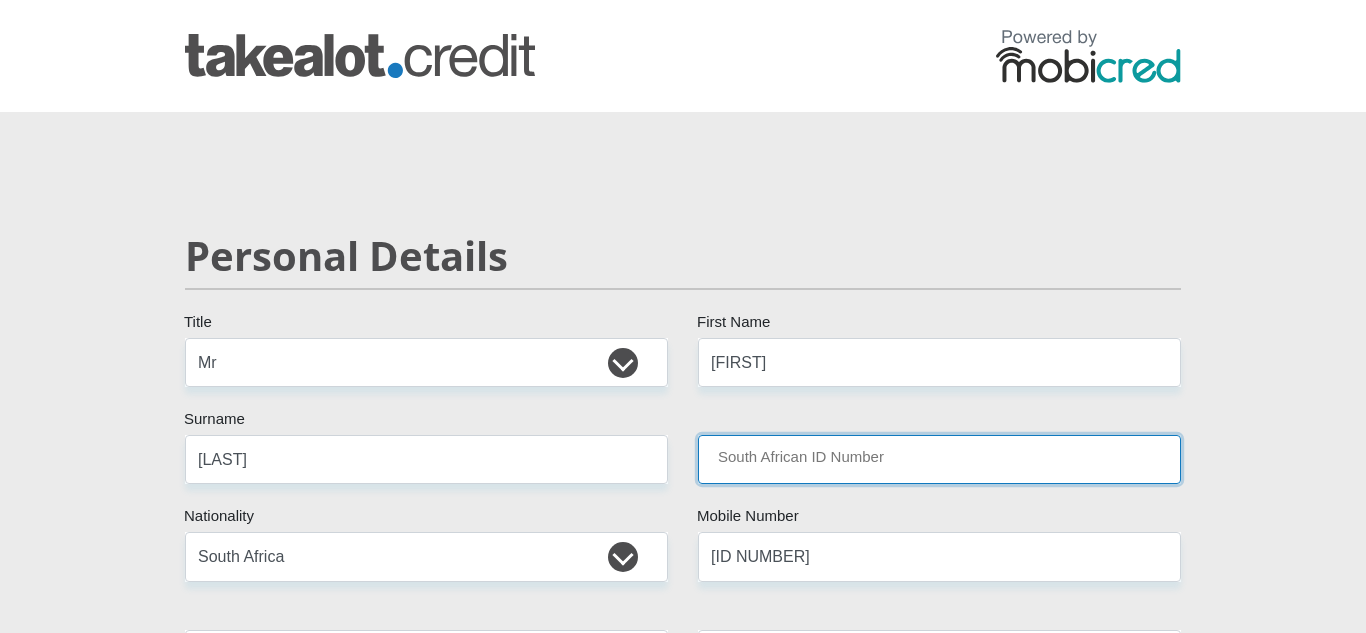 click on "South African ID Number" at bounding box center (939, 459) 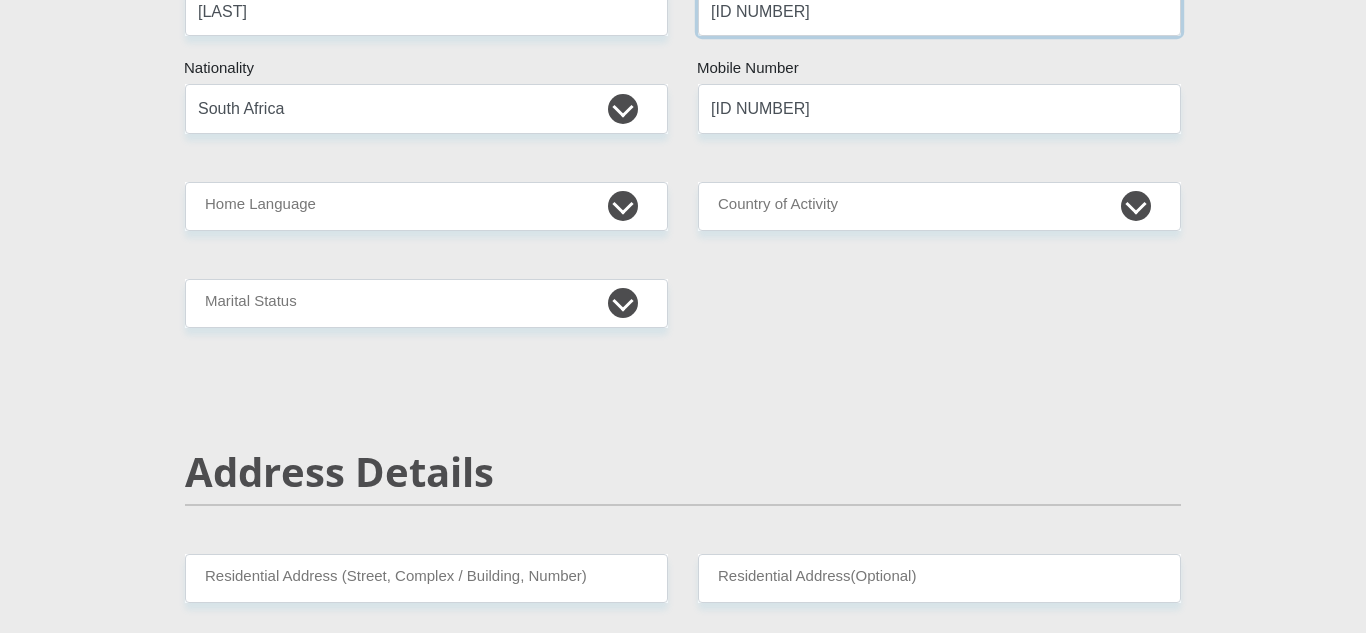 scroll, scrollTop: 447, scrollLeft: 0, axis: vertical 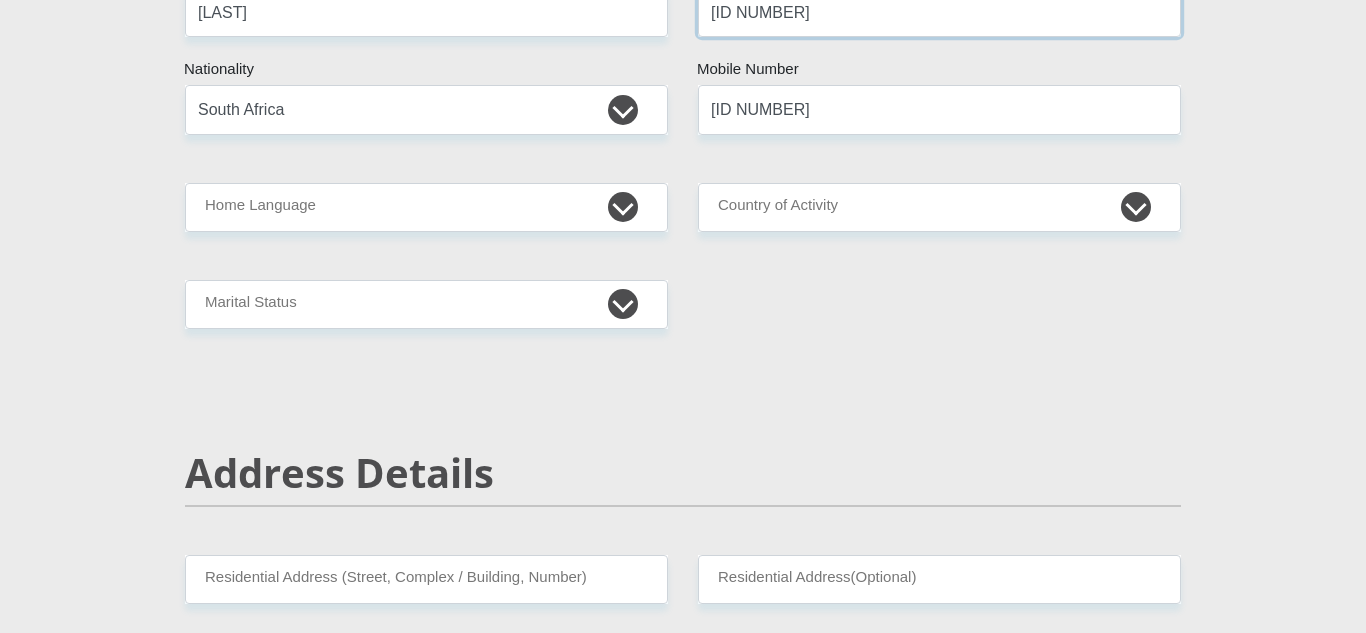 type on "[ID NUMBER]" 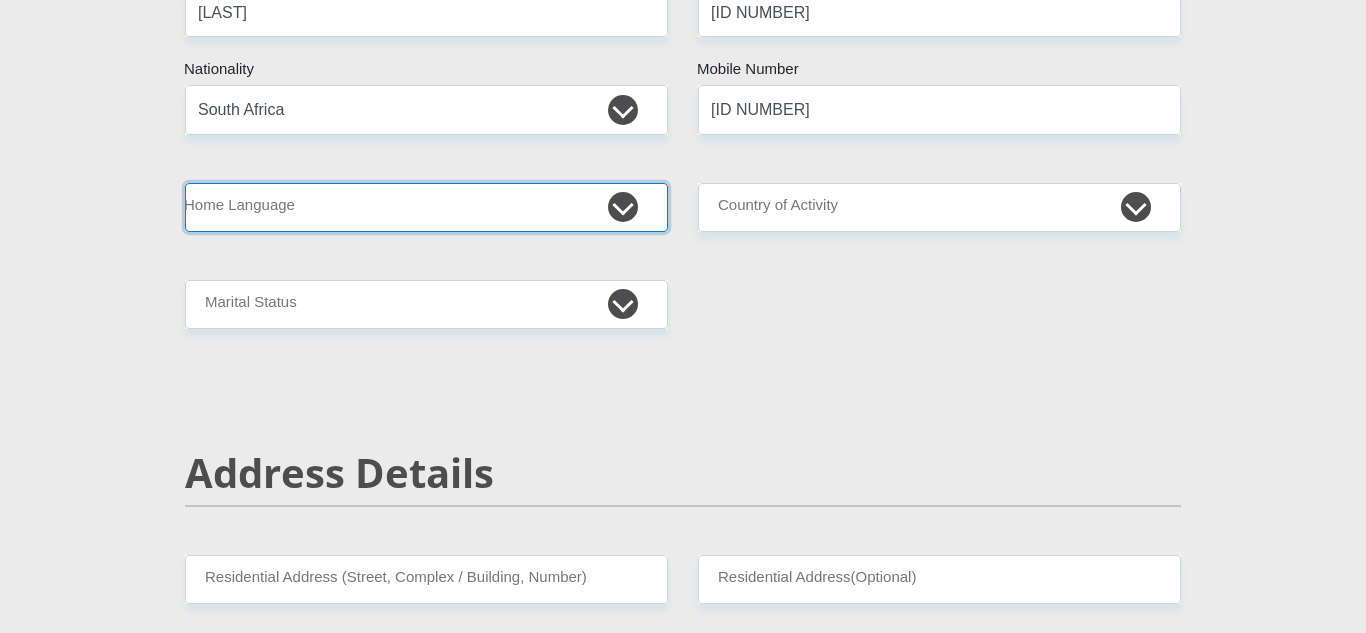click on "Afrikaans
English
Sepedi
South Ndebele
Southern Sotho
Swati
Tsonga
Tswana
Venda
Xhosa
Zulu
Other" at bounding box center (426, 207) 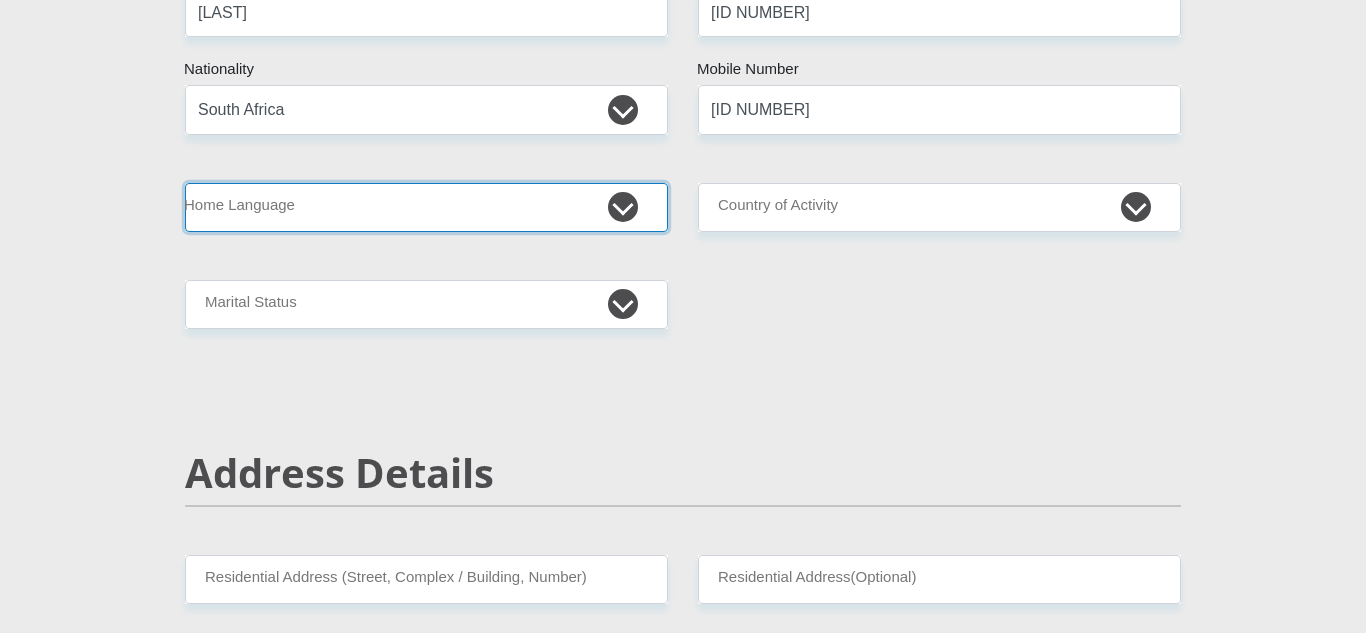 select on "afr" 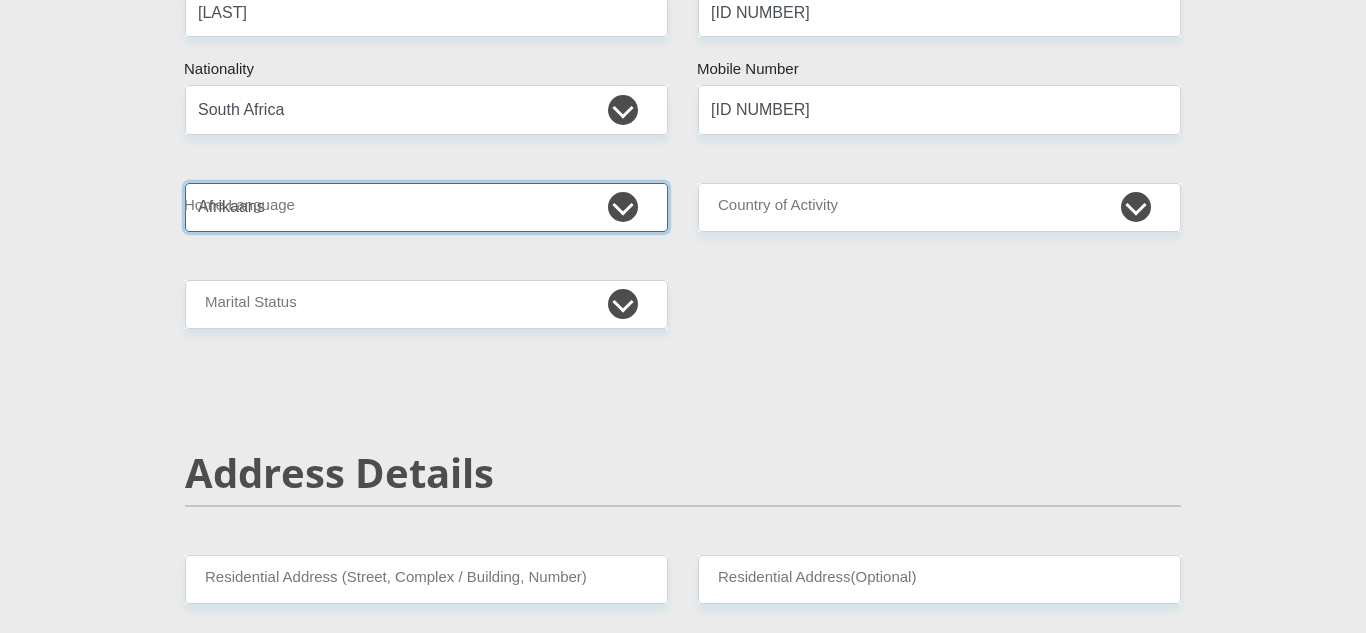 click on "Afrikaans
English
Sepedi
South Ndebele
Southern Sotho
Swati
Tsonga
Tswana
Venda
Xhosa
Zulu
Other" at bounding box center (426, 207) 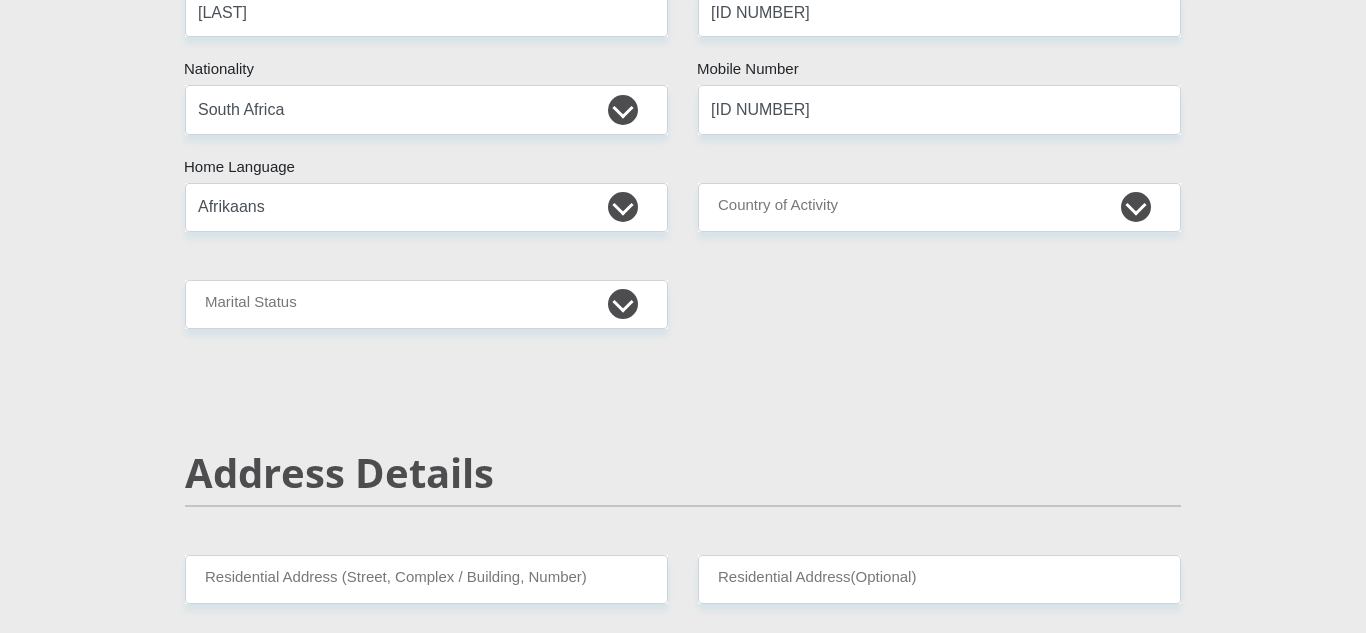 click on "Mr
Ms
Mrs
Dr
Other
Title
[FIRST]
First Name
[LAST]
Surname
[ID NUMBER]
South African ID Number
Please input valid ID number
[COUNTRY]
Afghanistan
Aland Islands
Albania
Algeria
America Samoa
American Virgin Islands
Andorra
Angola
Anguilla
Antarctica
Antigua and Barbuda
Argentina" at bounding box center (683, 2731) 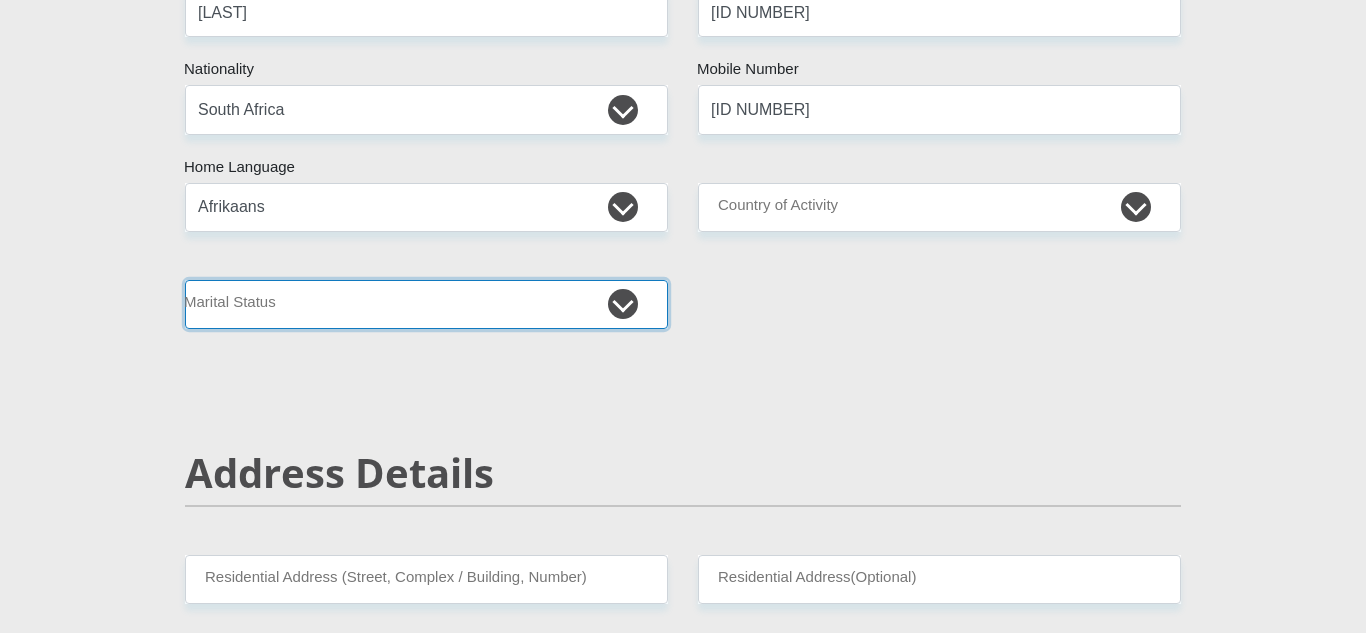 click on "Married ANC
Single
Divorced
Widowed
Married COP or Customary Law" at bounding box center [426, 304] 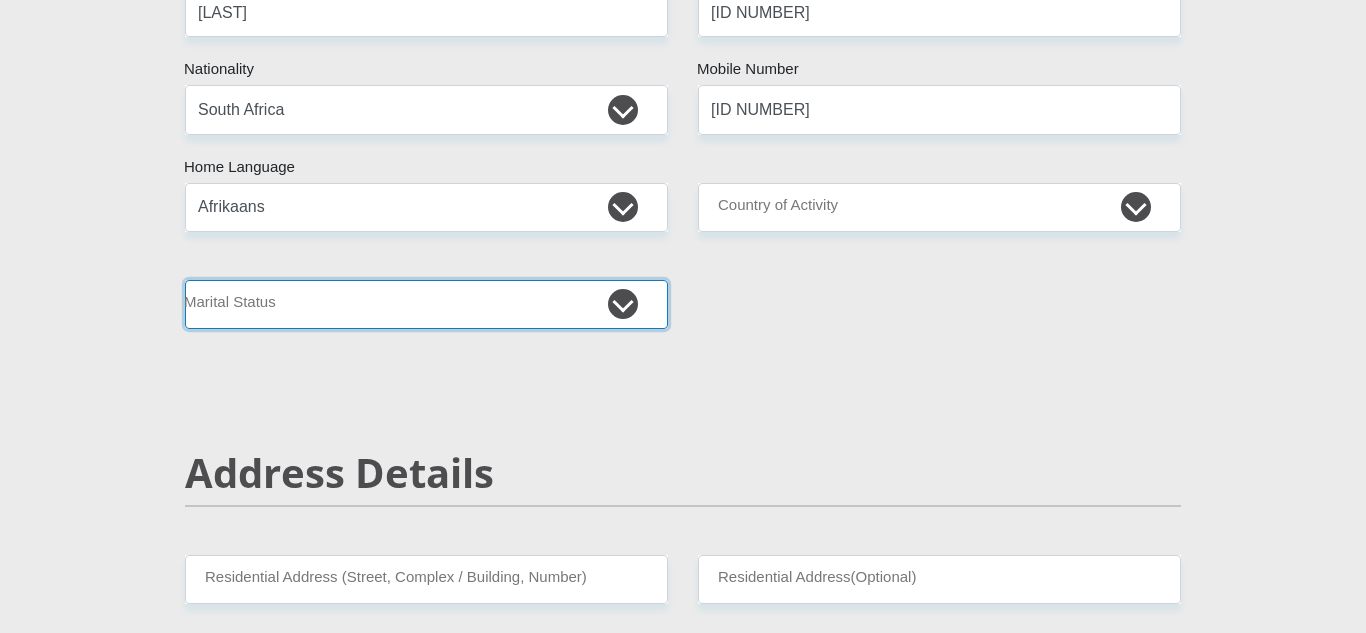 select on "2" 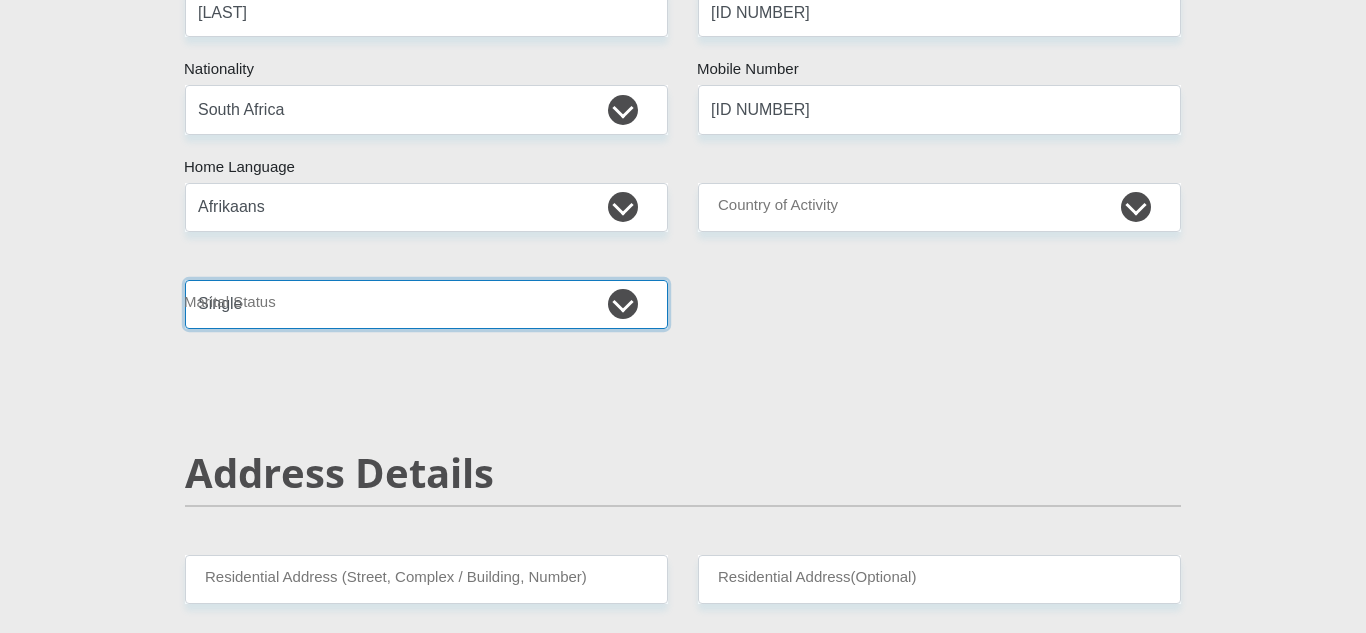 click on "Married ANC
Single
Divorced
Widowed
Married COP or Customary Law" at bounding box center (426, 304) 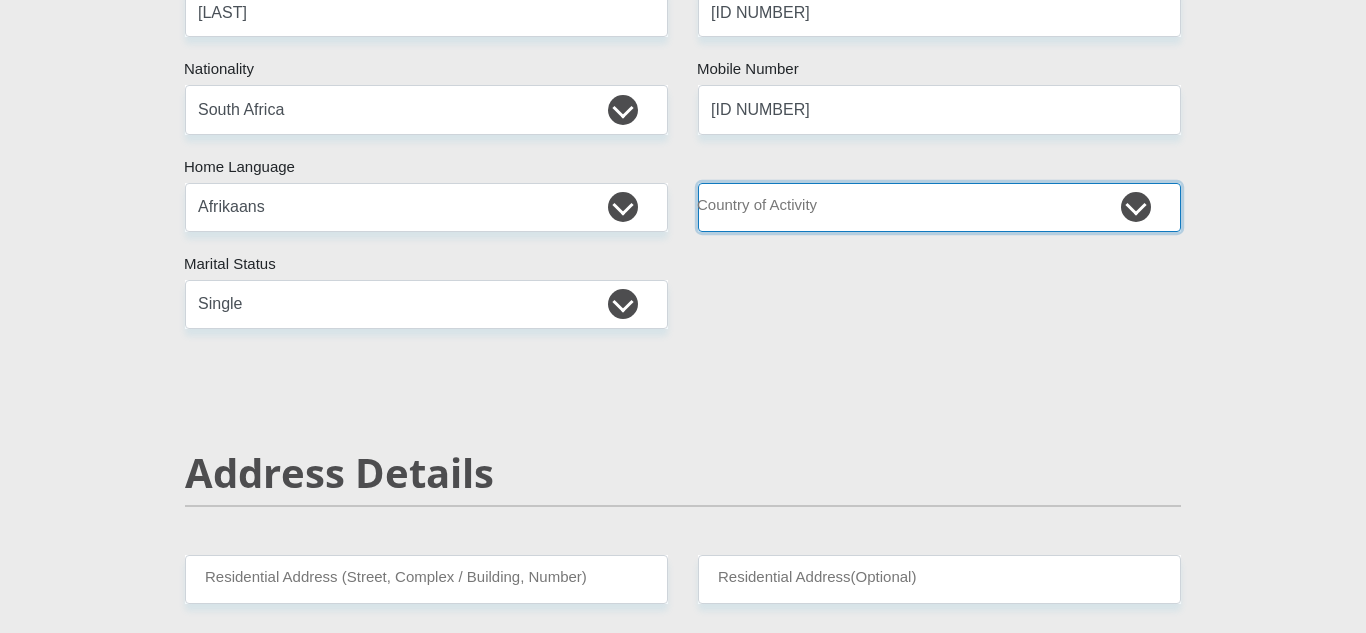 click on "South Africa
Afghanistan
Aland Islands
Albania
Algeria
America Samoa
American Virgin Islands
Andorra
Angola
Anguilla
Antarctica
Antigua and Barbuda
Argentina
Armenia
Aruba
Ascension Island
Australia
Austria
Azerbaijan
Chad" at bounding box center [939, 207] 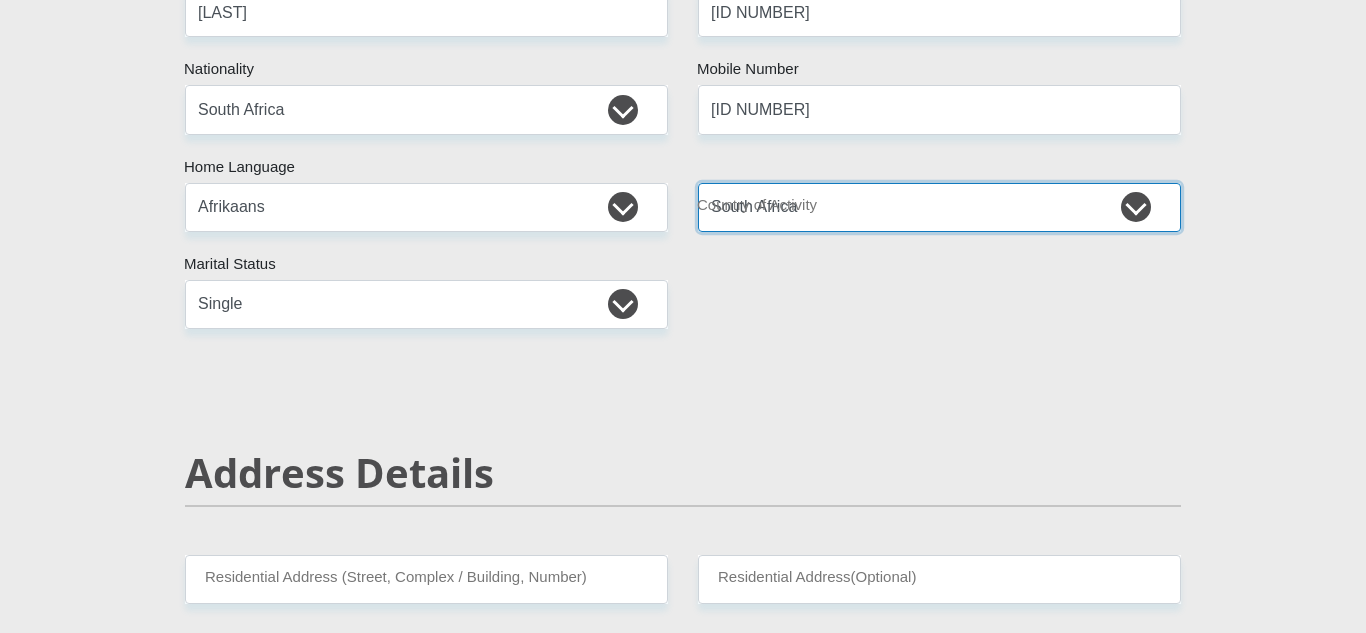 click on "South Africa
Afghanistan
Aland Islands
Albania
Algeria
America Samoa
American Virgin Islands
Andorra
Angola
Anguilla
Antarctica
Antigua and Barbuda
Argentina
Armenia
Aruba
Ascension Island
Australia
Austria
Azerbaijan
Chad" at bounding box center (939, 207) 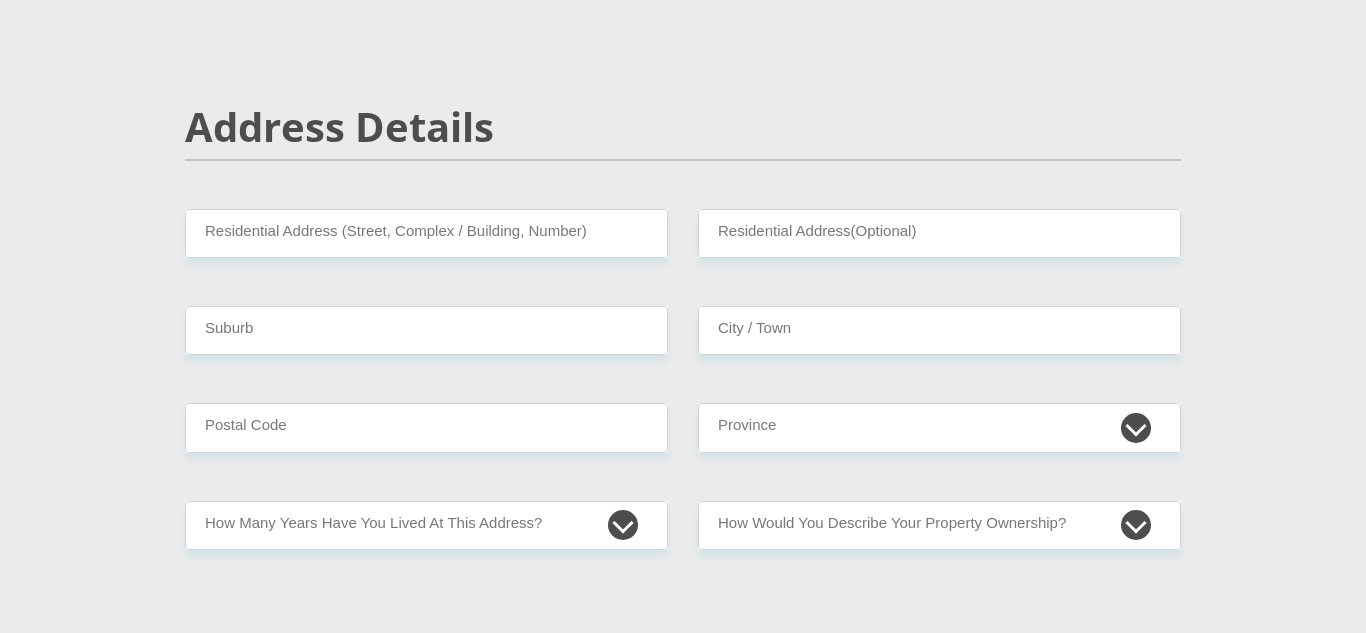 scroll, scrollTop: 848, scrollLeft: 0, axis: vertical 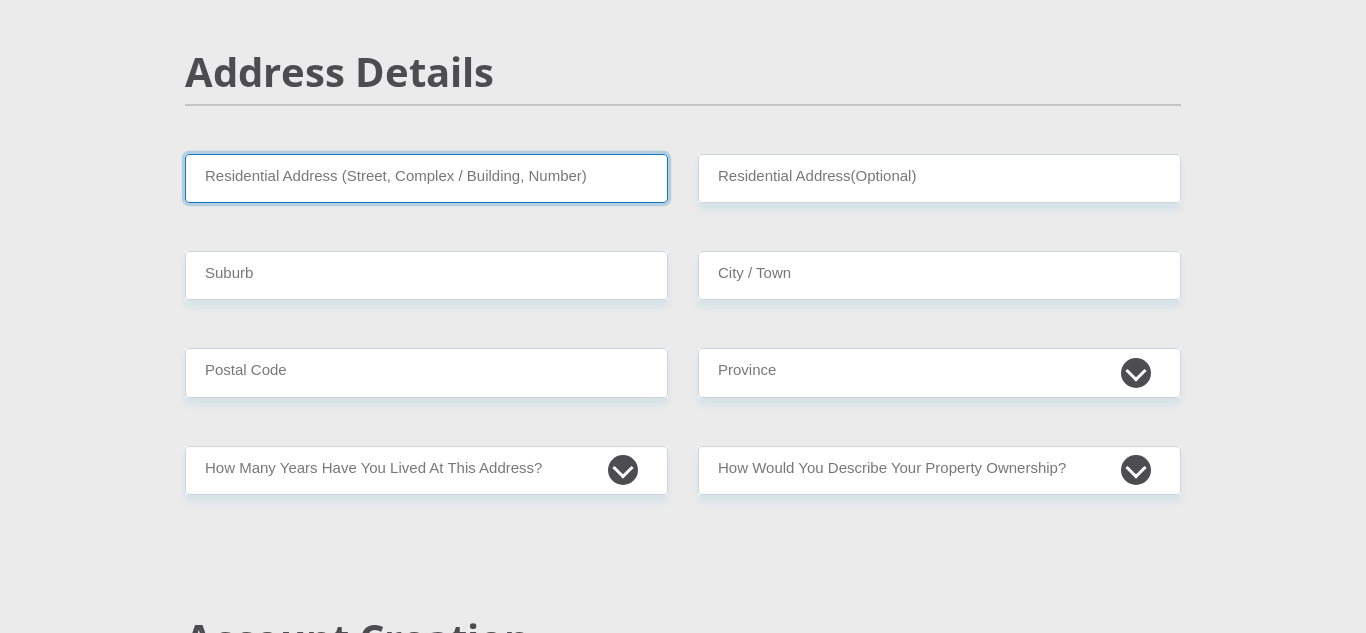 click on "Residential Address (Street, Complex / Building, Number)" at bounding box center (426, 178) 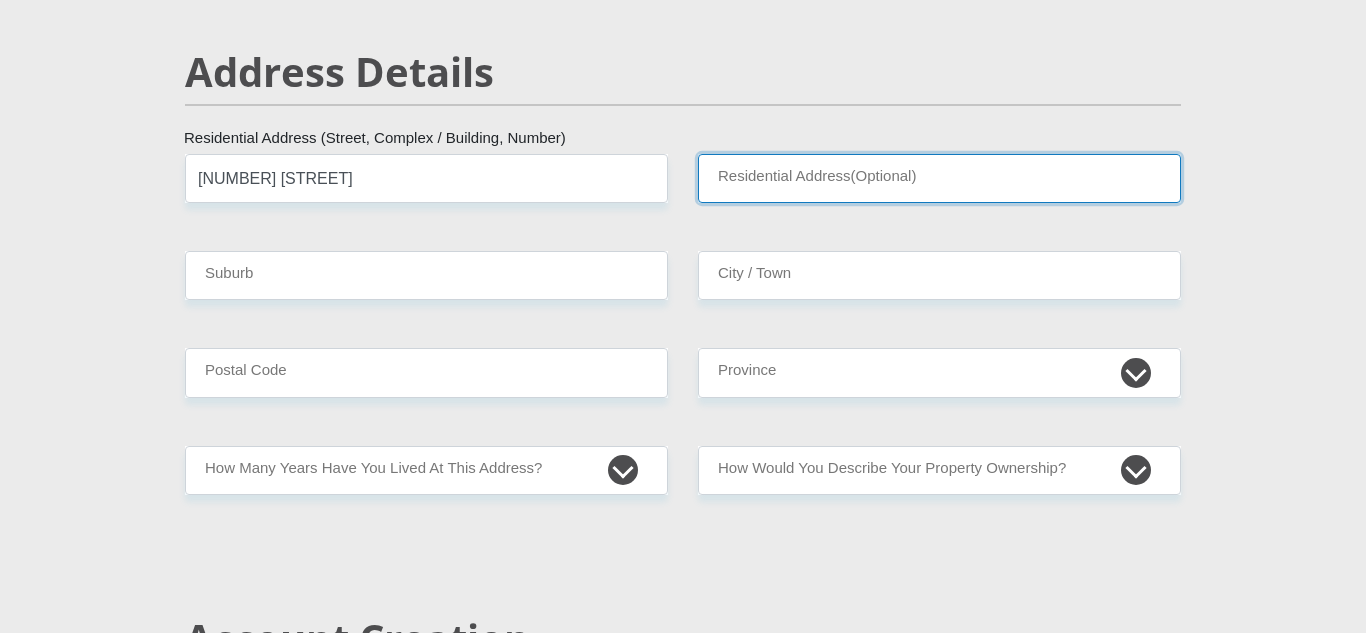 type on "[AREA]" 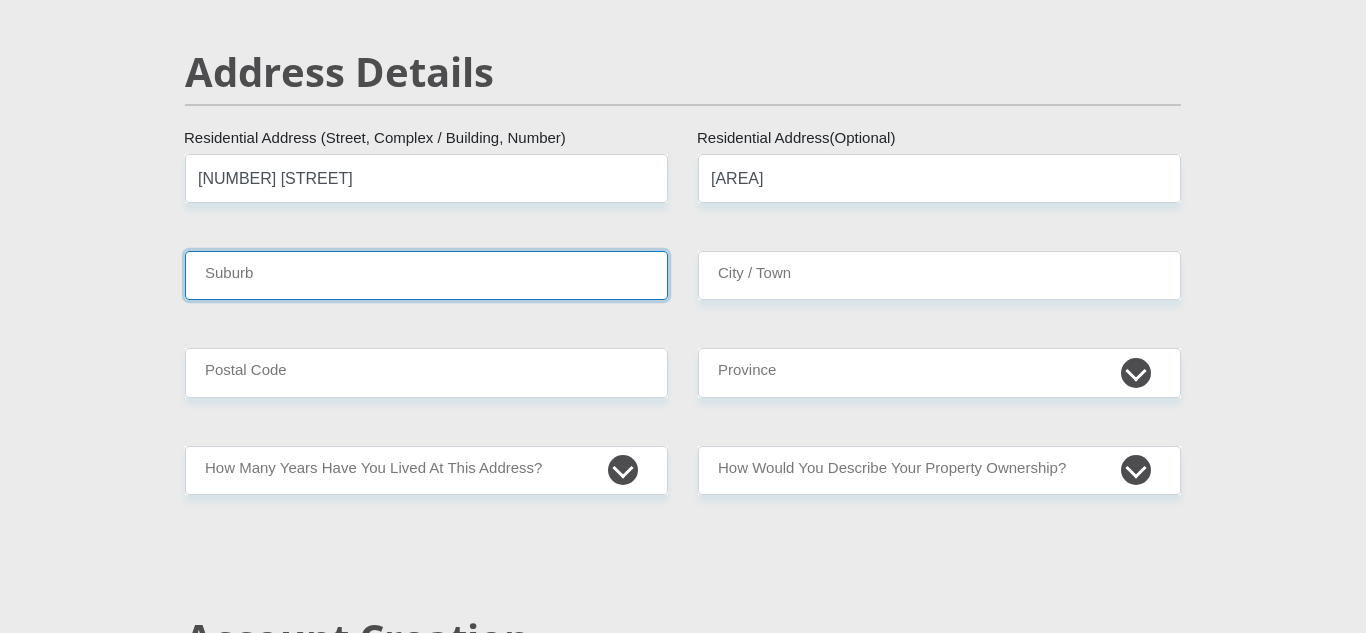 type on "Cape Town" 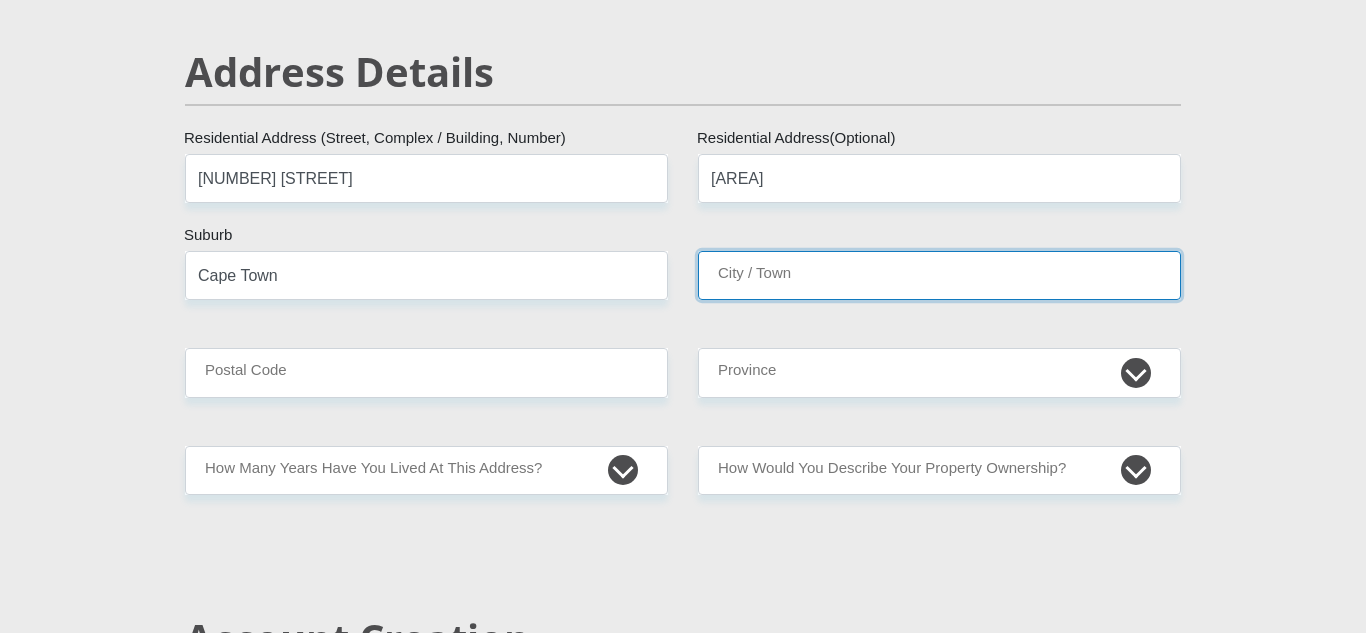 type on "Cape Town" 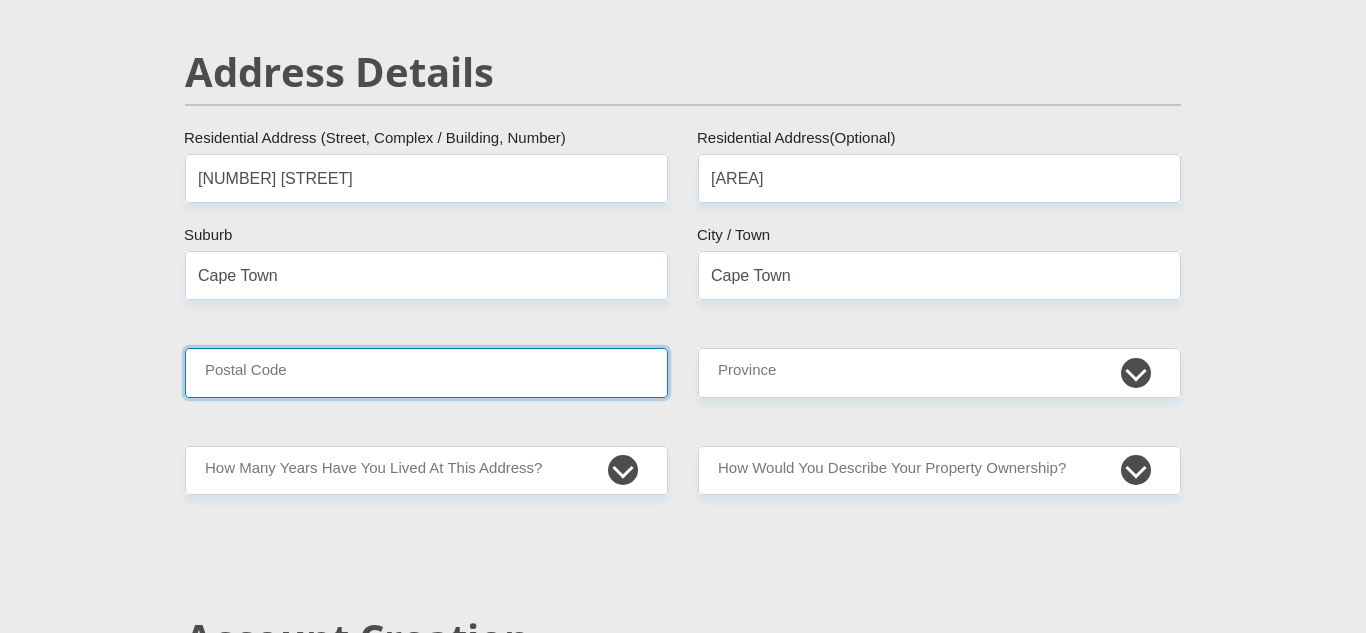 type on "7708" 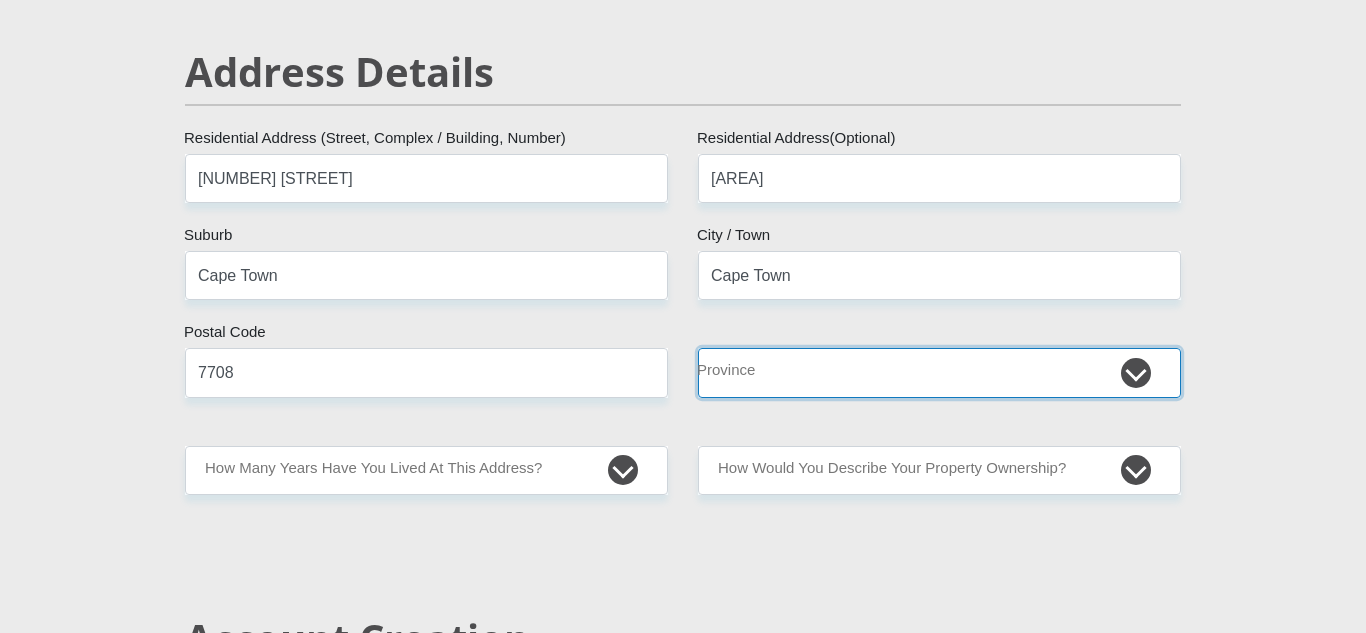 click on "Eastern Cape
Free State
Gauteng
KwaZulu-Natal
Limpopo
Mpumalanga
Northern Cape
North West
Western Cape" at bounding box center (939, 372) 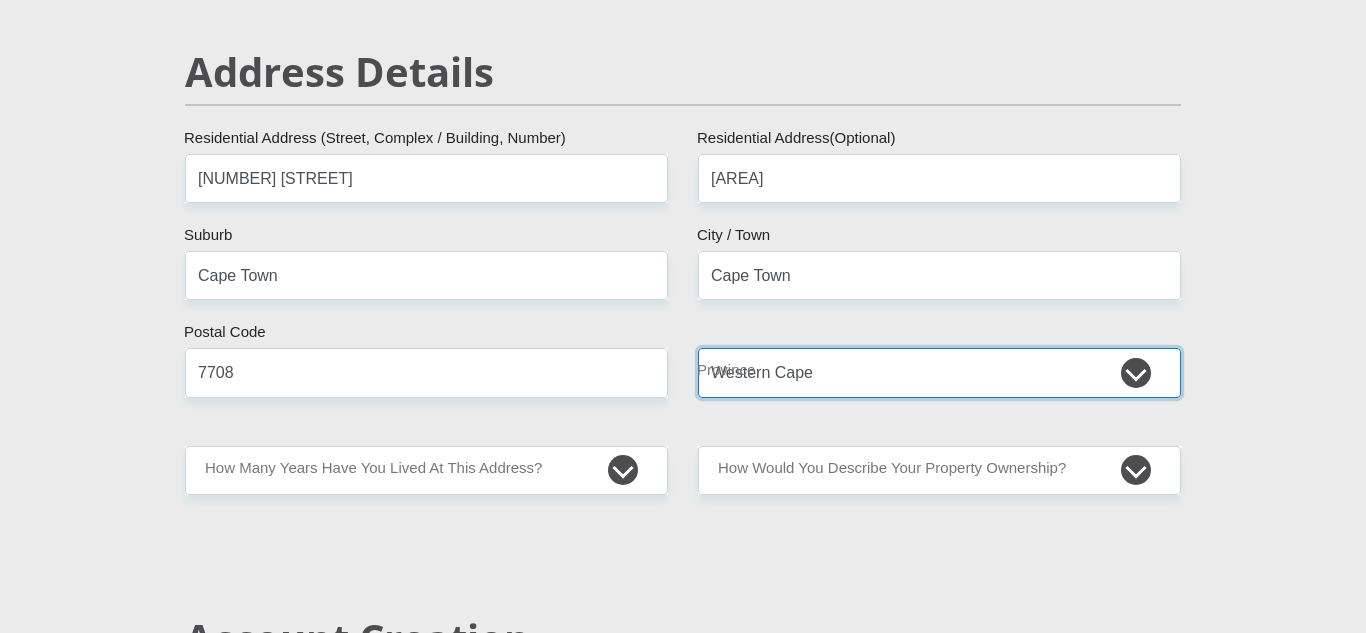 click on "Eastern Cape
Free State
Gauteng
KwaZulu-Natal
Limpopo
Mpumalanga
Northern Cape
North West
Western Cape" at bounding box center [939, 372] 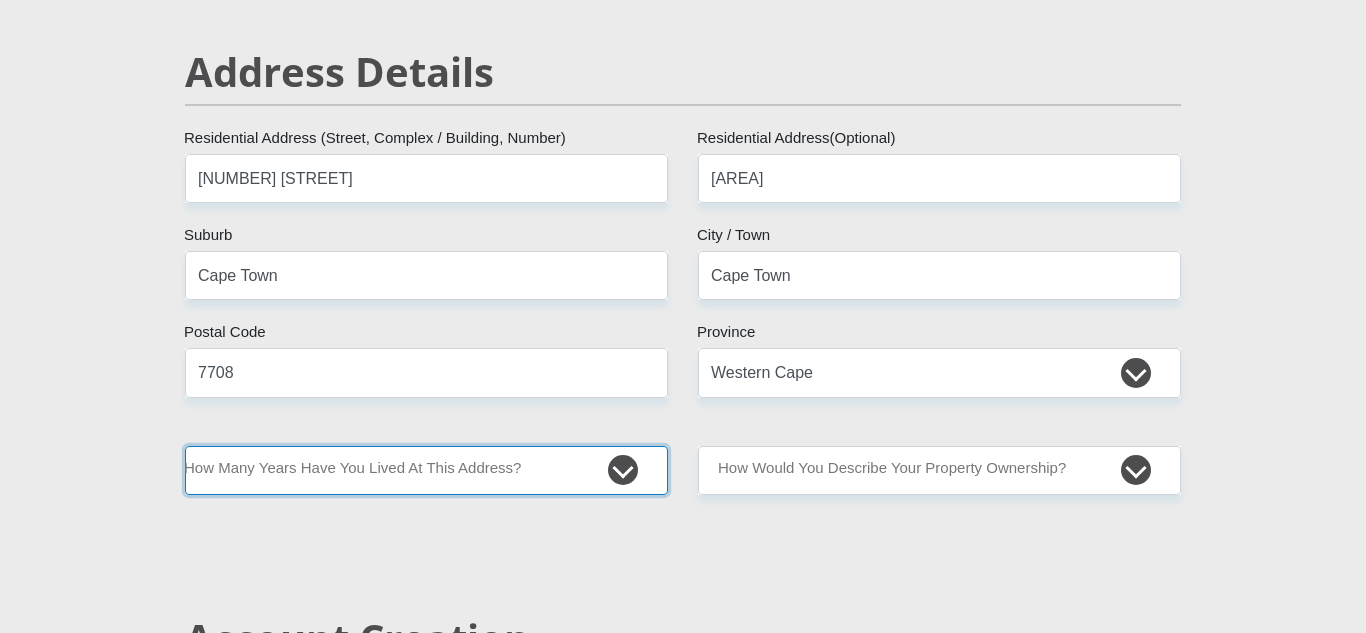 click on "less than 1 year
1-3 years
3-5 years
5+ years" at bounding box center (426, 470) 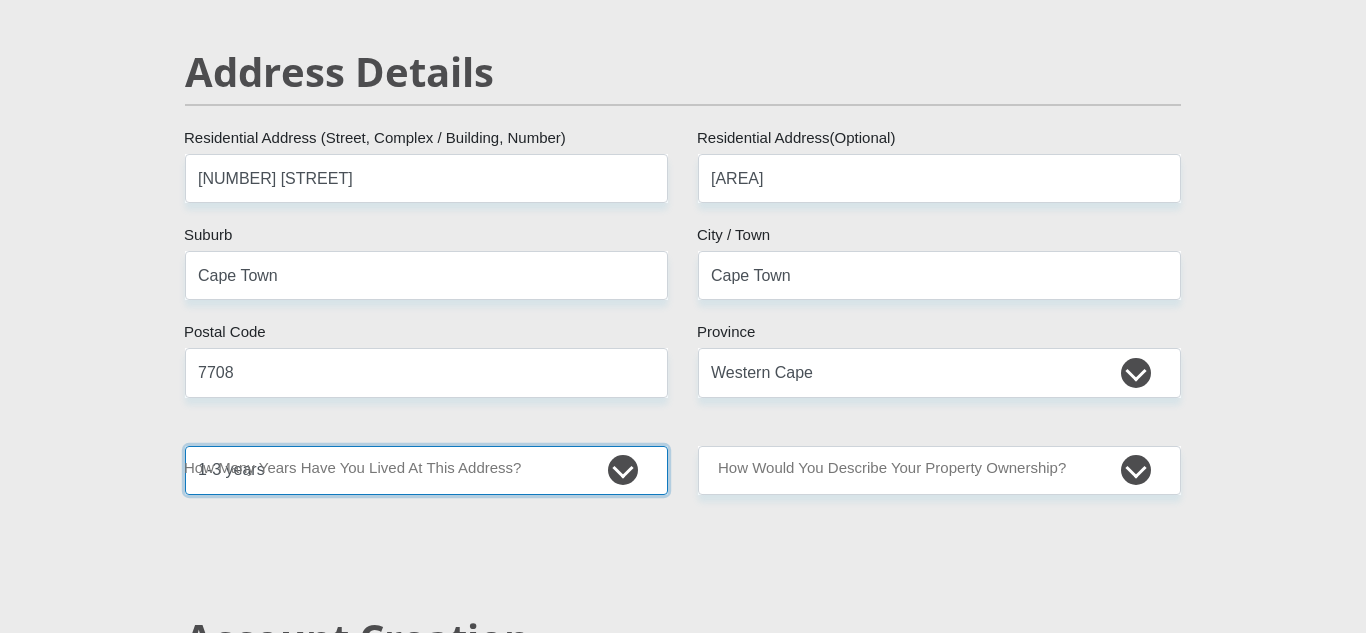 click on "less than 1 year
1-3 years
3-5 years
5+ years" at bounding box center (426, 470) 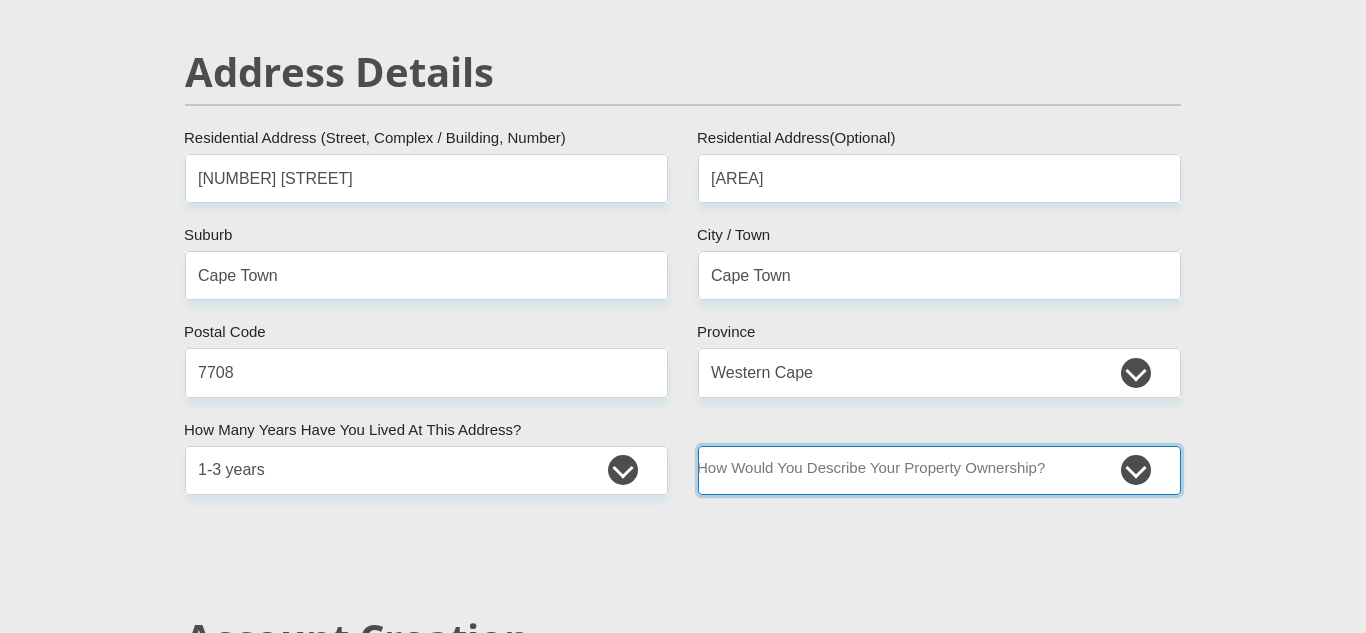 click on "Owned
Rented
Family Owned
Company Dwelling" at bounding box center (939, 470) 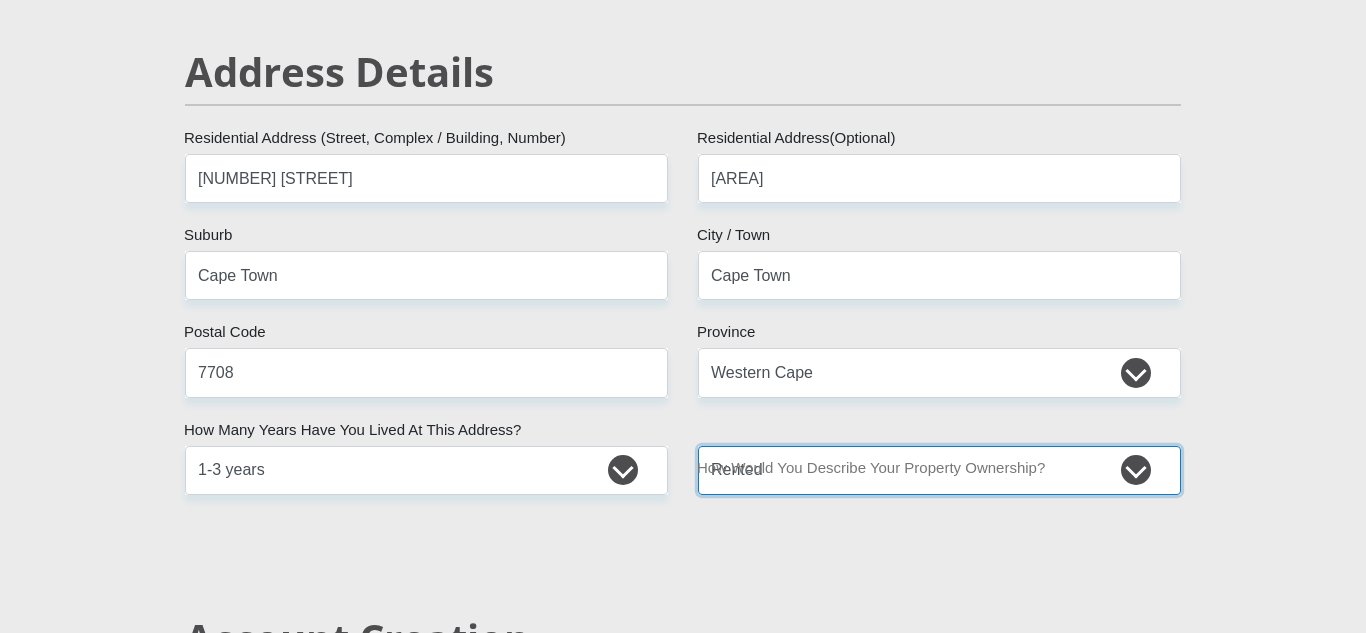 click on "Owned
Rented
Family Owned
Company Dwelling" at bounding box center (939, 470) 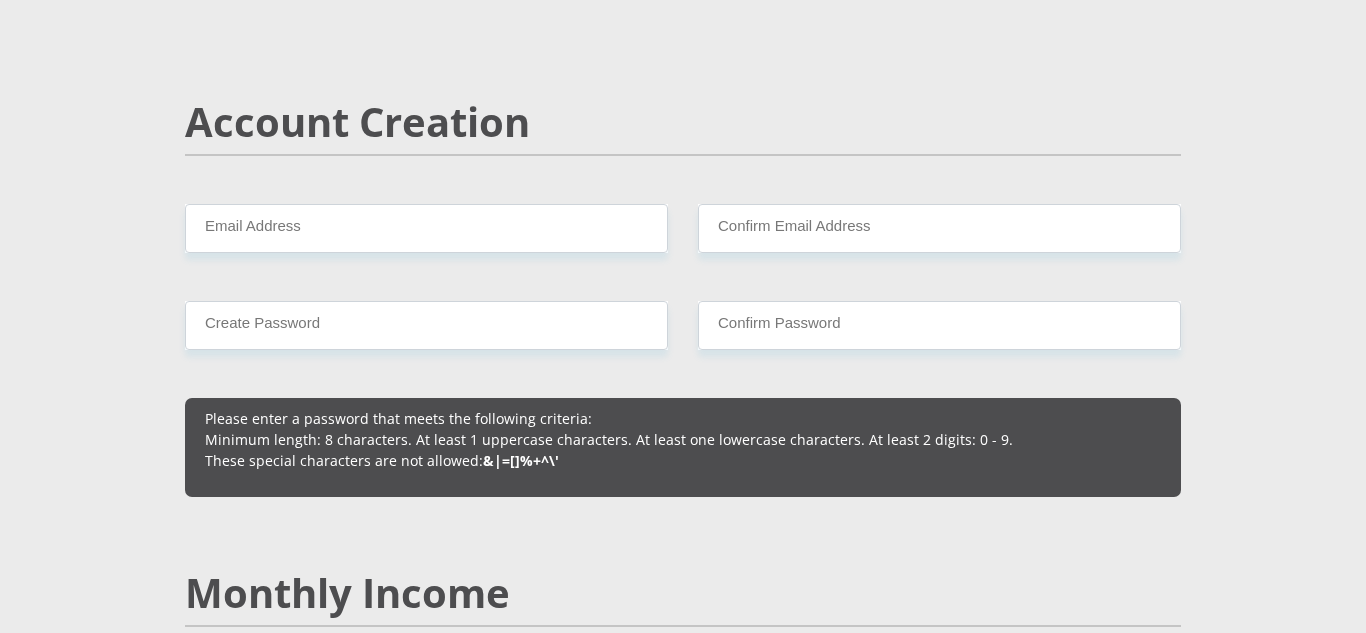 scroll, scrollTop: 1369, scrollLeft: 0, axis: vertical 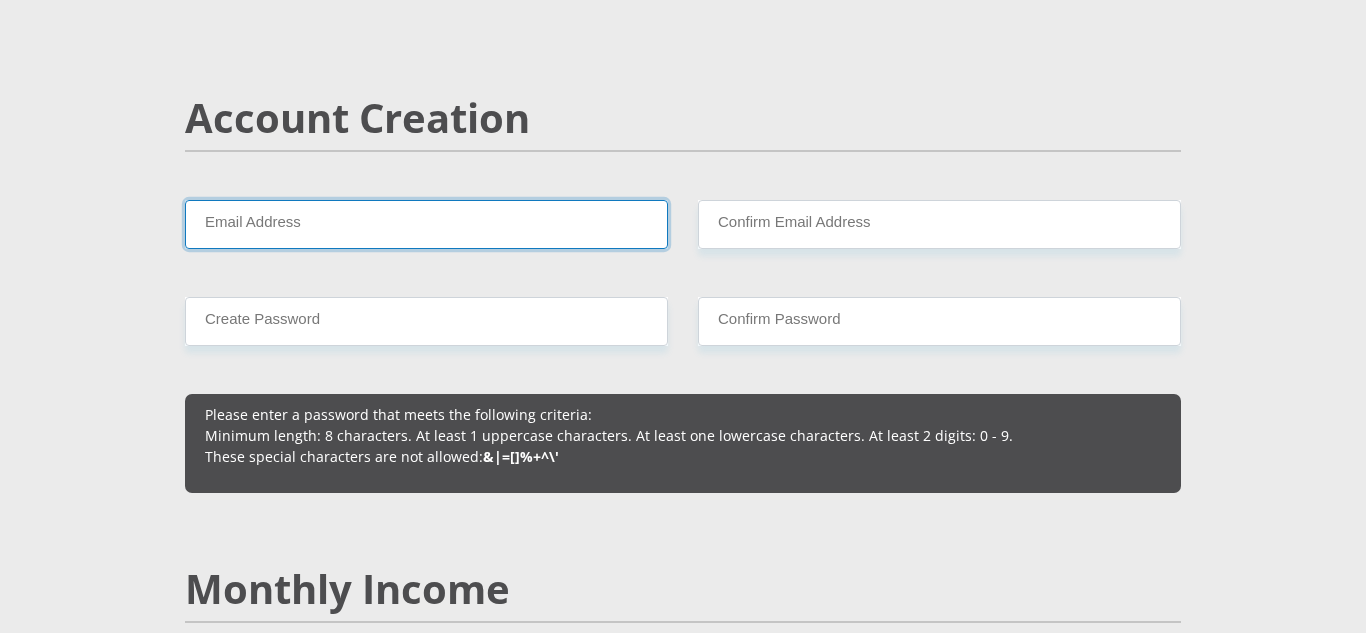 click on "Email Address" at bounding box center [426, 224] 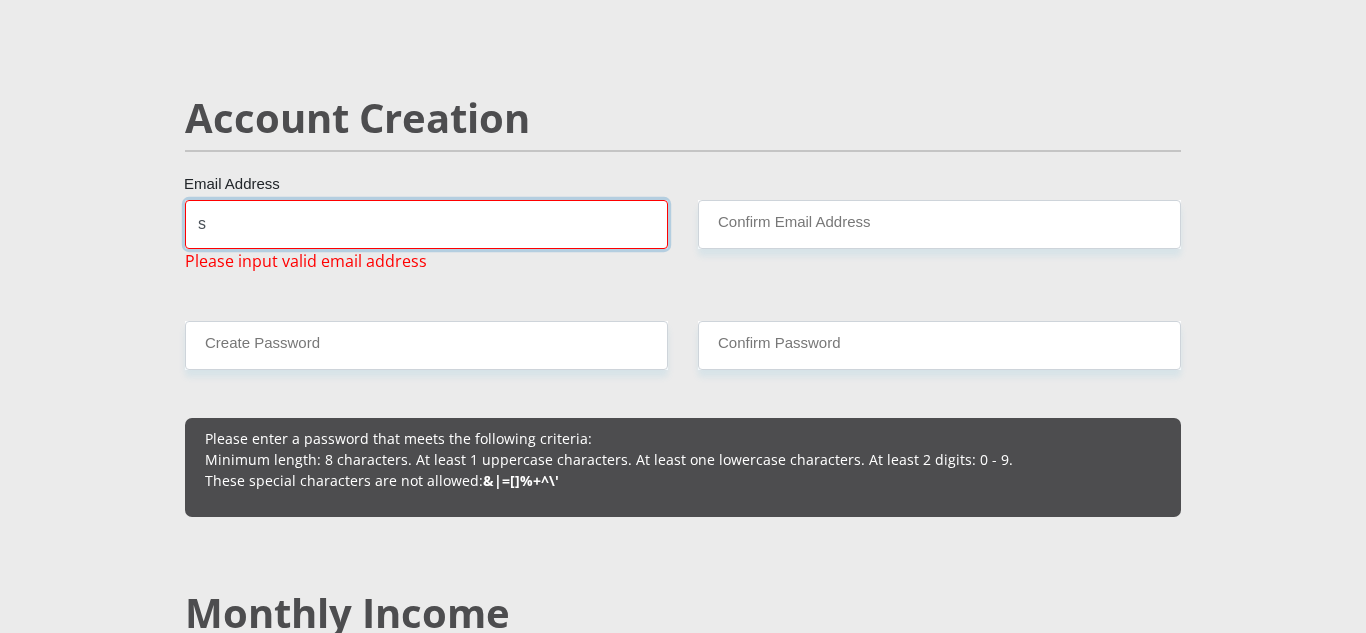 type on "[EMAIL]" 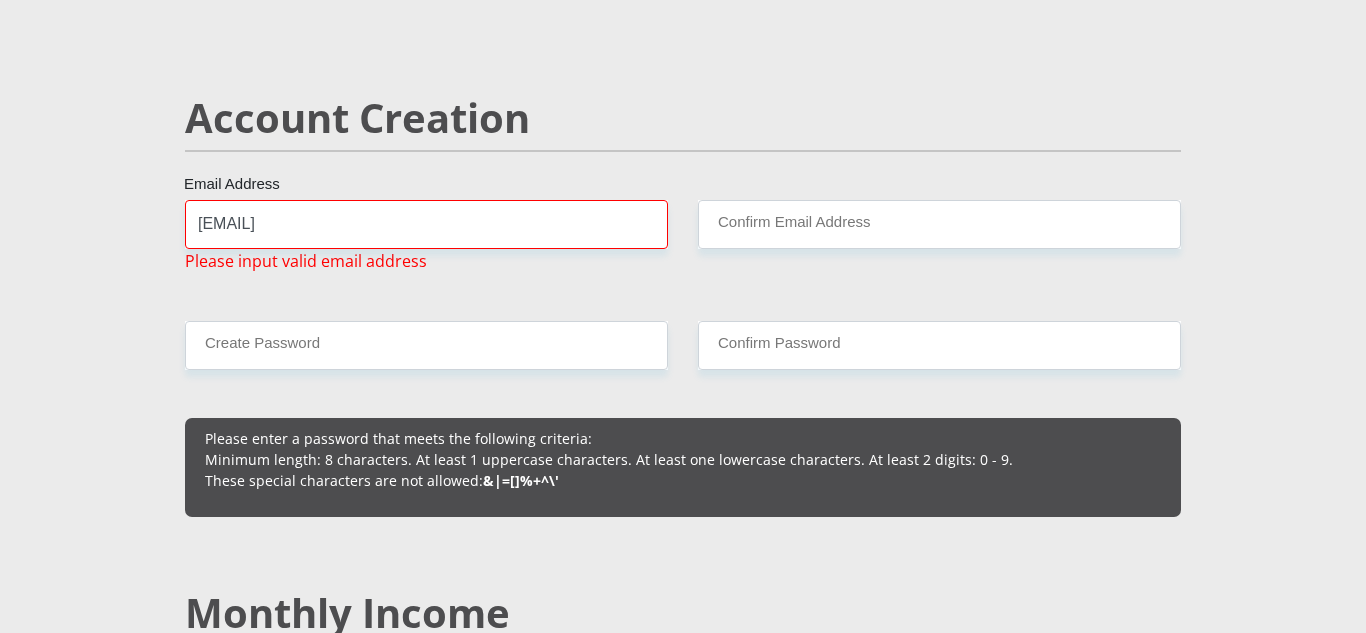 type 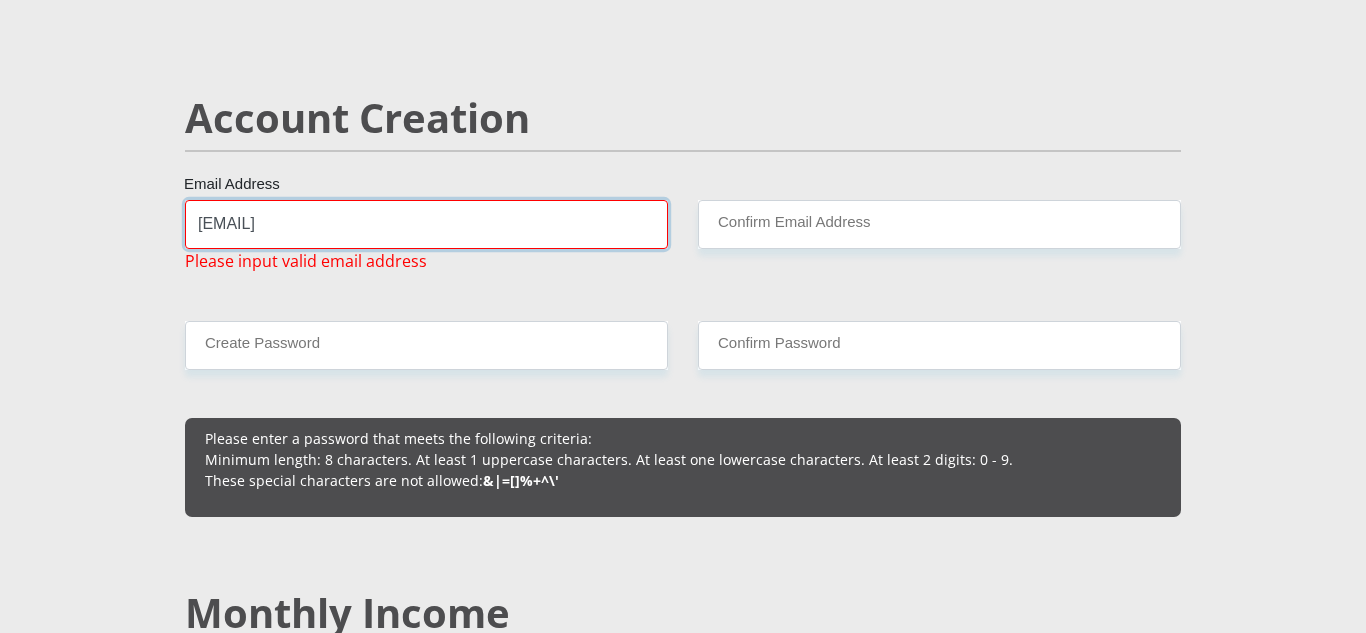 type 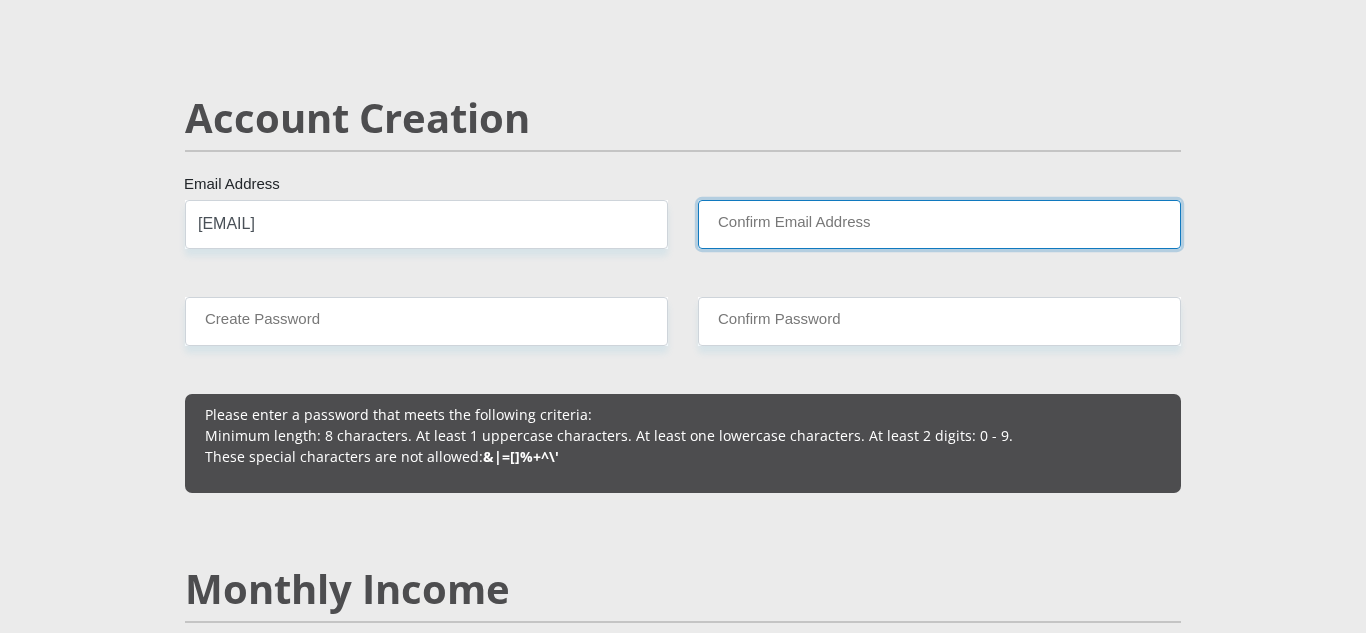 type on "[EMAIL]" 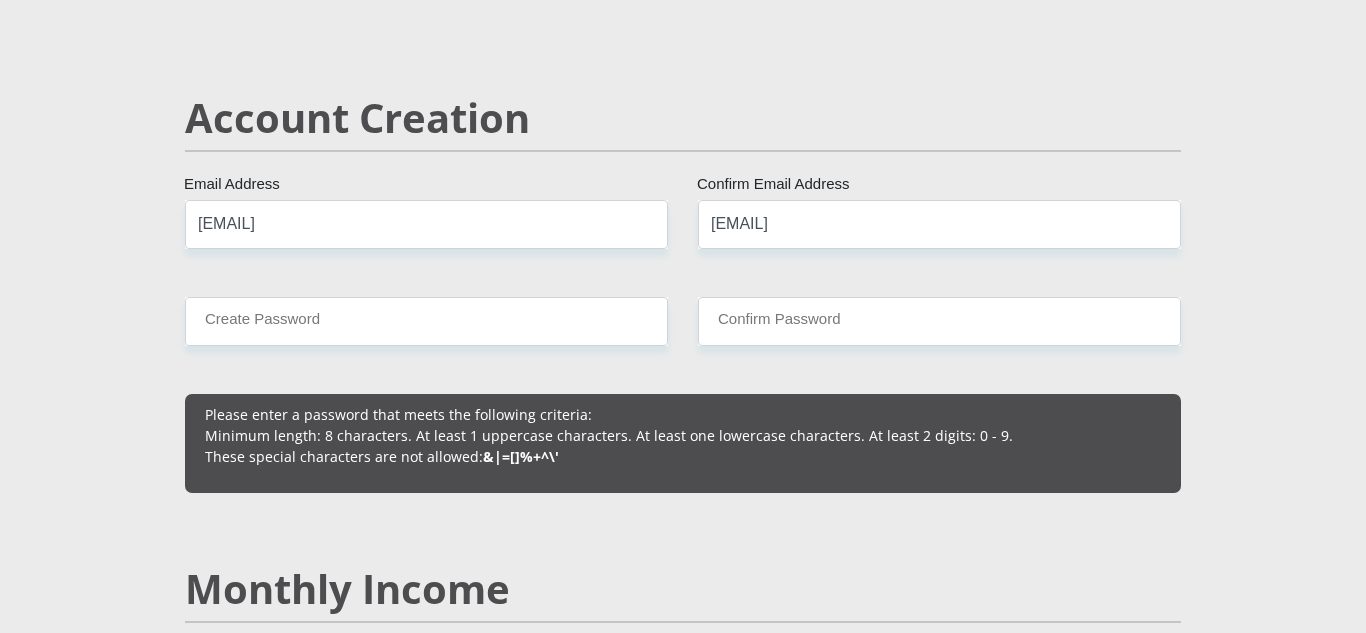 click on "Mr
Ms
Mrs
Dr
Other
Title
[FIRST]
First Name
[LAST]
Surname
[ID NUMBER]
South African ID Number
Please input valid ID number
[COUNTRY]
Afghanistan
Aland Islands
Albania
Algeria
America Samoa
American Virgin Islands
Andorra
Angola
Anguilla
Antarctica
Antigua and Barbuda
Argentina" at bounding box center [683, 1821] 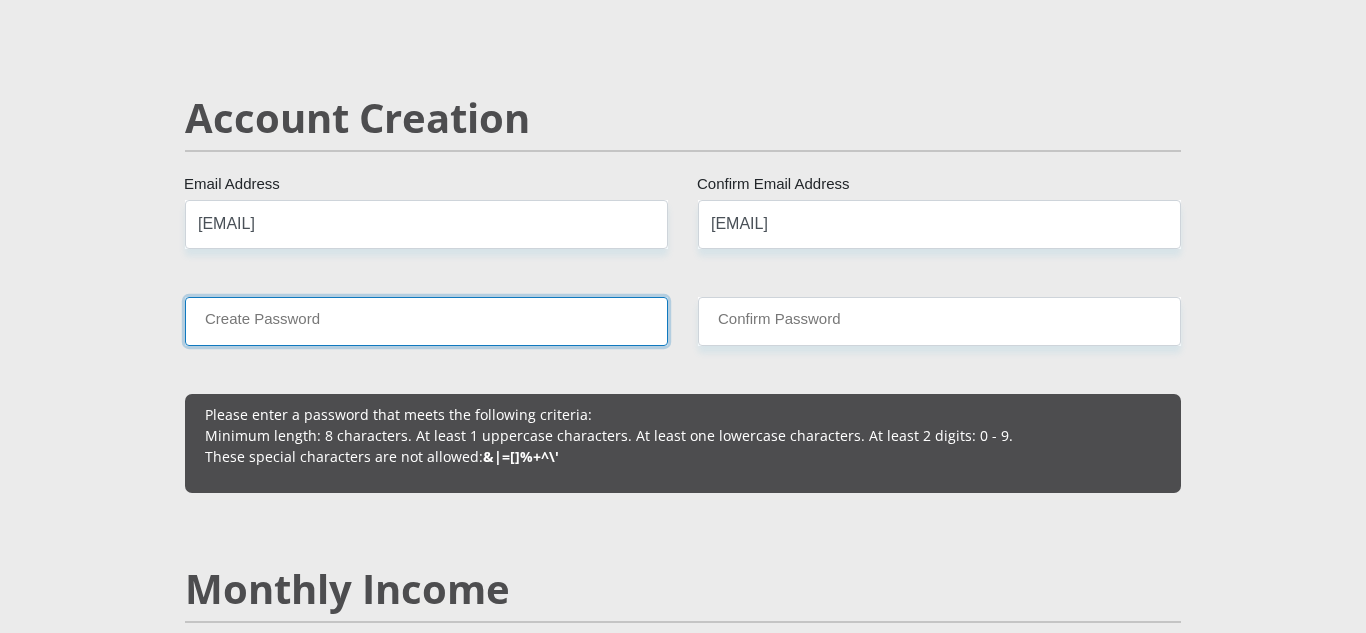 click on "Create Password" at bounding box center (426, 321) 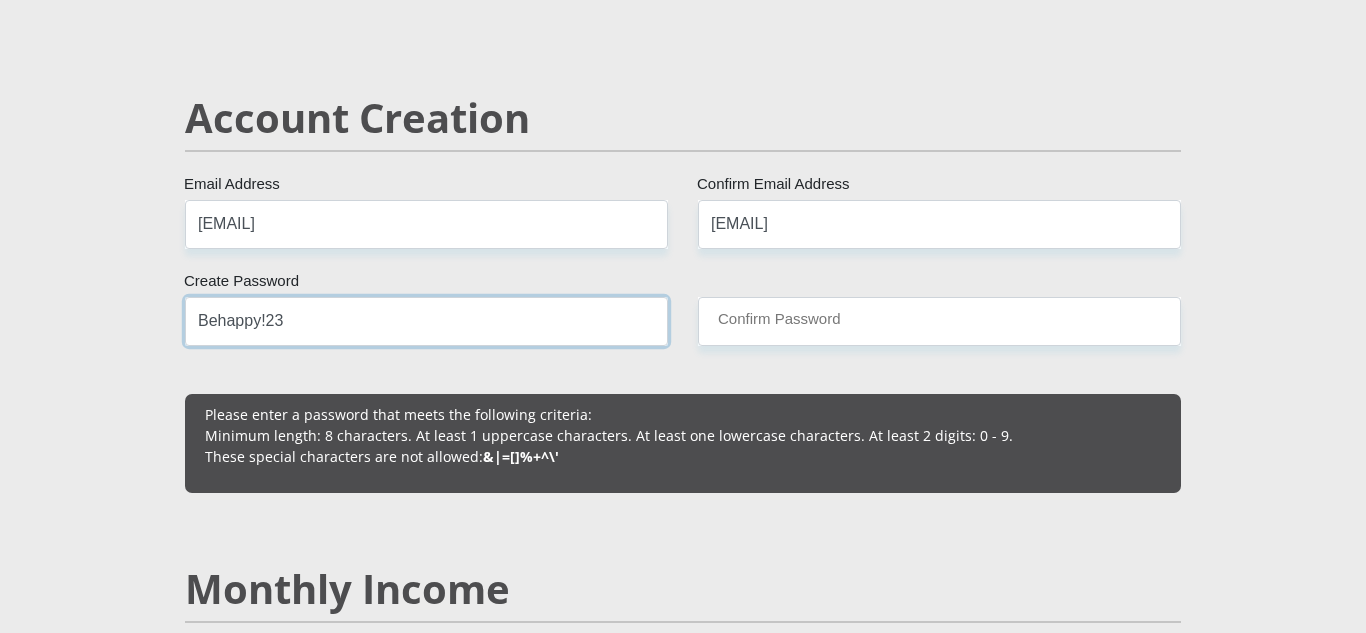 type on "Behappy!23" 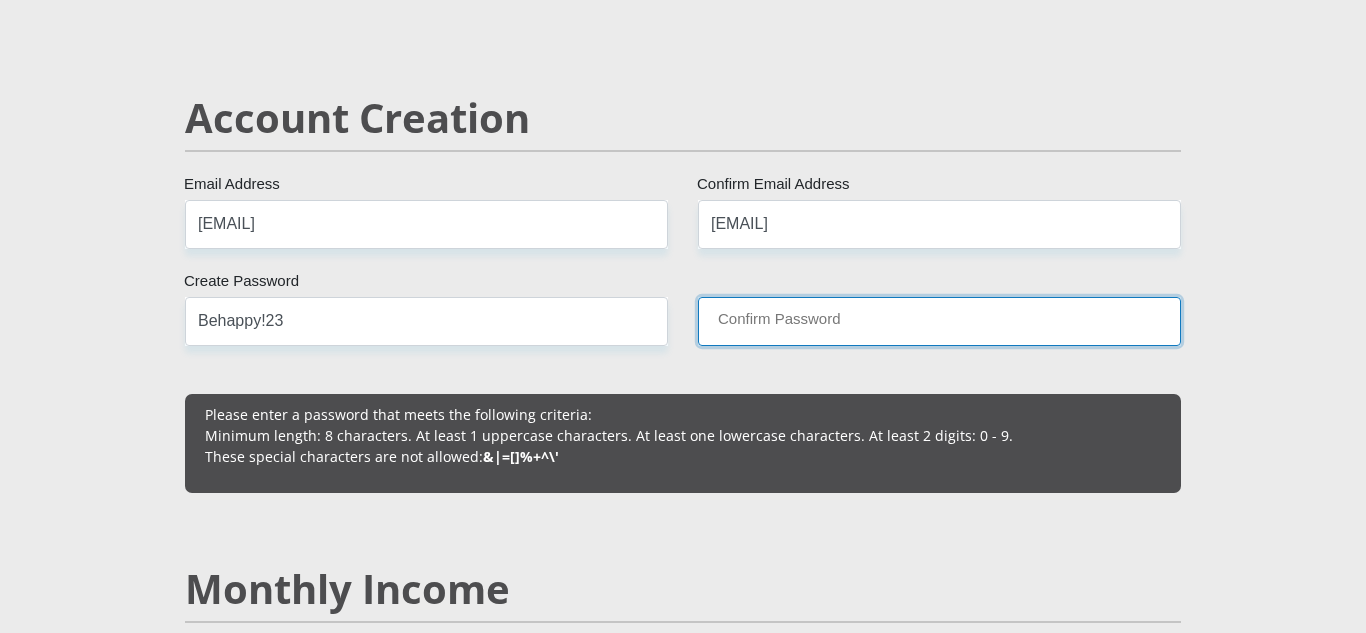 click on "Confirm Password" at bounding box center (939, 321) 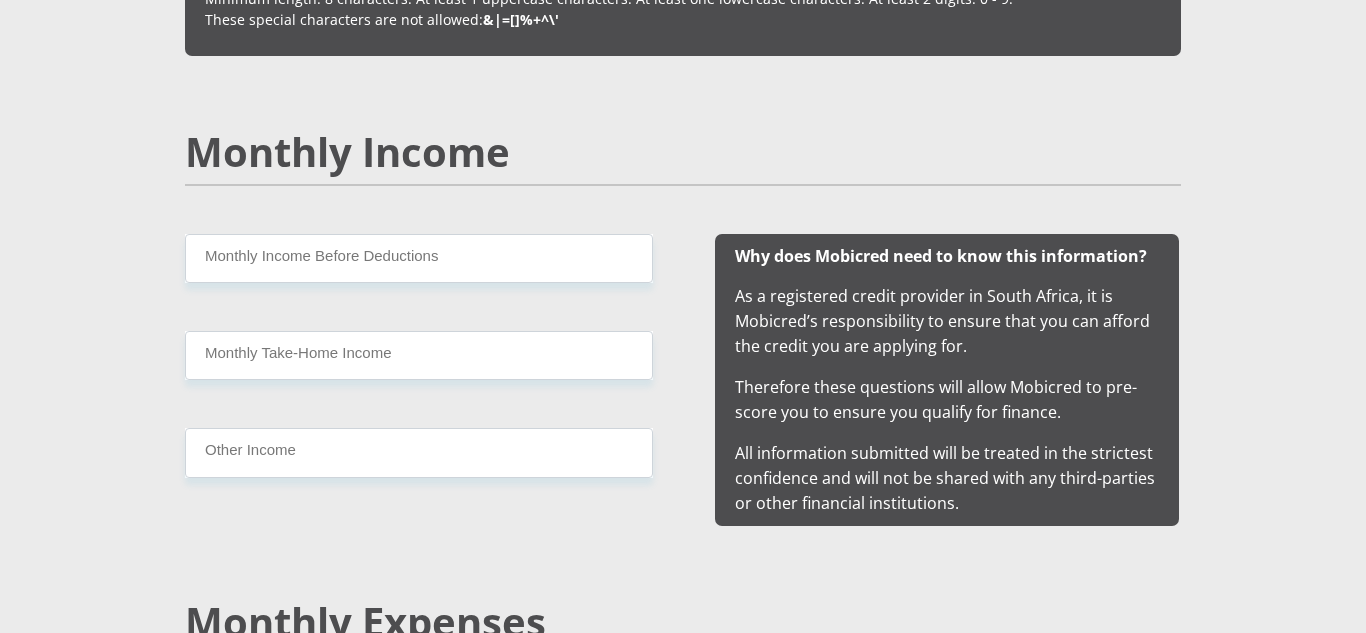 scroll, scrollTop: 1833, scrollLeft: 0, axis: vertical 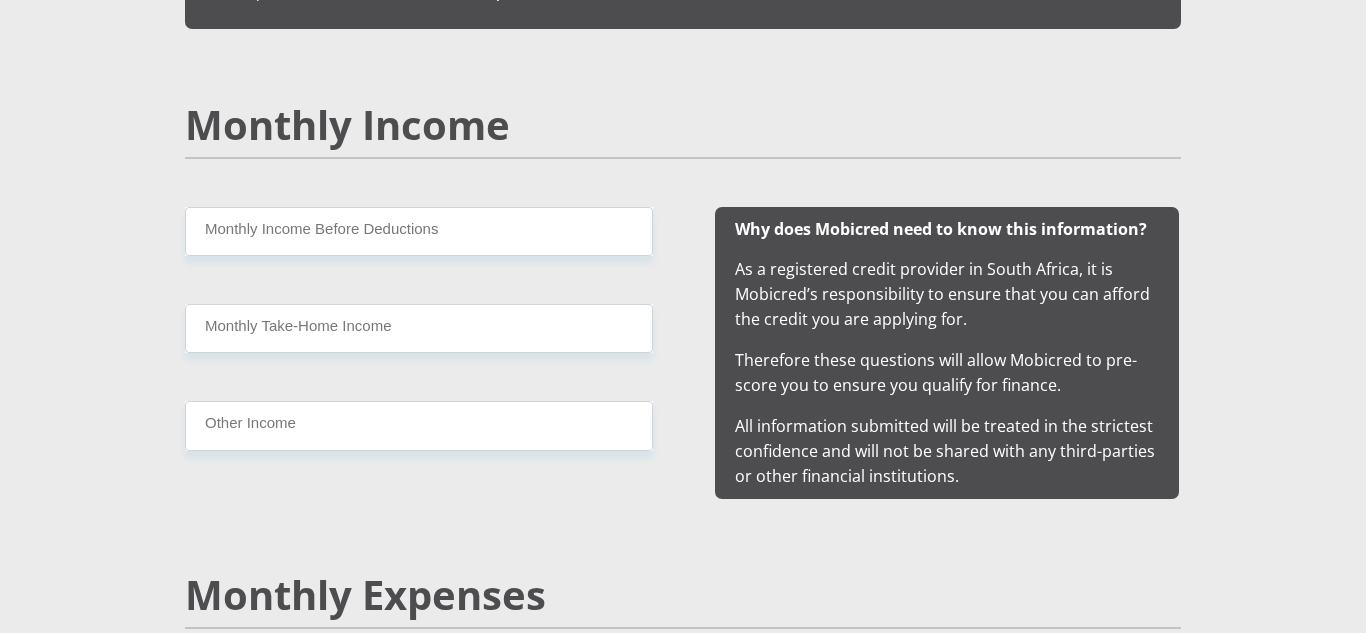type on "Behappy!23" 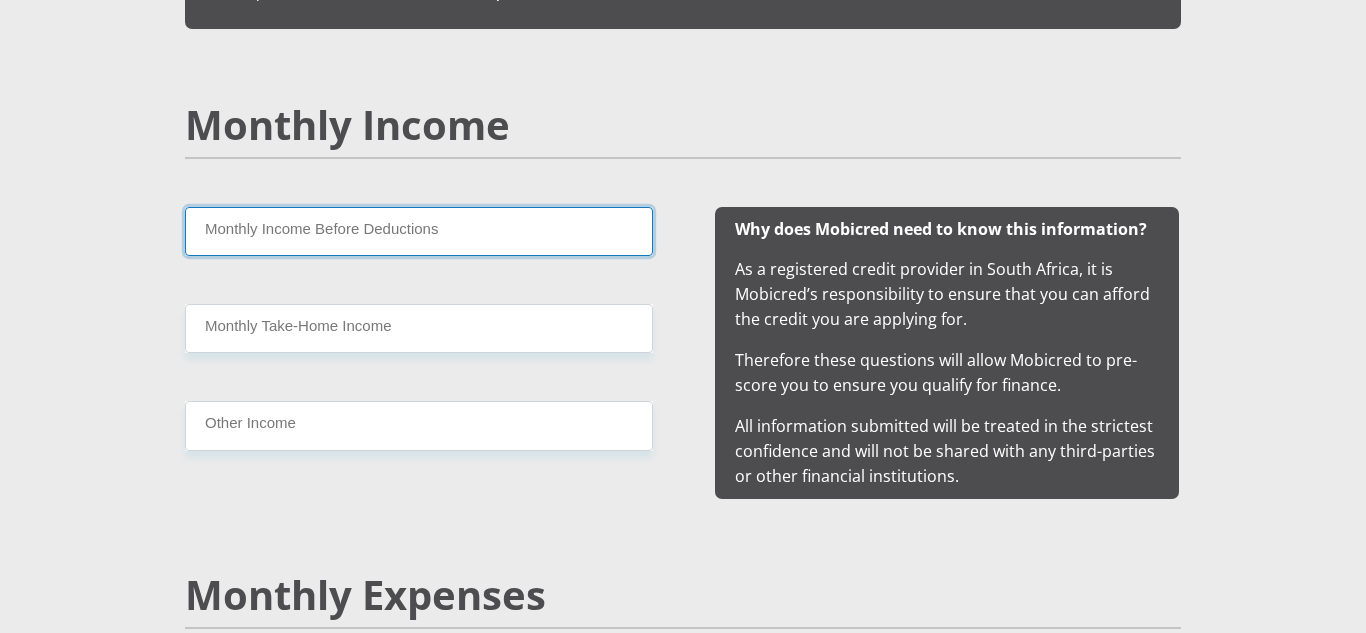 click on "Monthly Income Before Deductions" at bounding box center [419, 231] 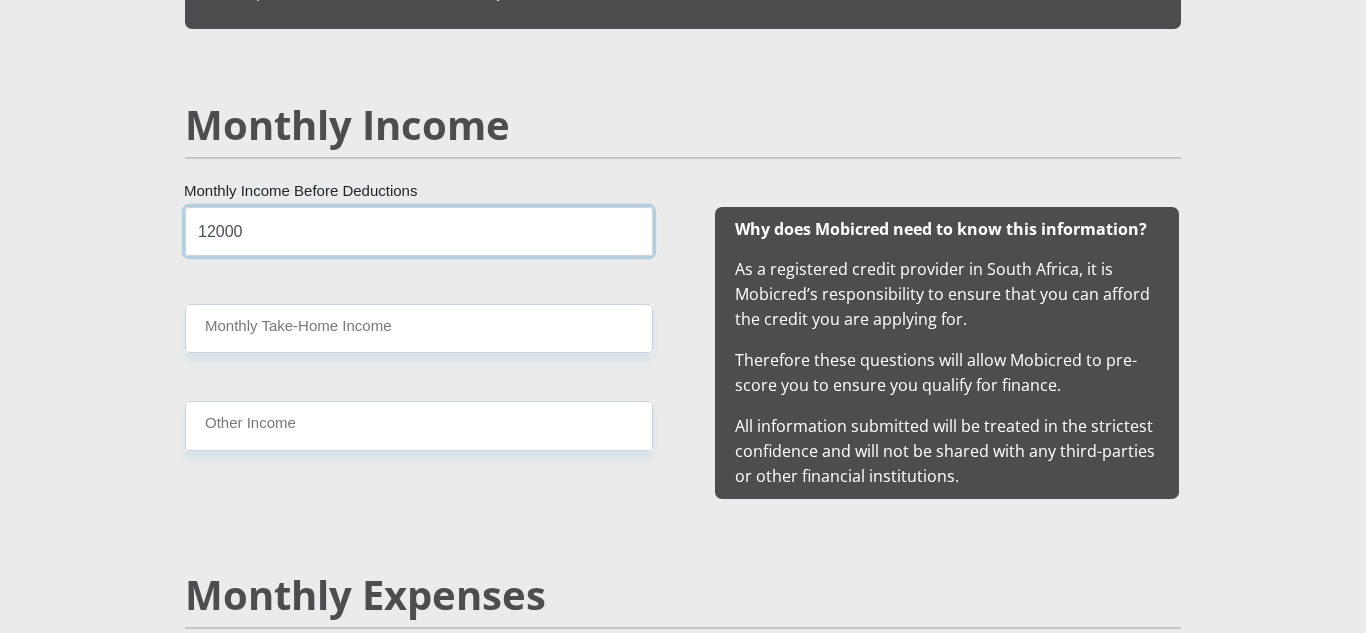 type on "12000" 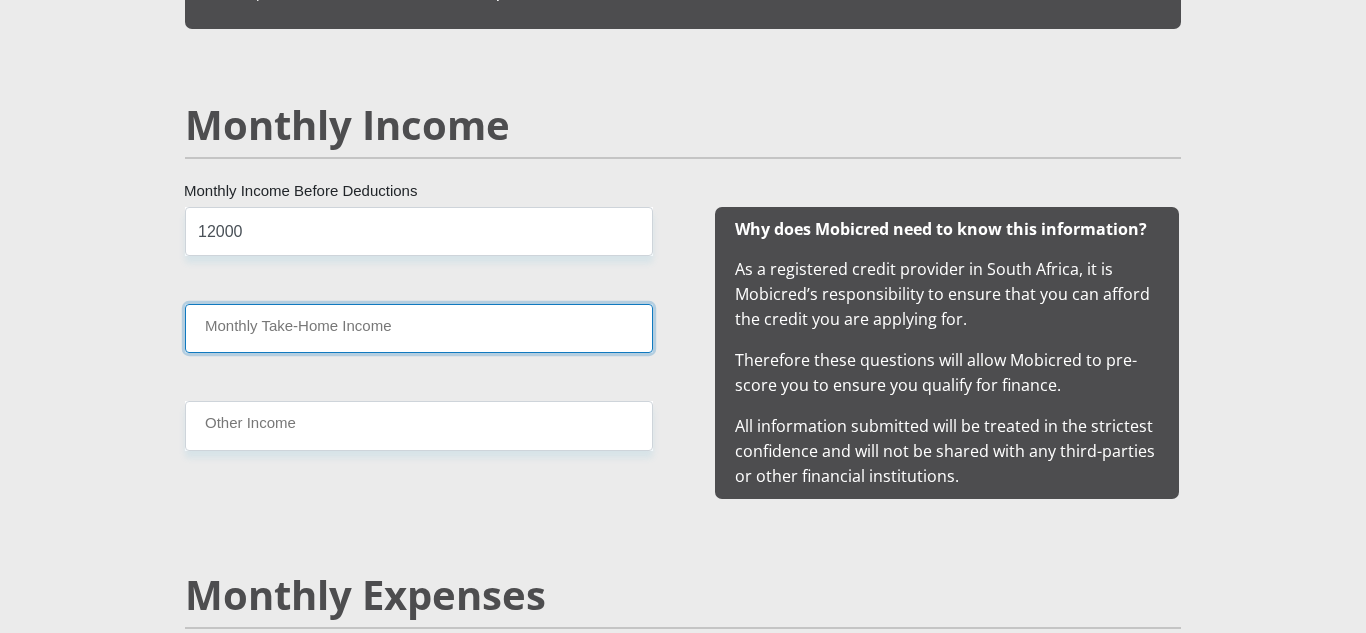 click on "Monthly Take-Home Income" at bounding box center (419, 328) 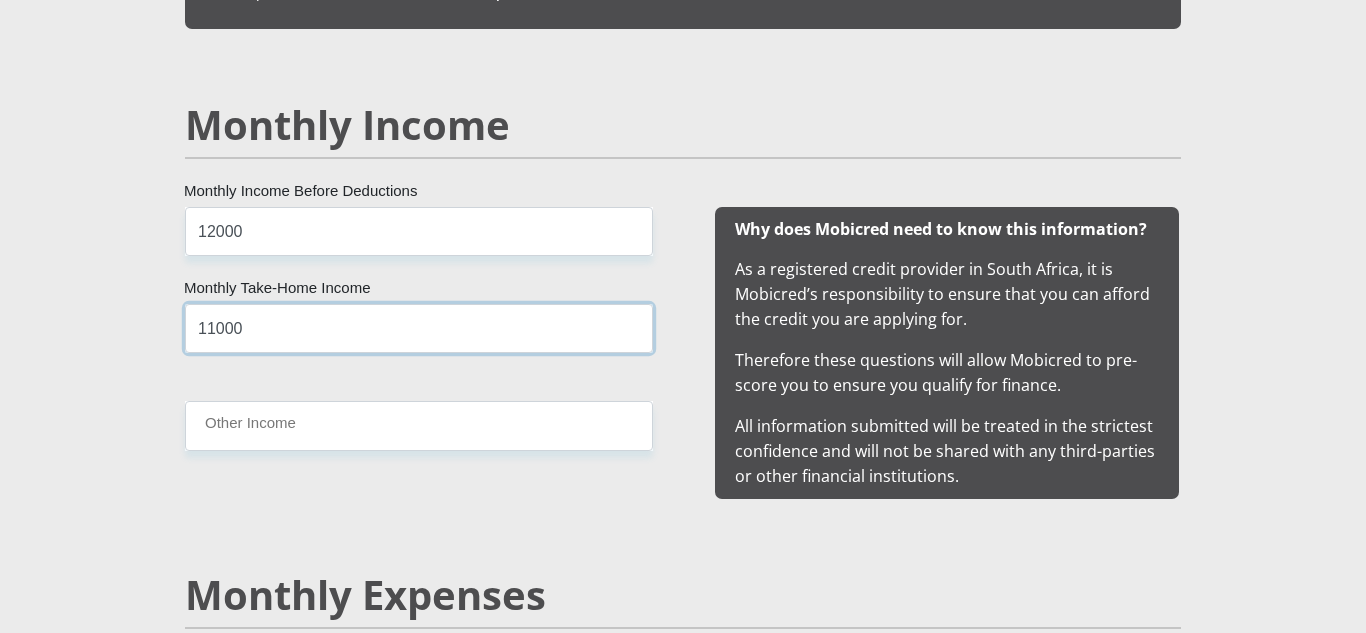type on "11000" 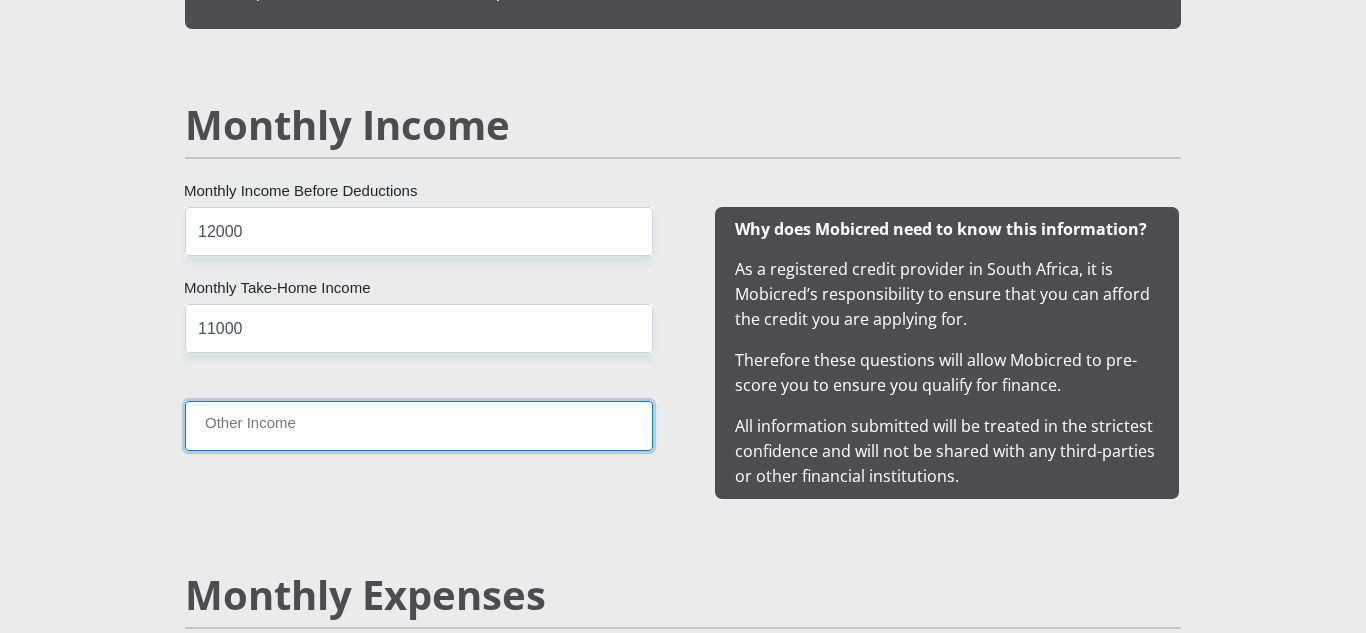 click on "Other Income" at bounding box center (419, 425) 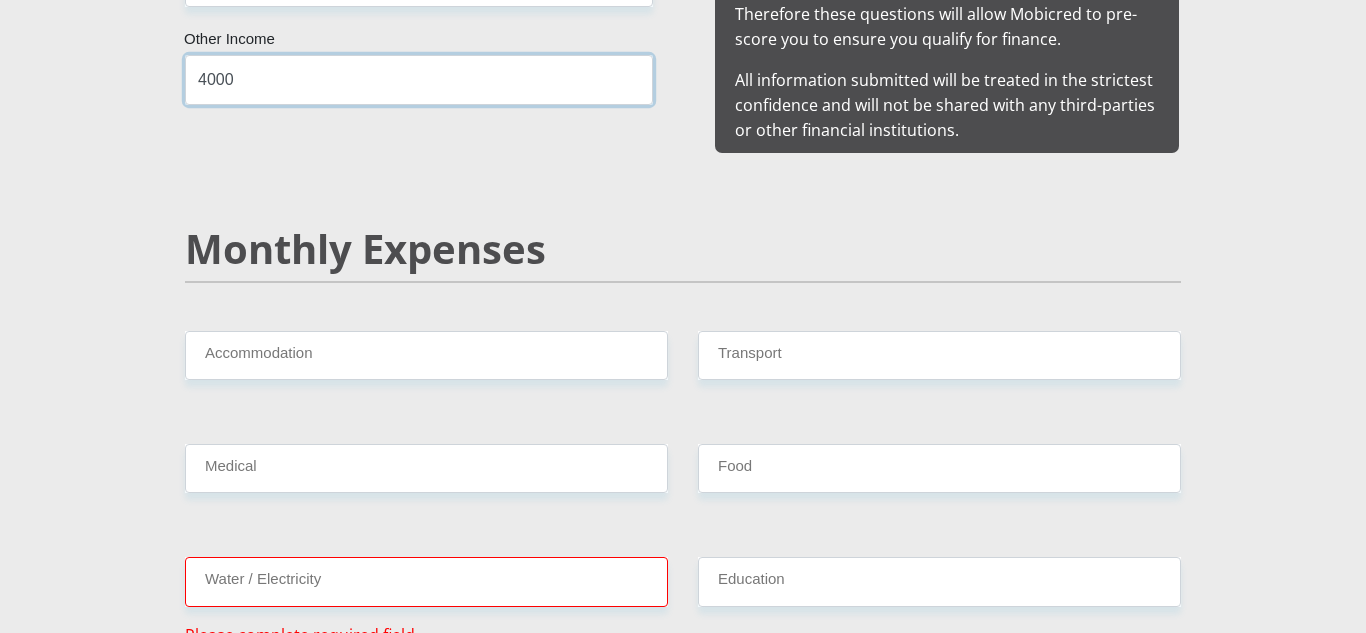 scroll, scrollTop: 2183, scrollLeft: 0, axis: vertical 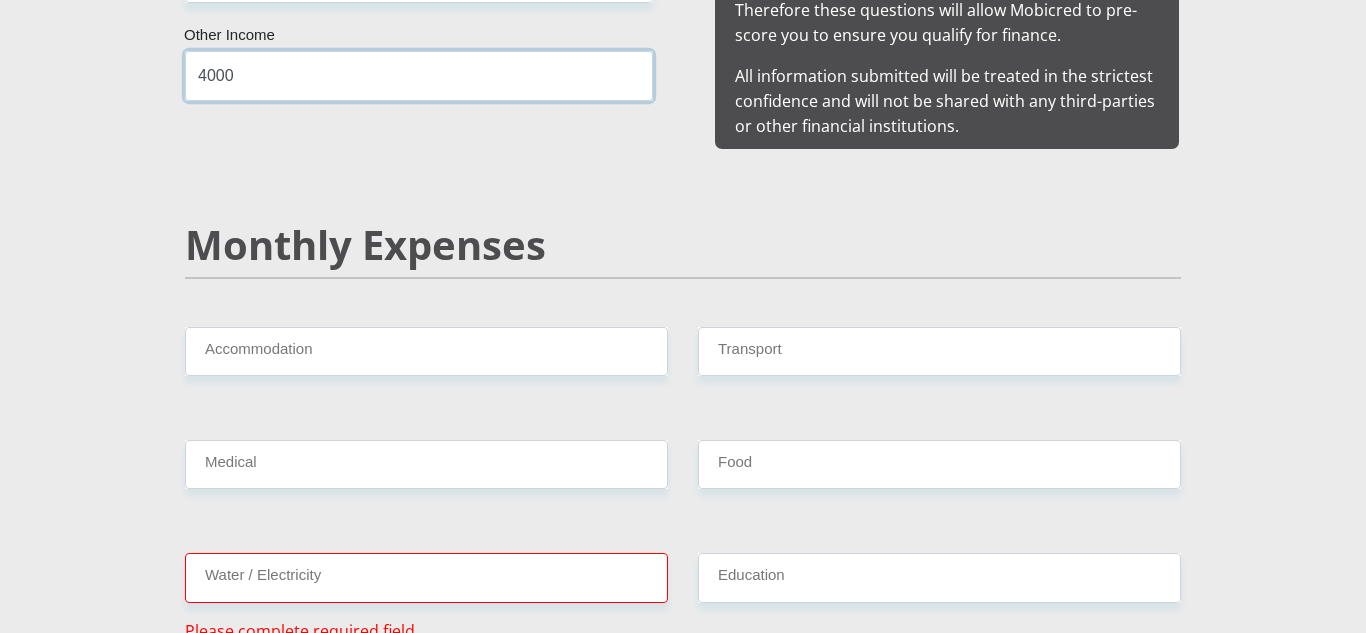 type on "4000" 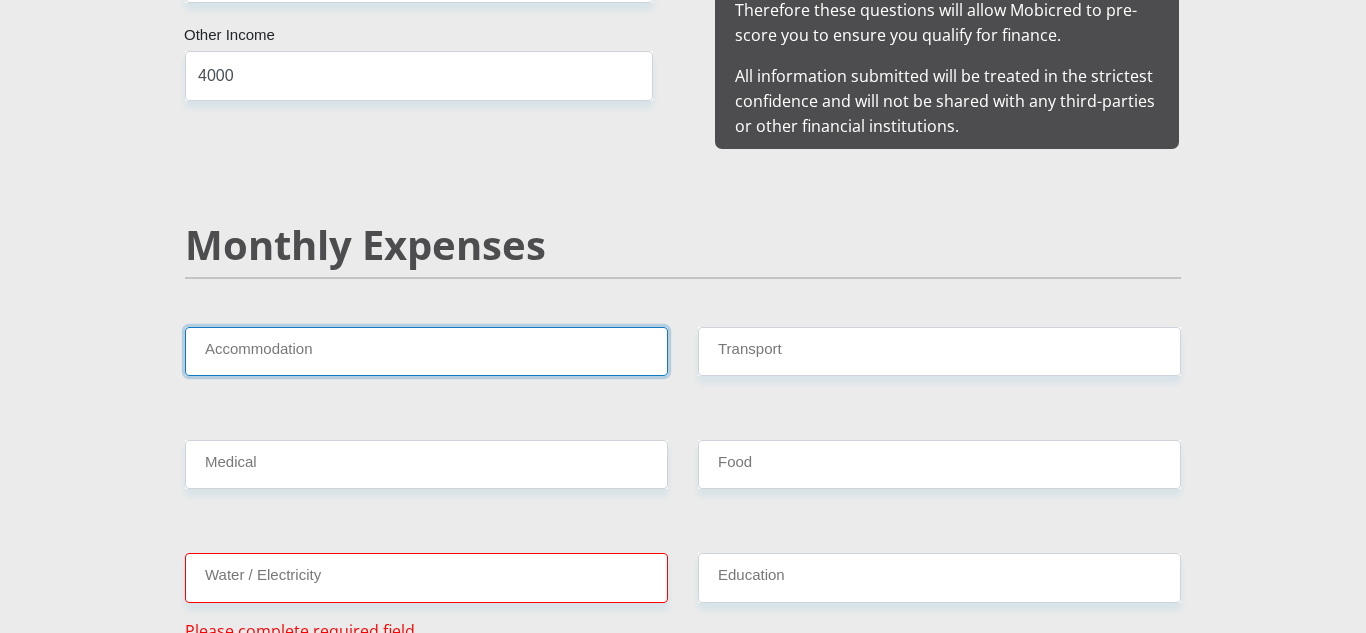click on "Accommodation" at bounding box center (426, 351) 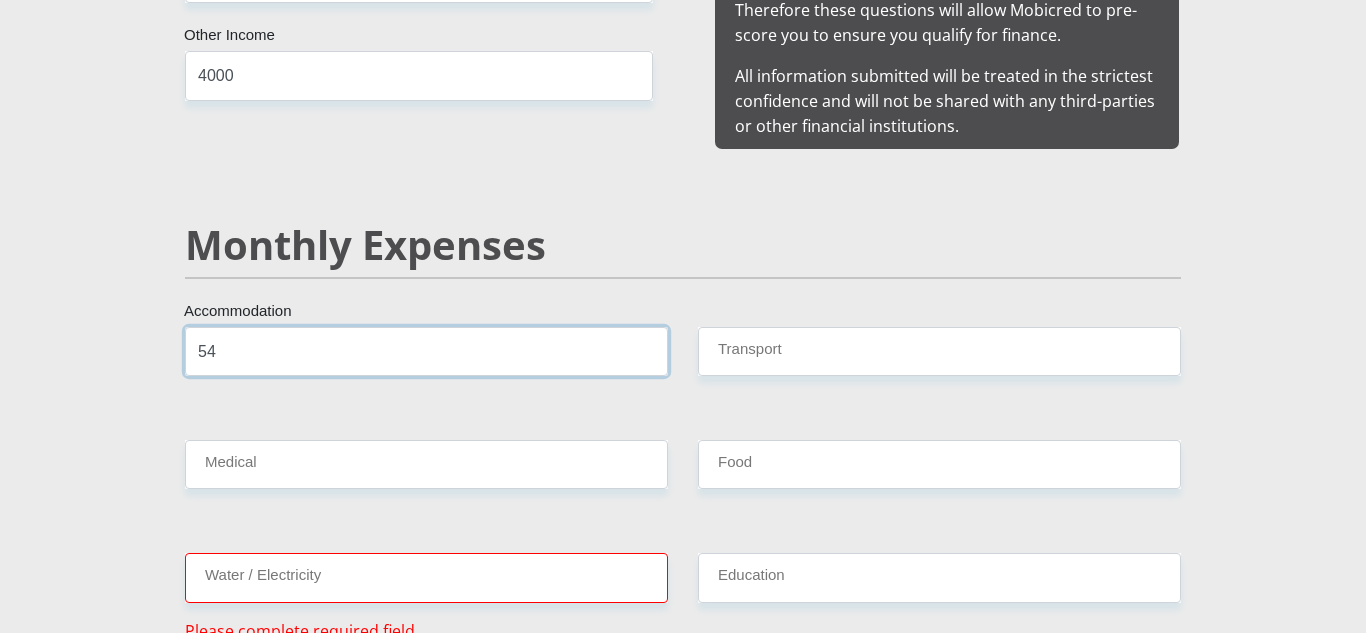 type on "5" 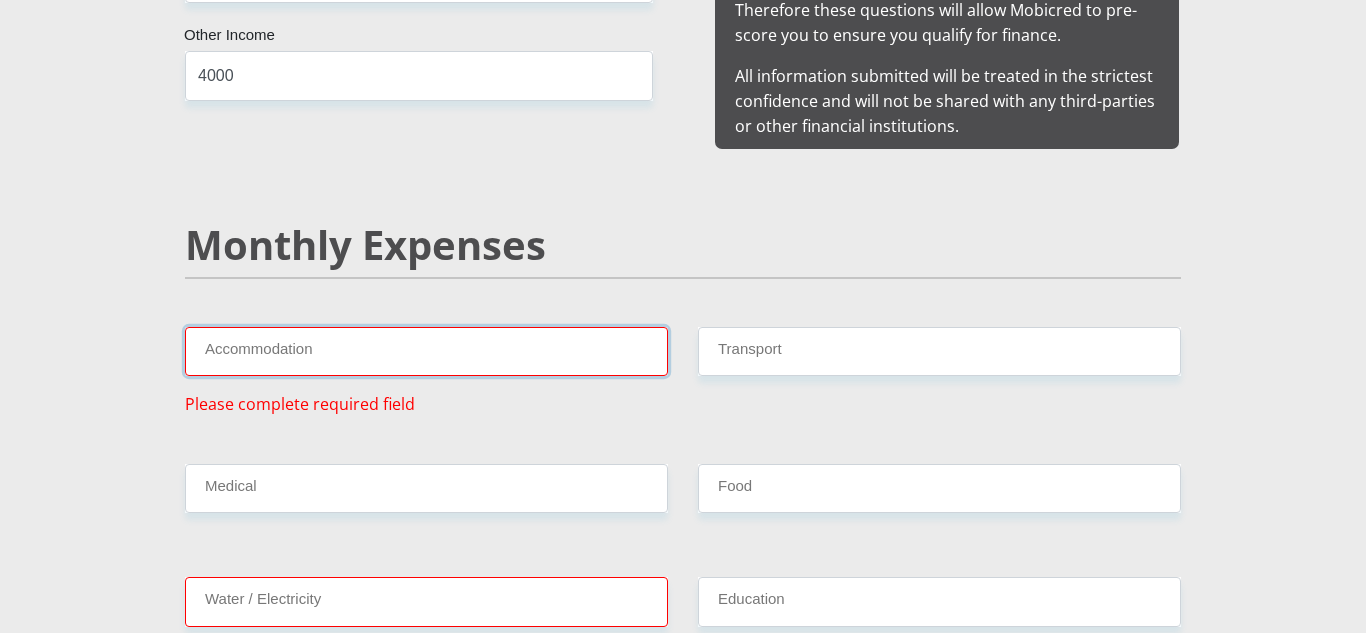 type on "6" 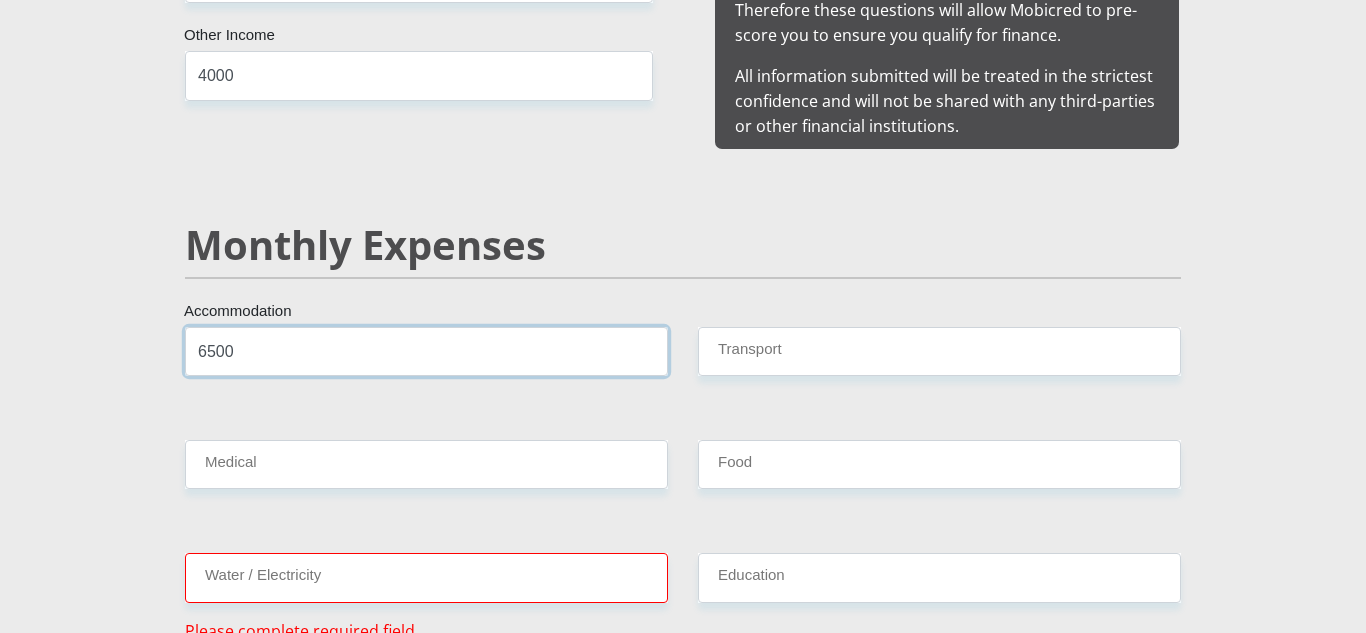 type on "6500" 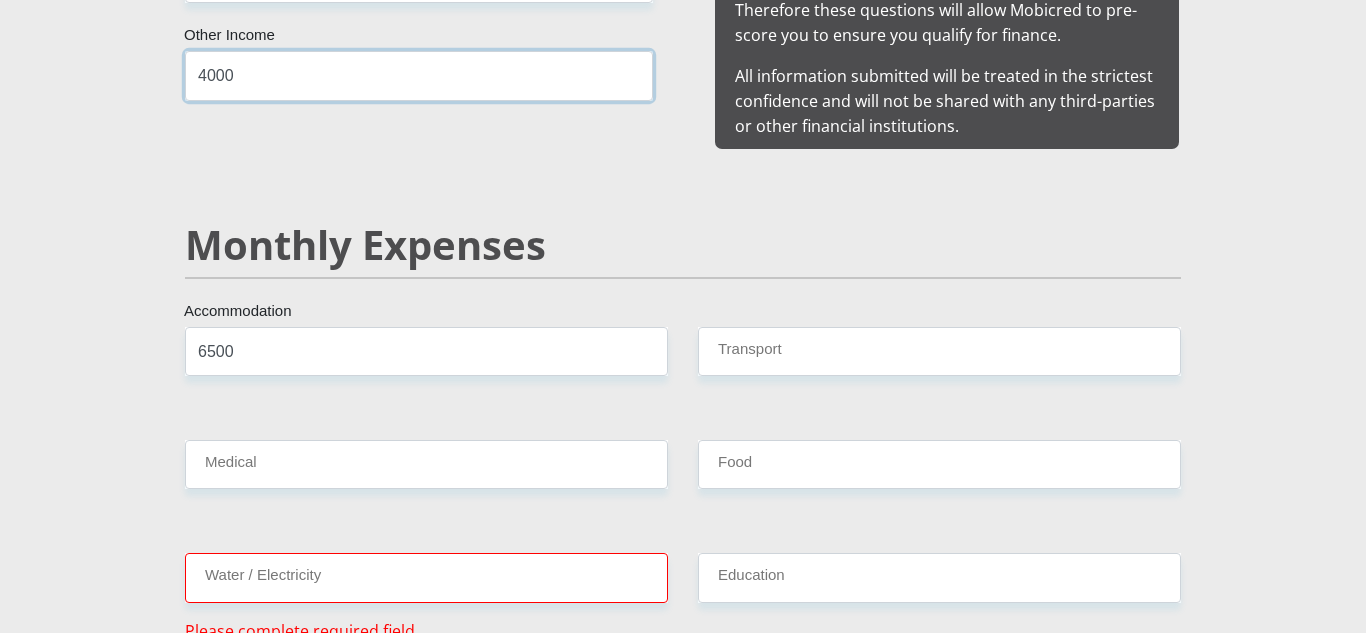 click on "4000" at bounding box center (419, 75) 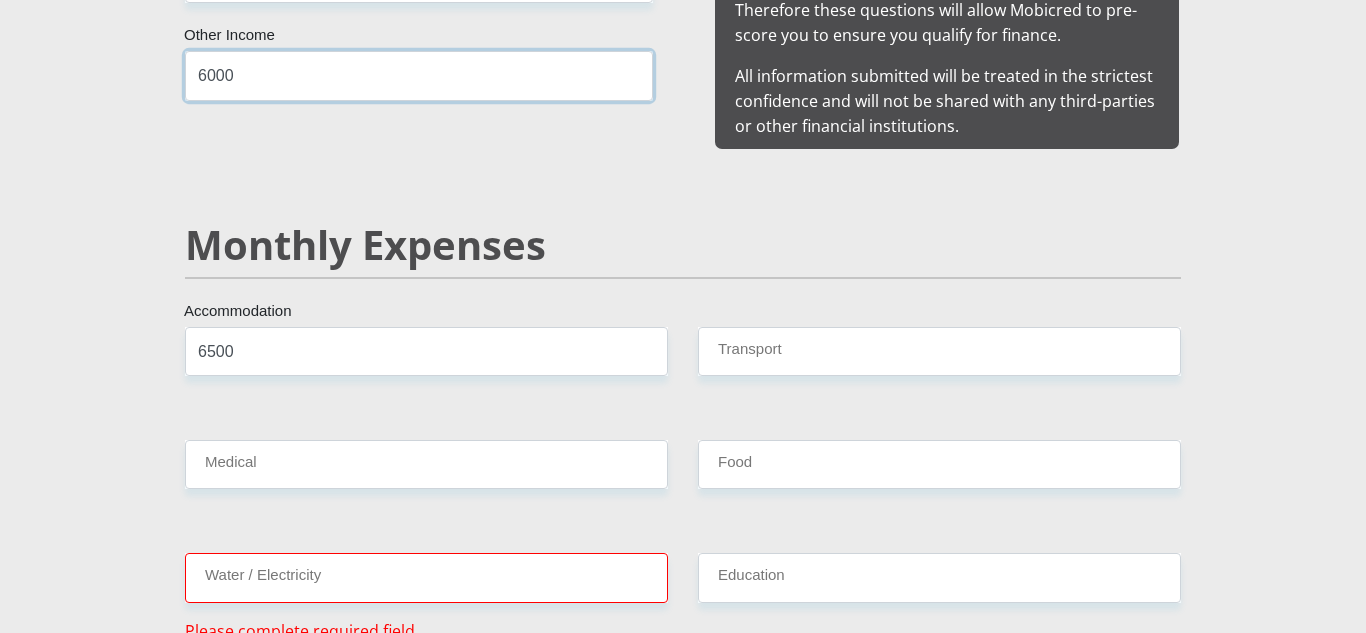 type on "6000" 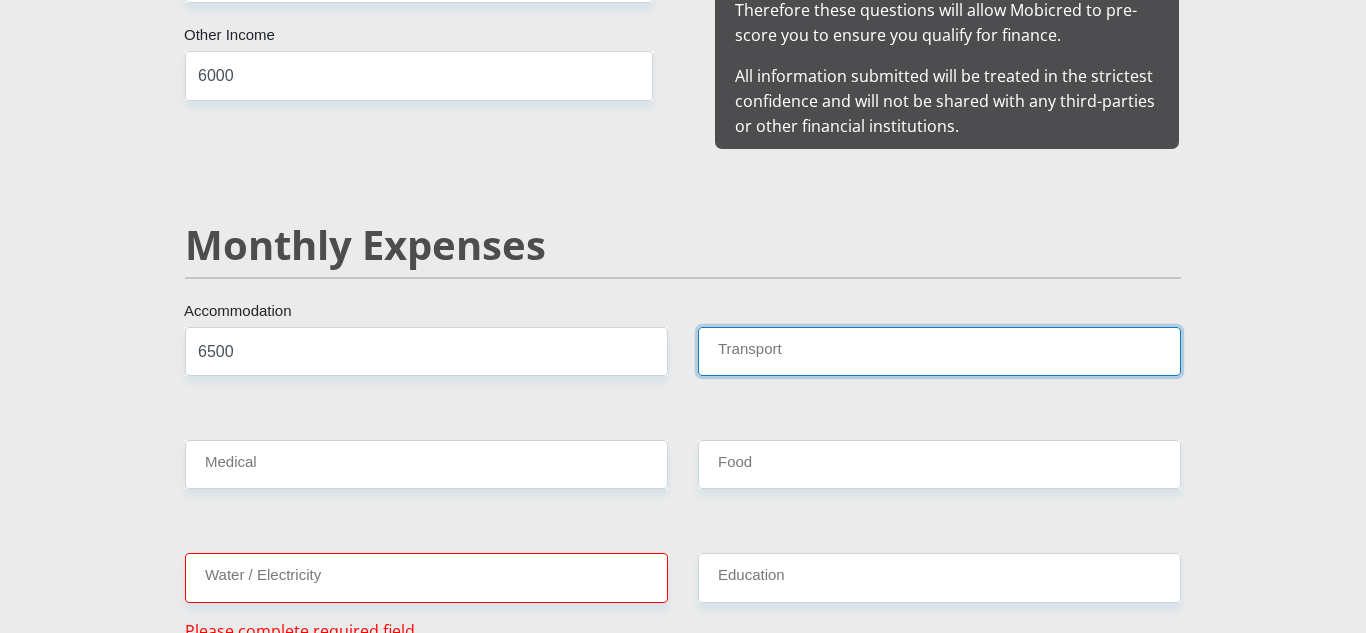 click on "Transport" at bounding box center [939, 351] 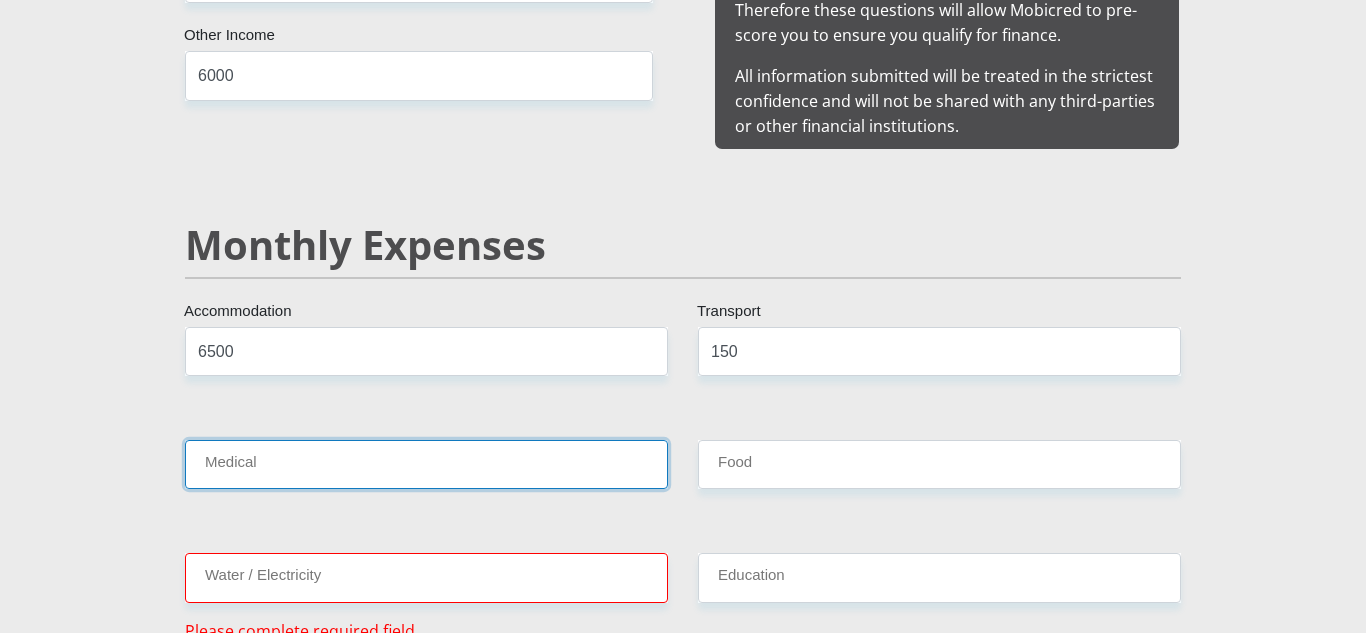 click on "Medical" at bounding box center [426, 464] 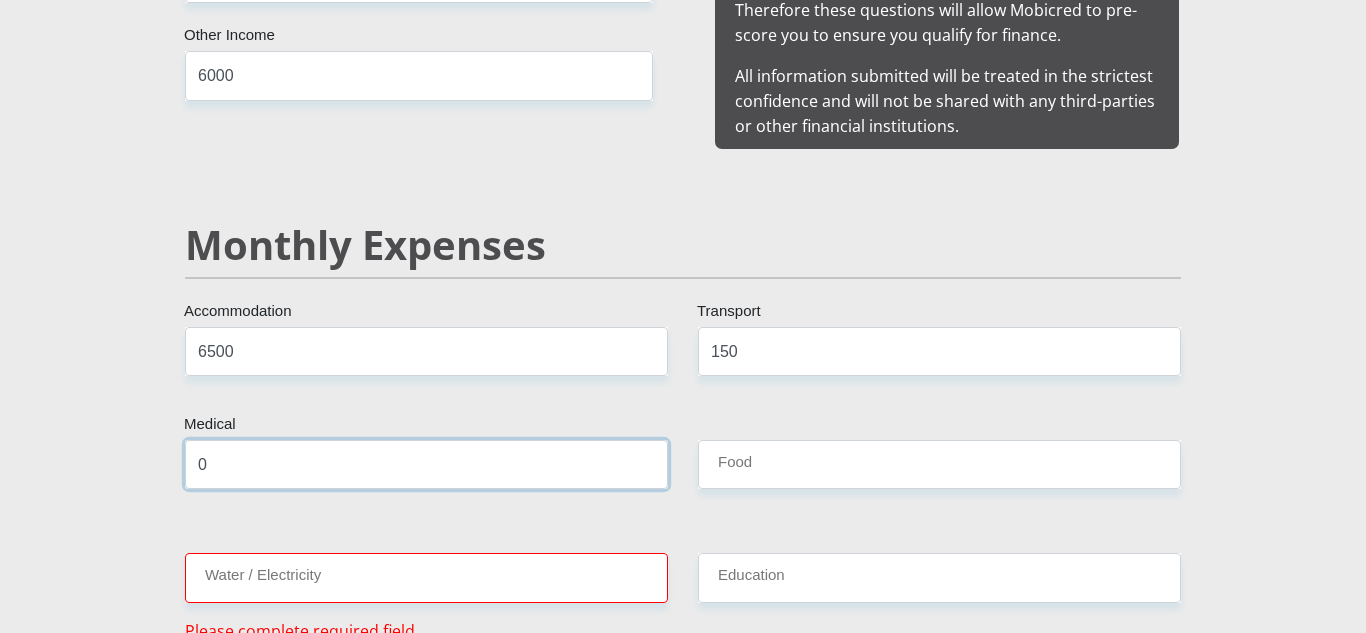type on "0" 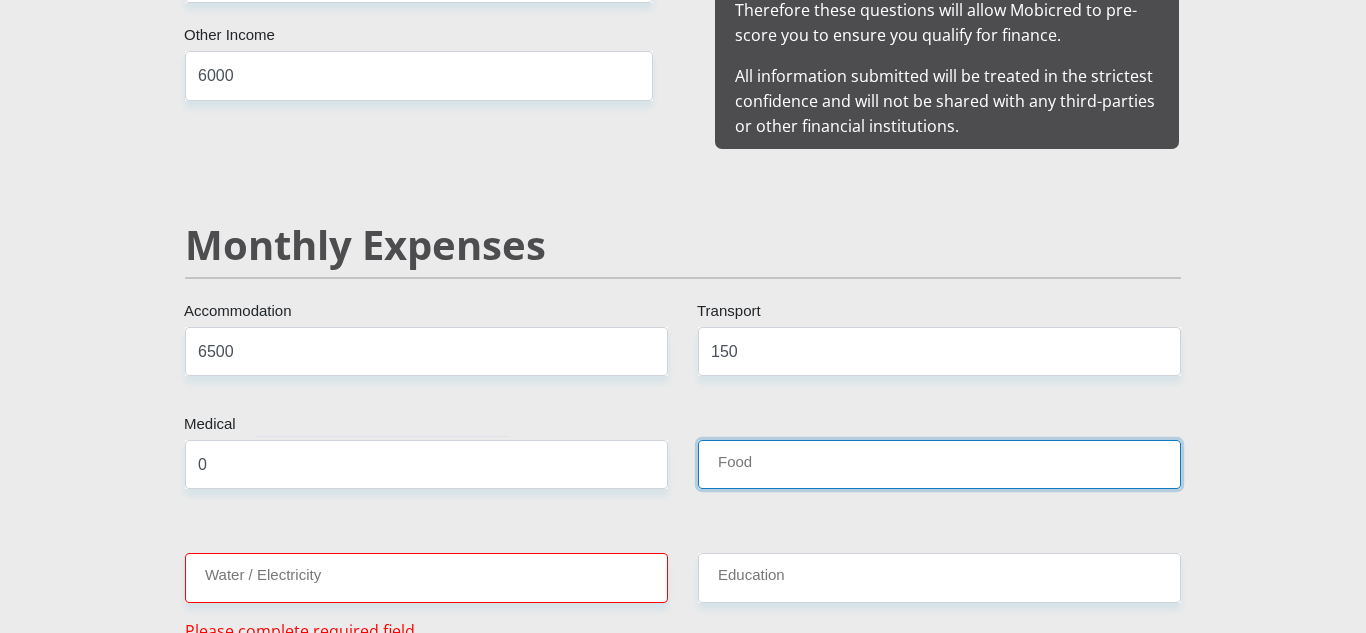 click on "Food" at bounding box center [939, 464] 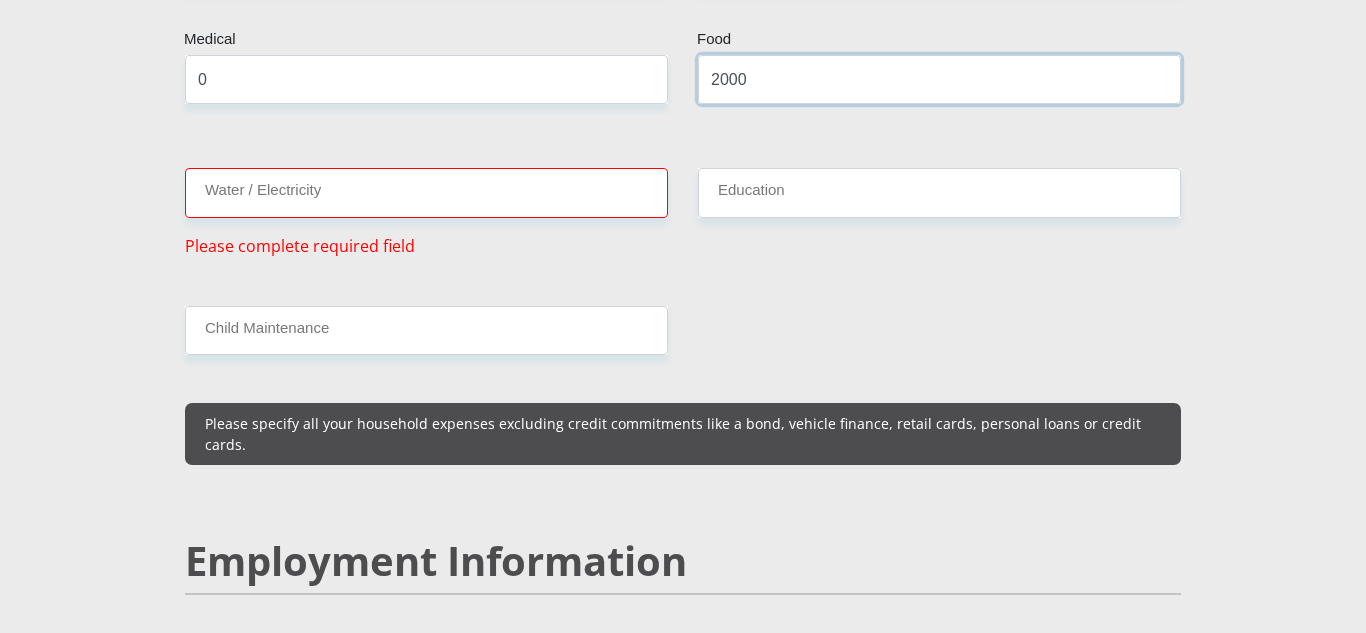 scroll, scrollTop: 2583, scrollLeft: 0, axis: vertical 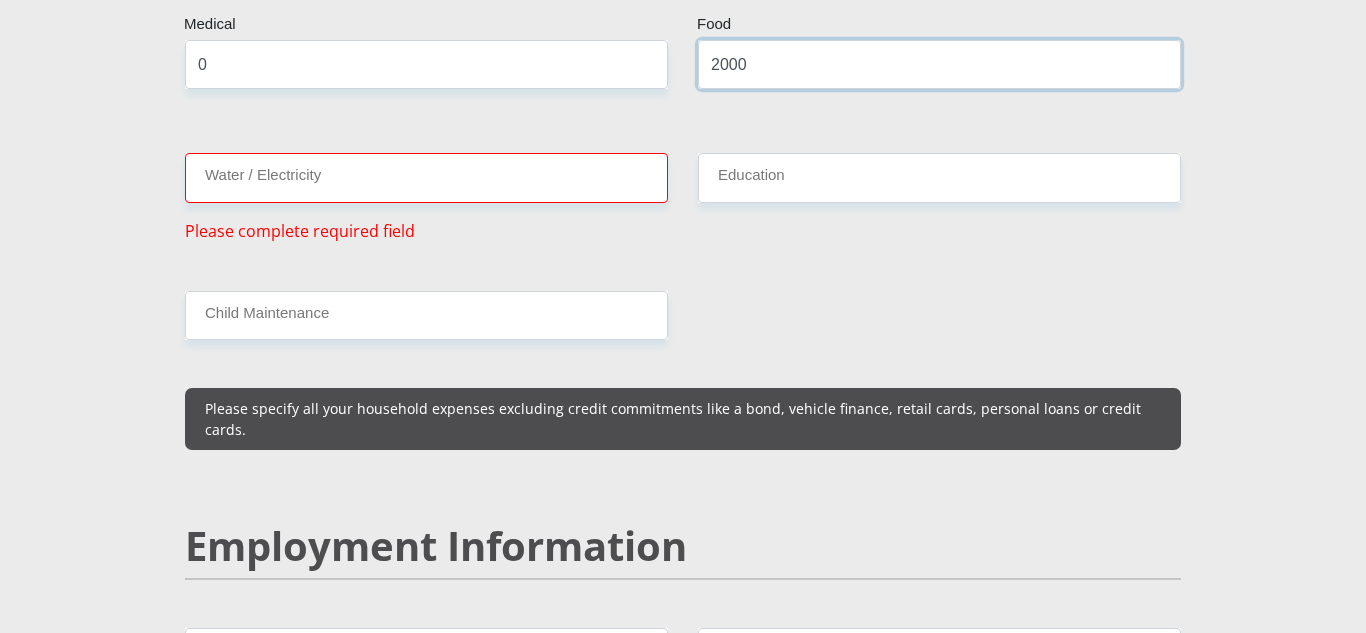 type on "2000" 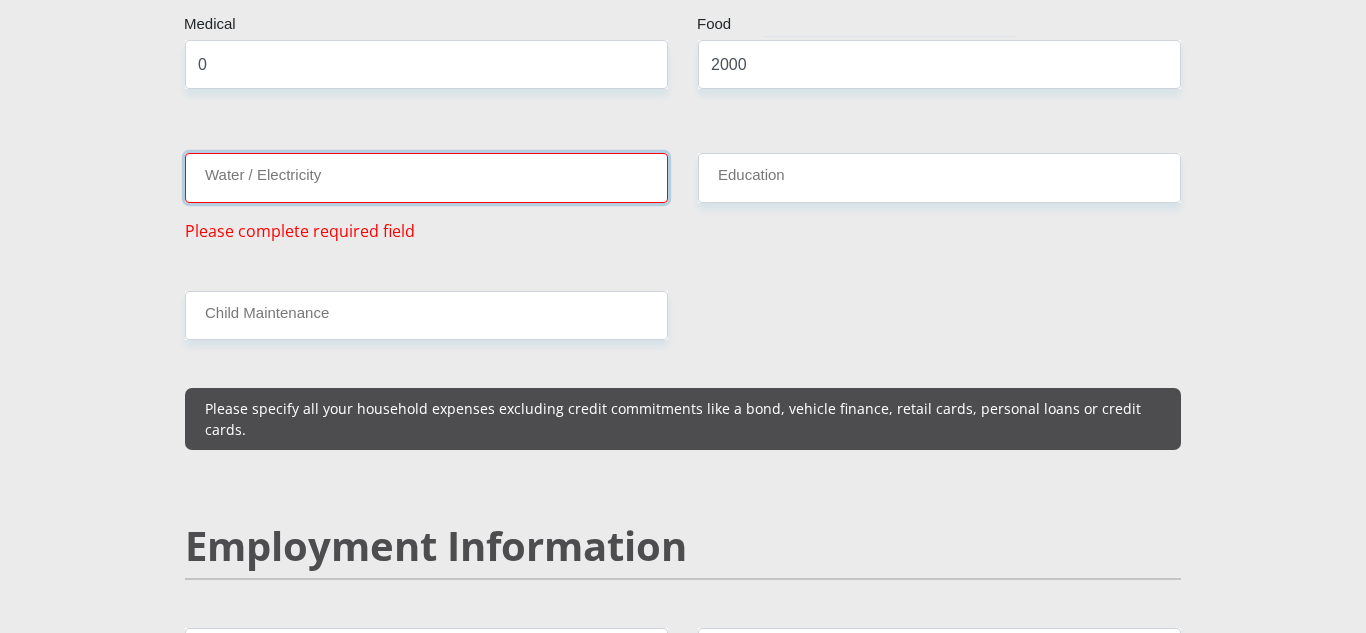 click on "Water / Electricity" at bounding box center (426, 177) 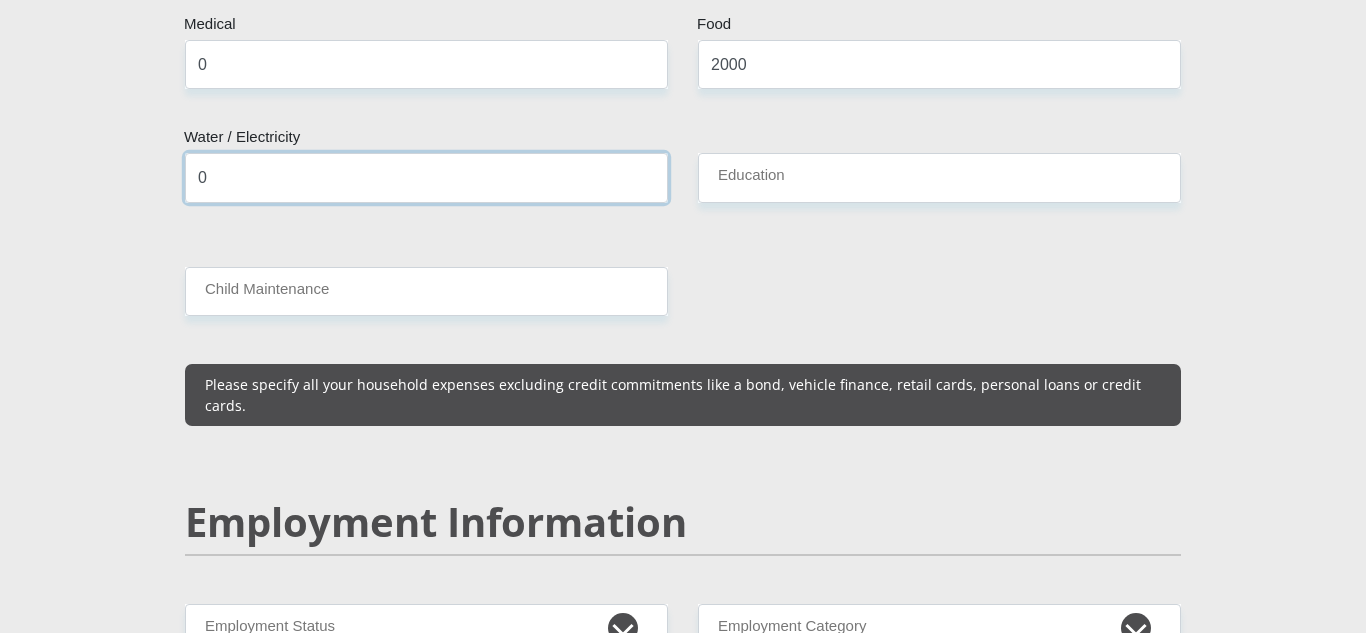 type on "0" 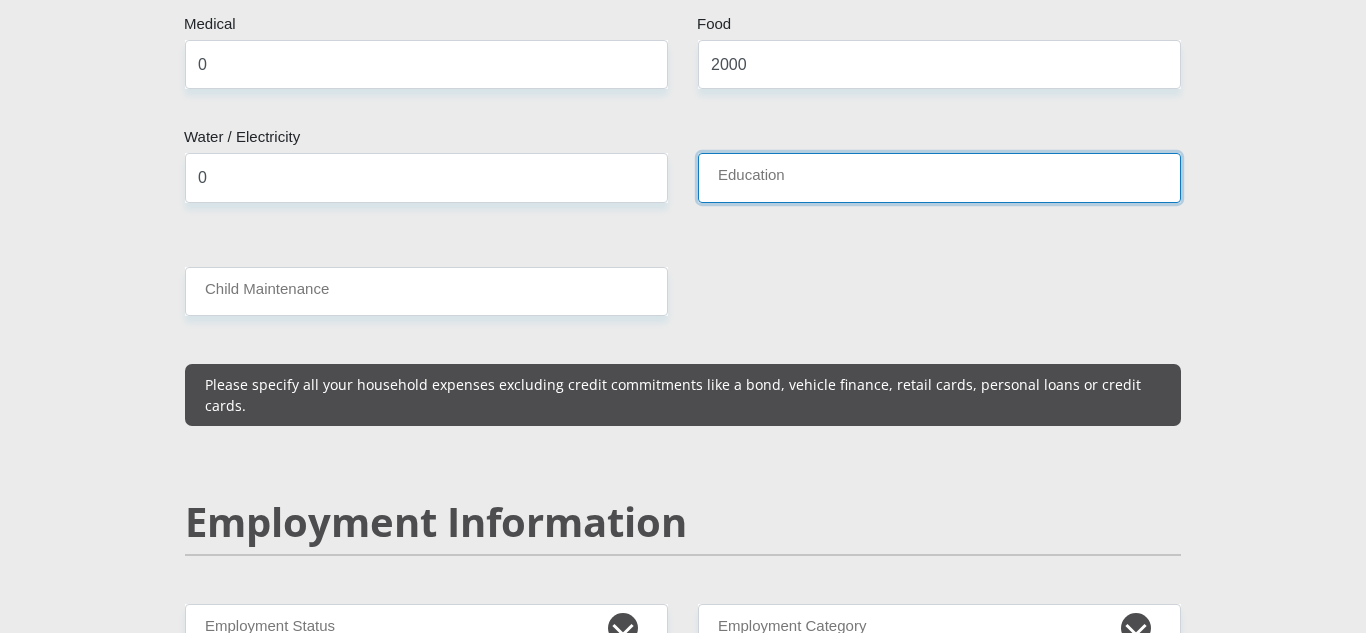 click on "Education" at bounding box center [939, 177] 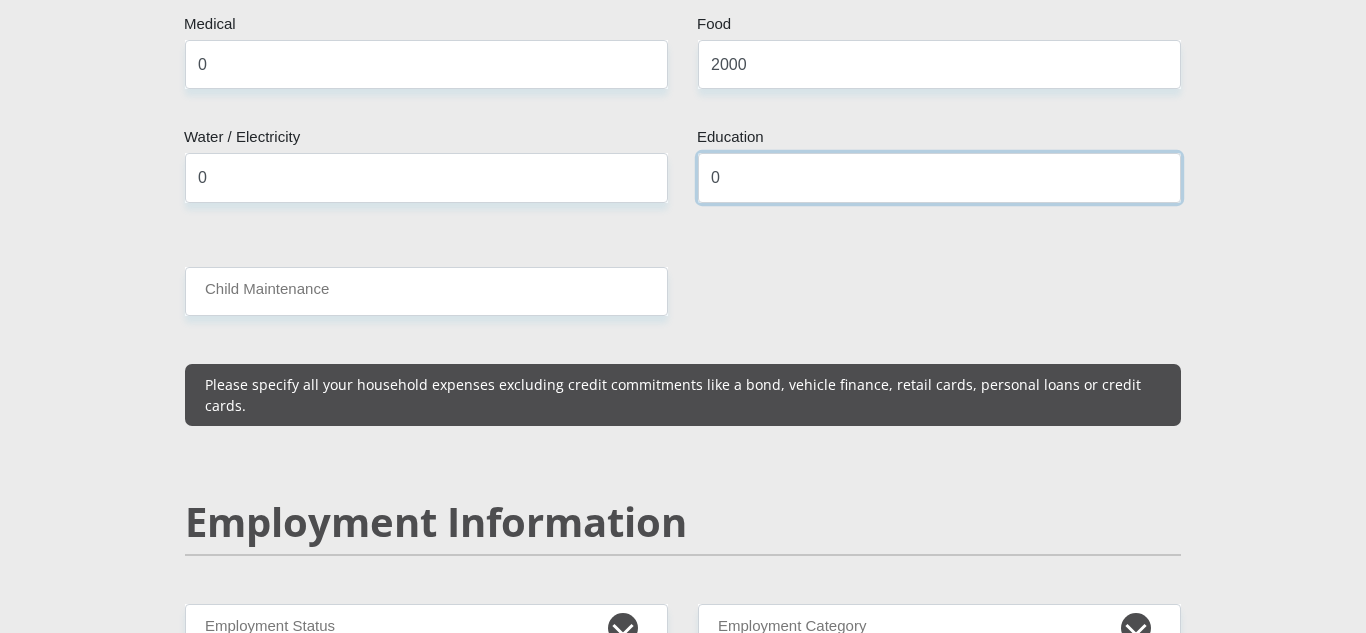 type on "0" 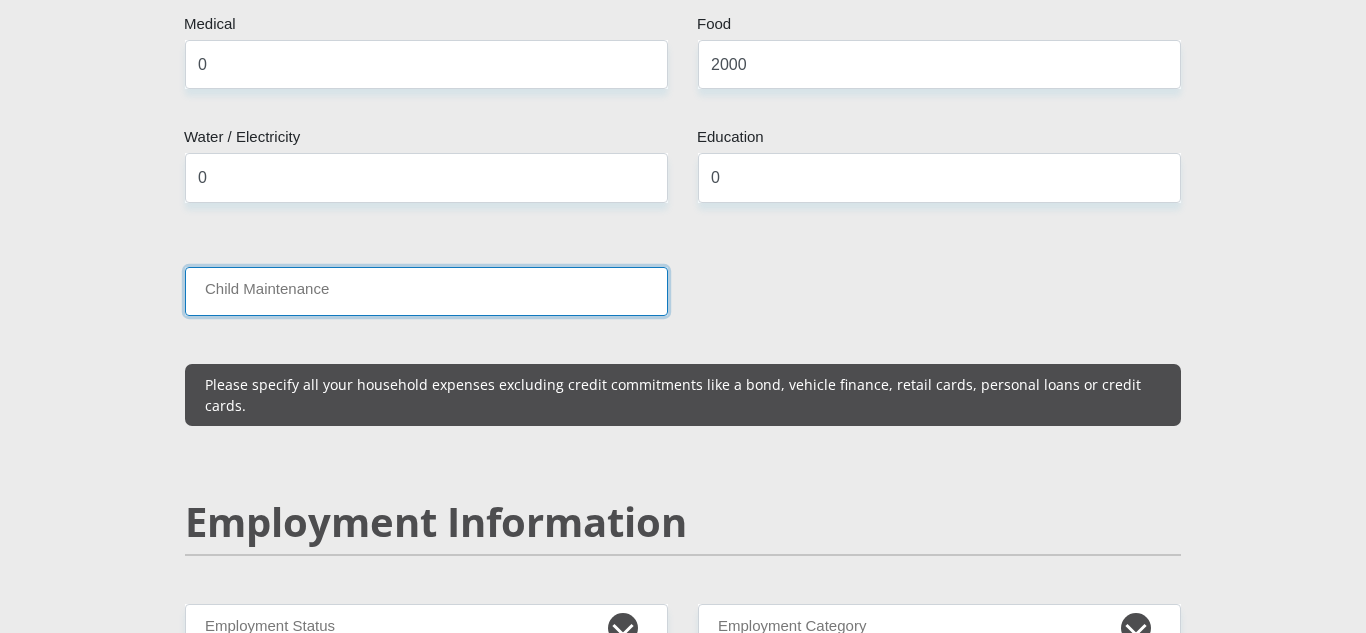 click on "Child Maintenance" at bounding box center [426, 291] 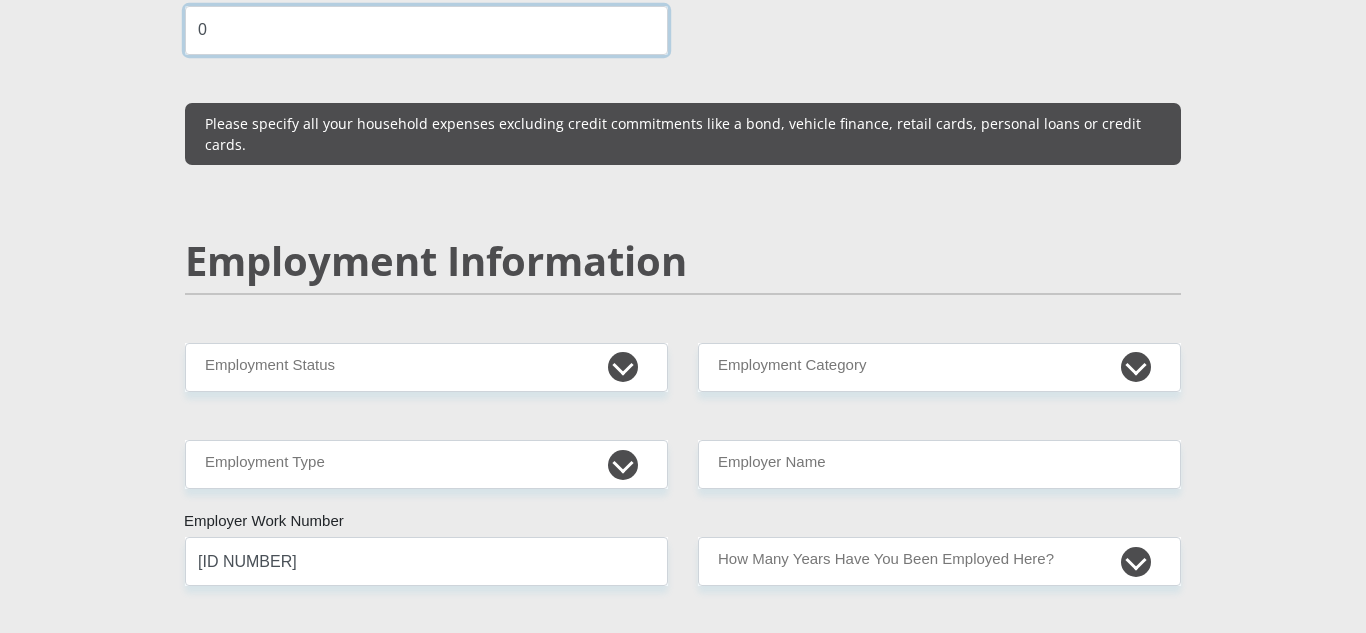 scroll, scrollTop: 2855, scrollLeft: 0, axis: vertical 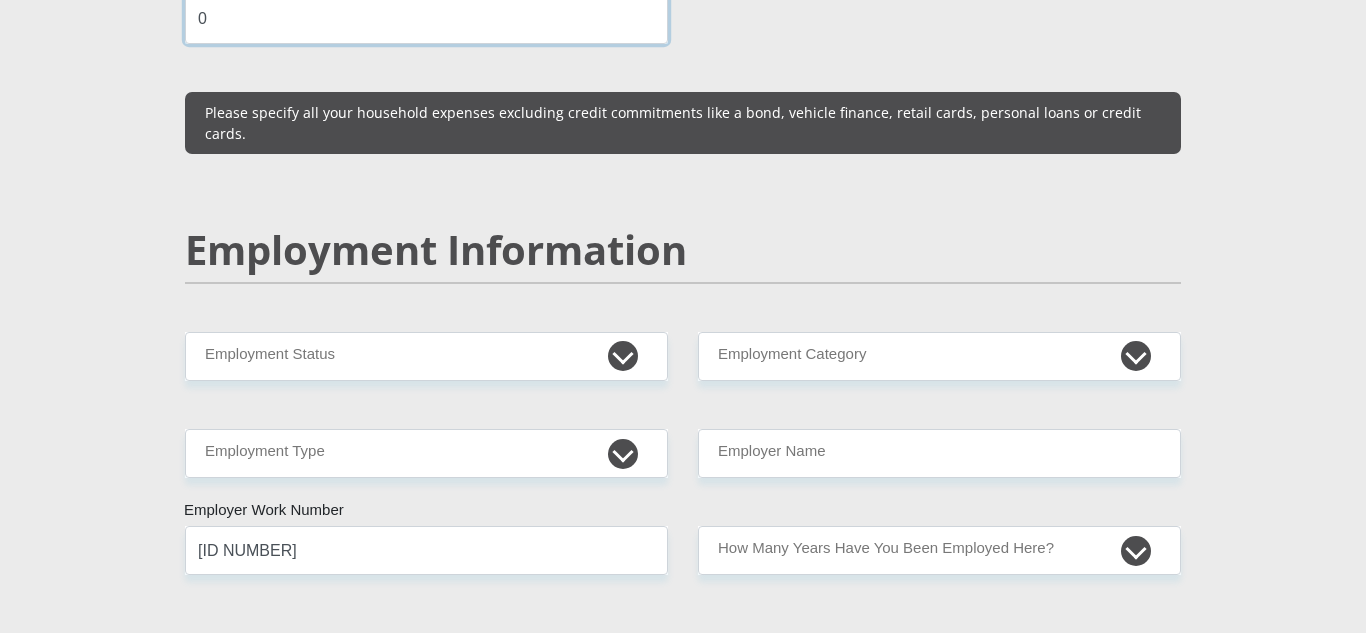 type on "0" 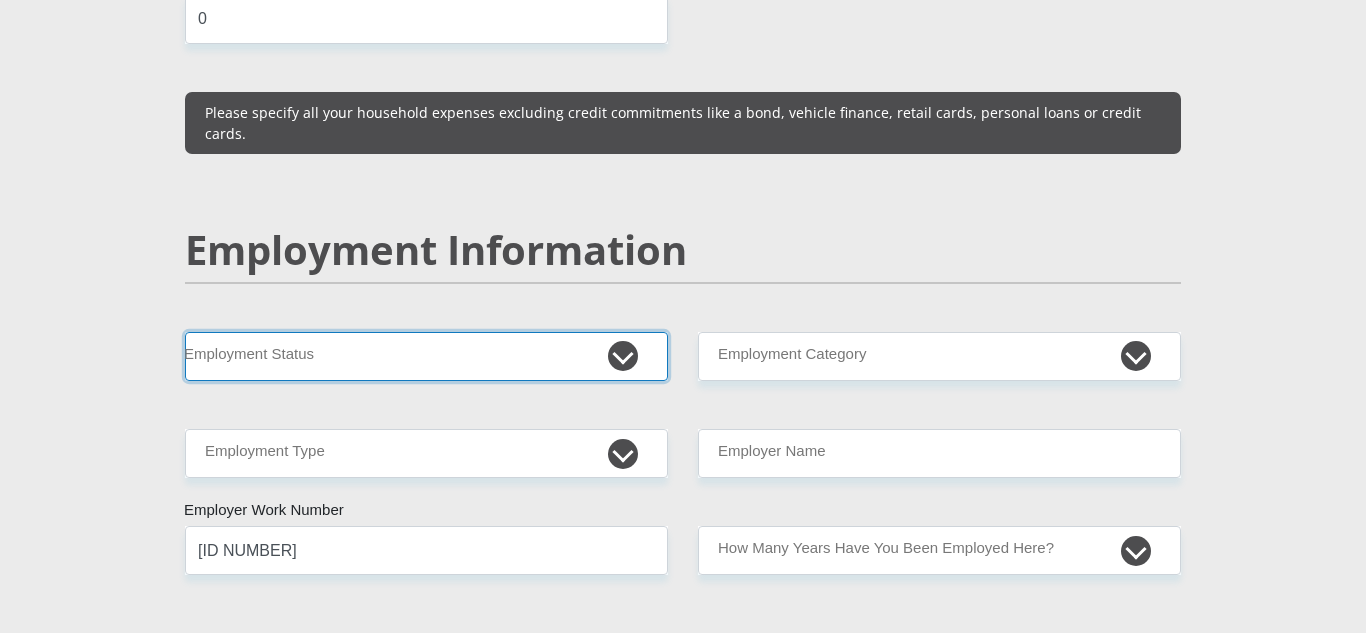 click on "Permanent/Full-time
Part-time/Casual
Contract Worker
Self-Employed
Housewife
Retired
Student
Medically Boarded
Disability
Unemployed" at bounding box center (426, 356) 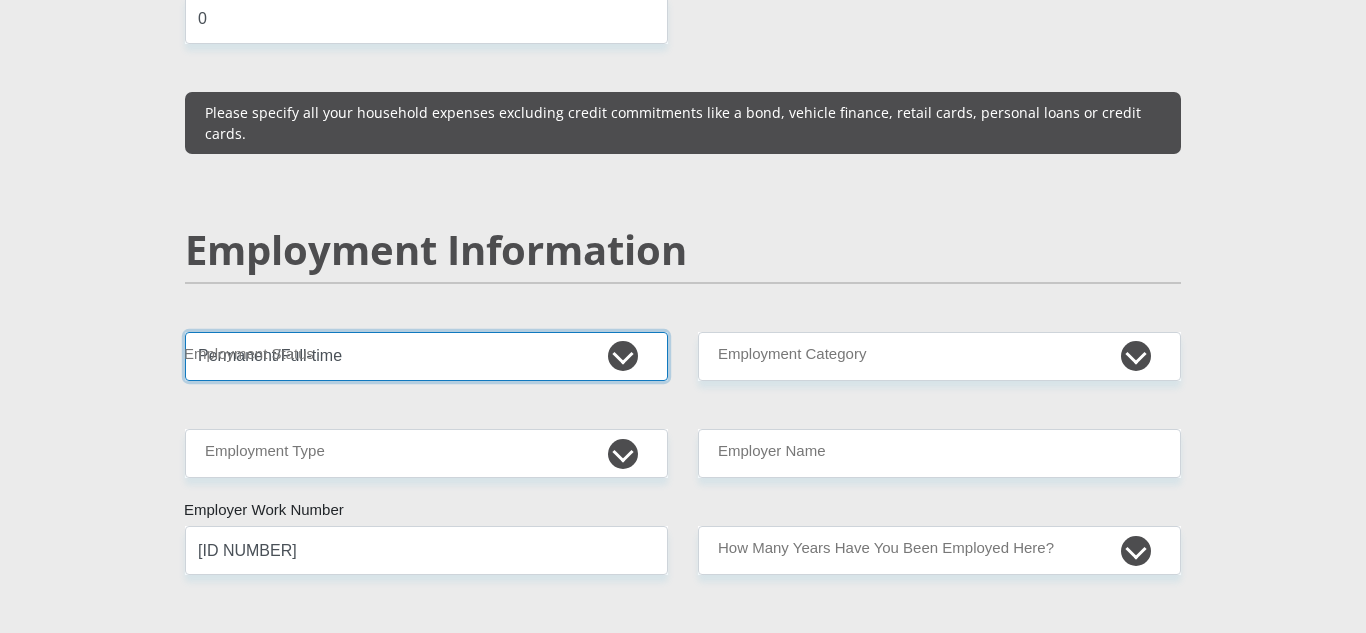 click on "Permanent/Full-time
Part-time/Casual
Contract Worker
Self-Employed
Housewife
Retired
Student
Medically Boarded
Disability
Unemployed" at bounding box center (426, 356) 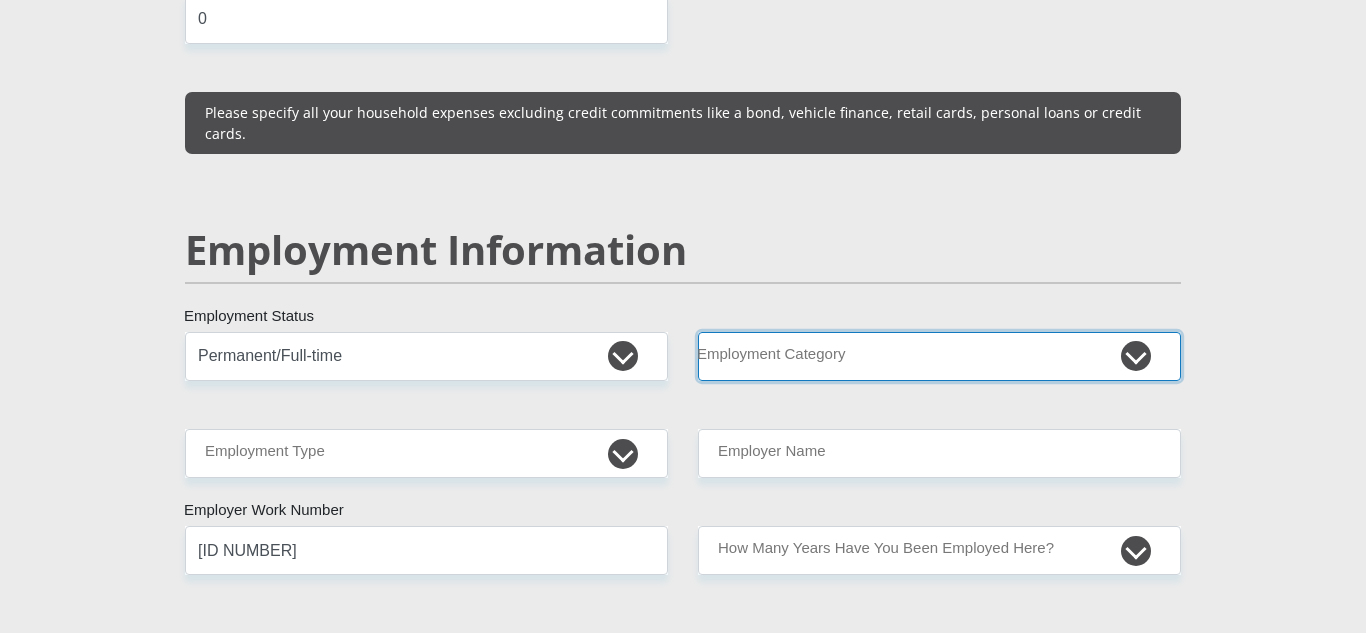 click on "AGRICULTURE
ALCOHOL & TOBACCO
CONSTRUCTION MATERIALS
METALLURGY
EQUIPMENT FOR RENEWABLE ENERGY
SPECIALIZED CONTRACTORS
CAR
GAMING (INCL. INTERNET
OTHER WHOLESALE
UNLICENSED PHARMACEUTICALS
CURRENCY EXCHANGE HOUSES
OTHER FINANCIAL INSTITUTIONS & INSURANCE
REAL ESTATE AGENTS
OIL & GAS
OTHER MATERIALS (E.G. IRON ORE)
PRECIOUS STONES & PRECIOUS METALS
POLITICAL ORGANIZATIONS
RELIGIOUS ORGANIZATIONS(NOT SECTS)
ACTI. HAVING BUSINESS DEAL WITH PUBLIC ADMINISTRATION
LAUNDROMATS" at bounding box center (939, 356) 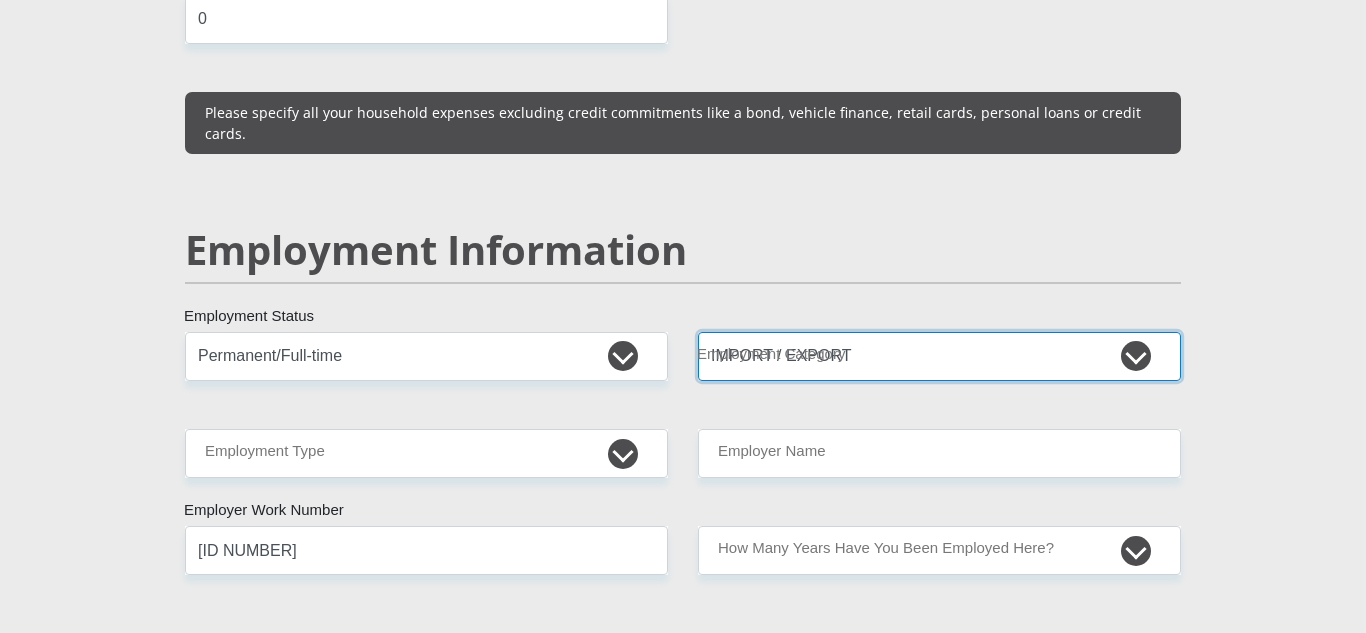 click on "AGRICULTURE
ALCOHOL & TOBACCO
CONSTRUCTION MATERIALS
METALLURGY
EQUIPMENT FOR RENEWABLE ENERGY
SPECIALIZED CONTRACTORS
CAR
GAMING (INCL. INTERNET
OTHER WHOLESALE
UNLICENSED PHARMACEUTICALS
CURRENCY EXCHANGE HOUSES
OTHER FINANCIAL INSTITUTIONS & INSURANCE
REAL ESTATE AGENTS
OIL & GAS
OTHER MATERIALS (E.G. IRON ORE)
PRECIOUS STONES & PRECIOUS METALS
POLITICAL ORGANIZATIONS
RELIGIOUS ORGANIZATIONS(NOT SECTS)
ACTI. HAVING BUSINESS DEAL WITH PUBLIC ADMINISTRATION
LAUNDROMATS" at bounding box center [939, 356] 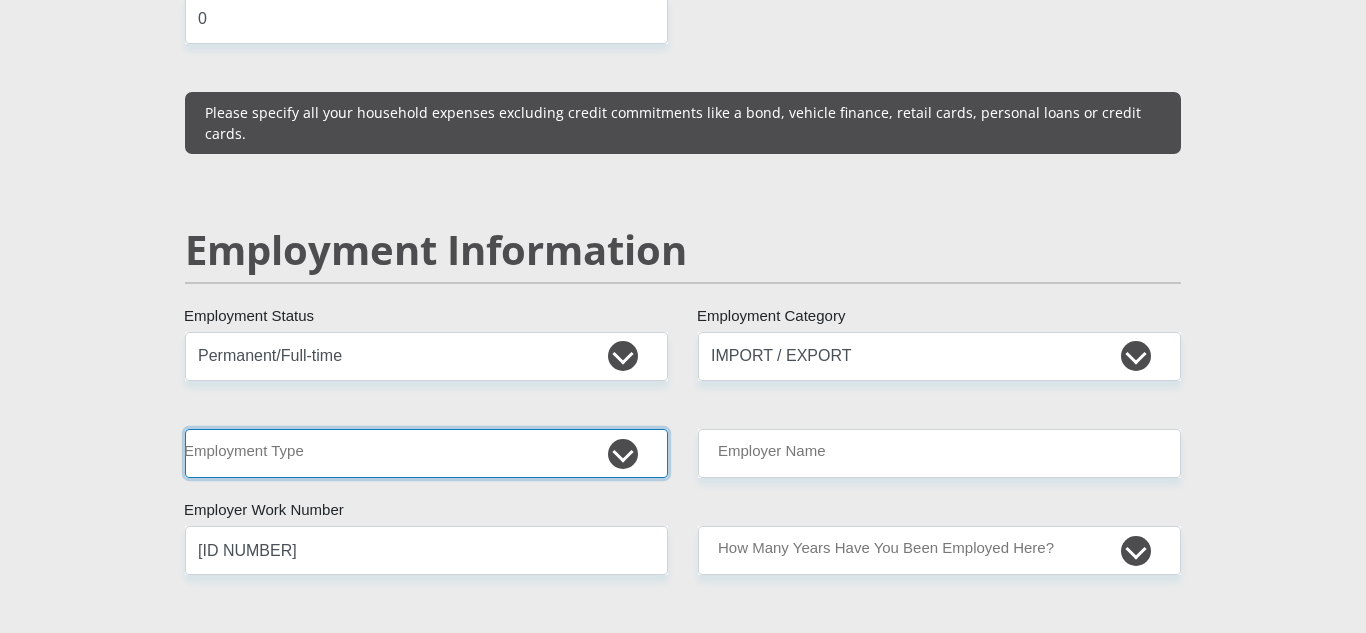 click on "College/Lecturer
Craft Seller
Creative
Driver
Executive
Farmer
Forces - Non Commissioned
Forces - Officer
Hawker
Housewife
Labourer
Licenced Professional
Manager
Miner
Non Licenced Professional
Office Staff/Clerk
Outside Worker
Pensioner
Permanent Teacher
Production/Manufacturing
Sales
Self-Employed
Semi-Professional Worker
Service Industry  Social Worker  Student" at bounding box center [426, 453] 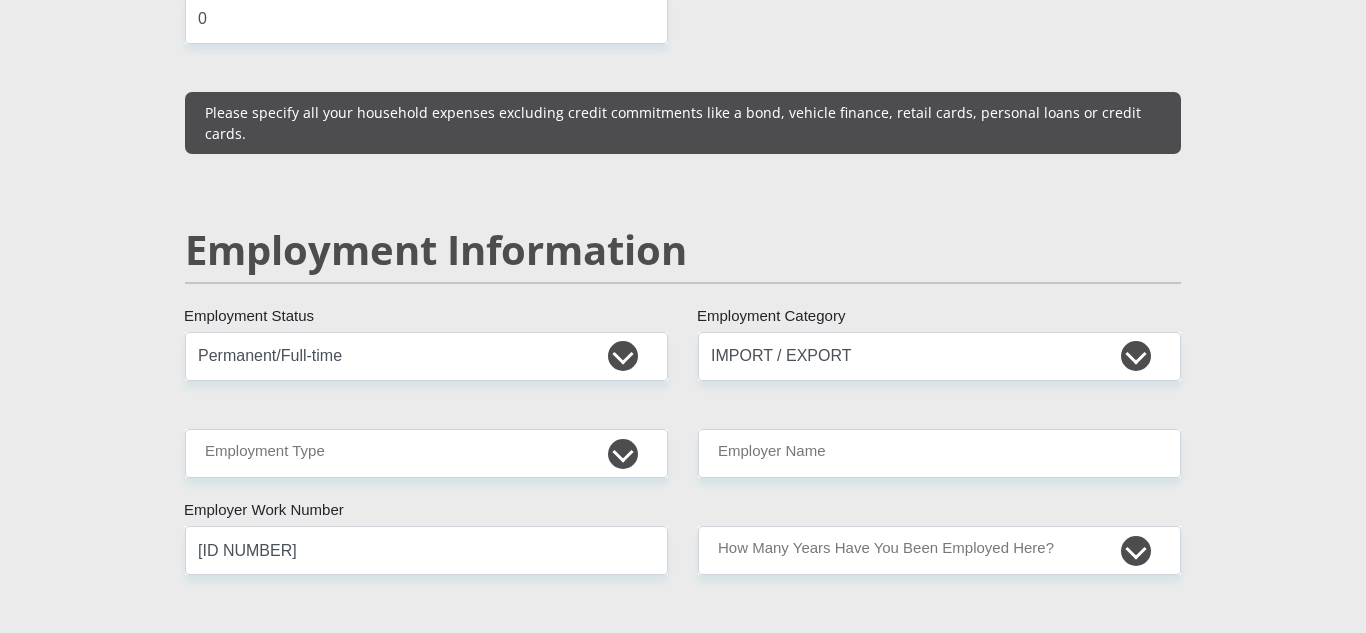 click on "Mr
Ms
Mrs
Dr
Other
Title
[FIRST]
First Name
[LAST]
Surname
[ID NUMBER]
South African ID Number
Please input valid ID number
[COUNTRY]
Afghanistan
Aland Islands
Albania
Algeria
America Samoa
American Virgin Islands
Andorra
Angola
Anguilla
Antarctica
Antigua and Barbuda
Argentina" at bounding box center [683, 323] 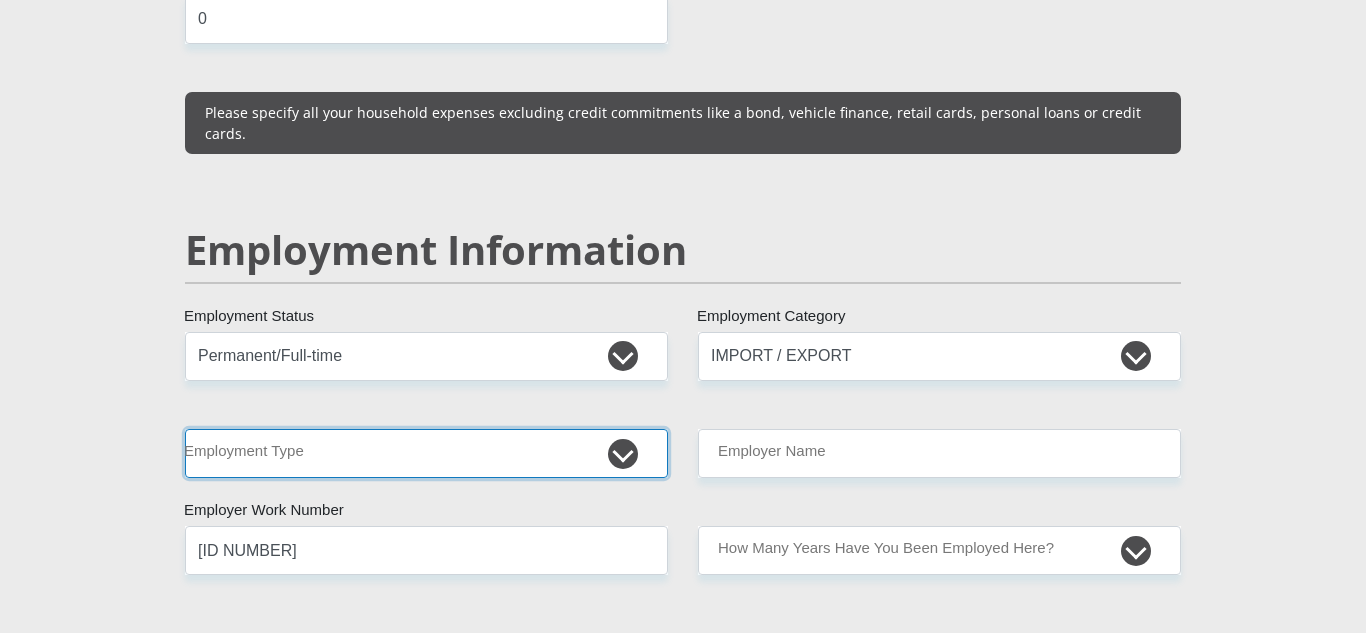 click on "College/Lecturer
Craft Seller
Creative
Driver
Executive
Farmer
Forces - Non Commissioned
Forces - Officer
Hawker
Housewife
Labourer
Licenced Professional
Manager
Miner
Non Licenced Professional
Office Staff/Clerk
Outside Worker
Pensioner
Permanent Teacher
Production/Manufacturing
Sales
Self-Employed
Semi-Professional Worker
Service Industry  Social Worker  Student" at bounding box center (426, 453) 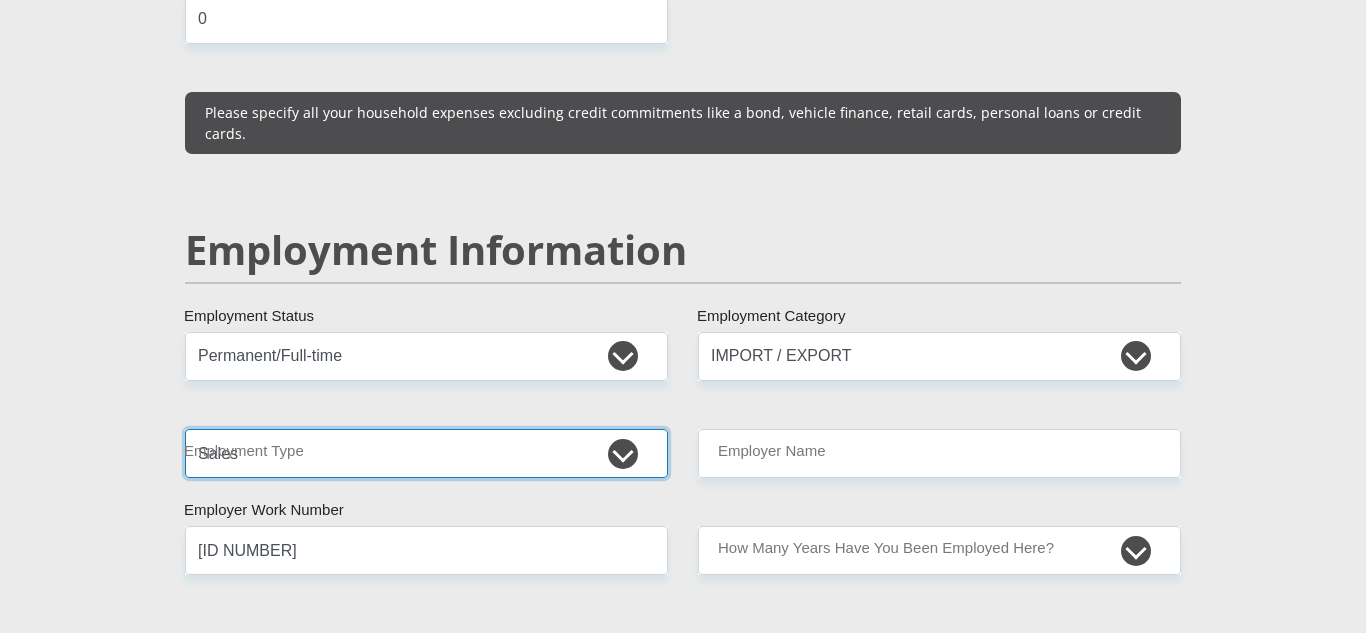 click on "College/Lecturer
Craft Seller
Creative
Driver
Executive
Farmer
Forces - Non Commissioned
Forces - Officer
Hawker
Housewife
Labourer
Licenced Professional
Manager
Miner
Non Licenced Professional
Office Staff/Clerk
Outside Worker
Pensioner
Permanent Teacher
Production/Manufacturing
Sales
Self-Employed
Semi-Professional Worker
Service Industry  Social Worker  Student" at bounding box center [426, 453] 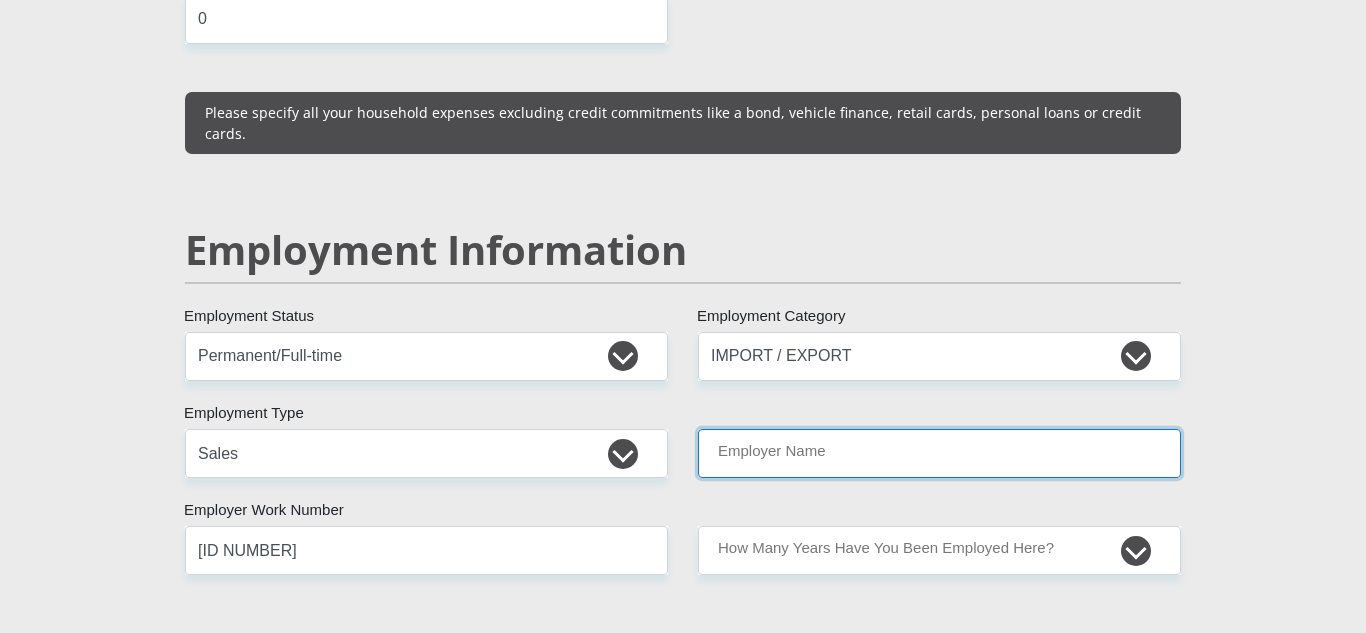 click on "Employer Name" at bounding box center (939, 453) 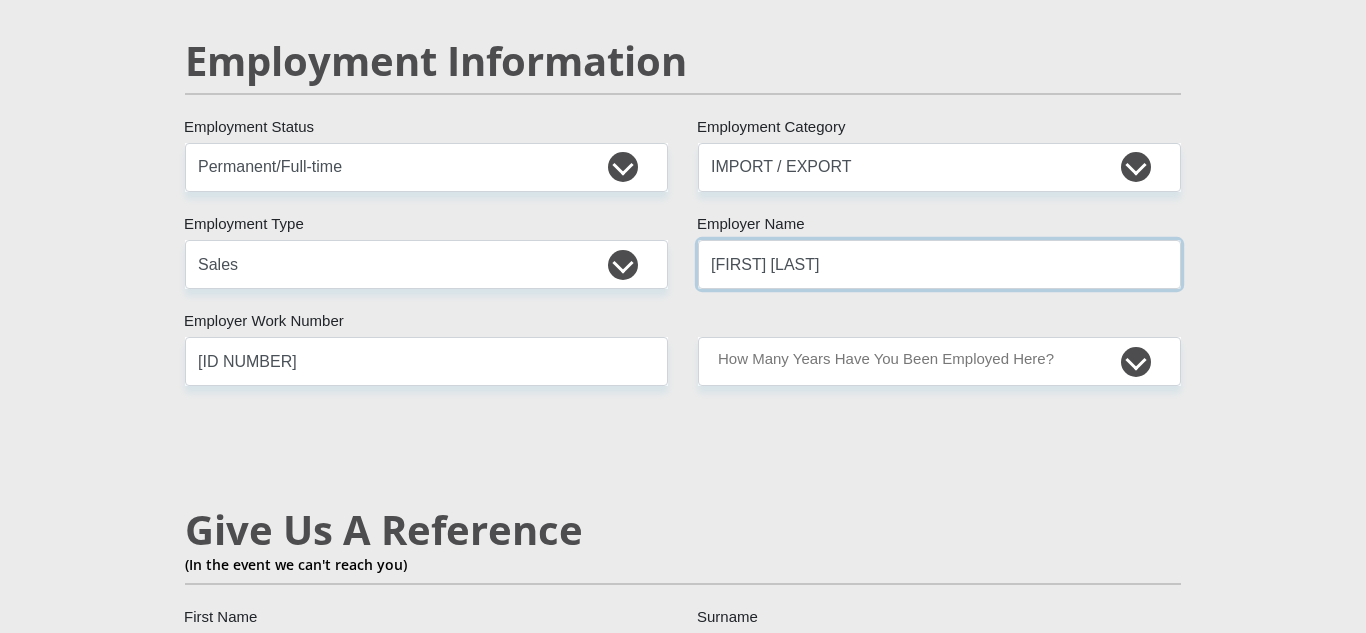 scroll, scrollTop: 3045, scrollLeft: 0, axis: vertical 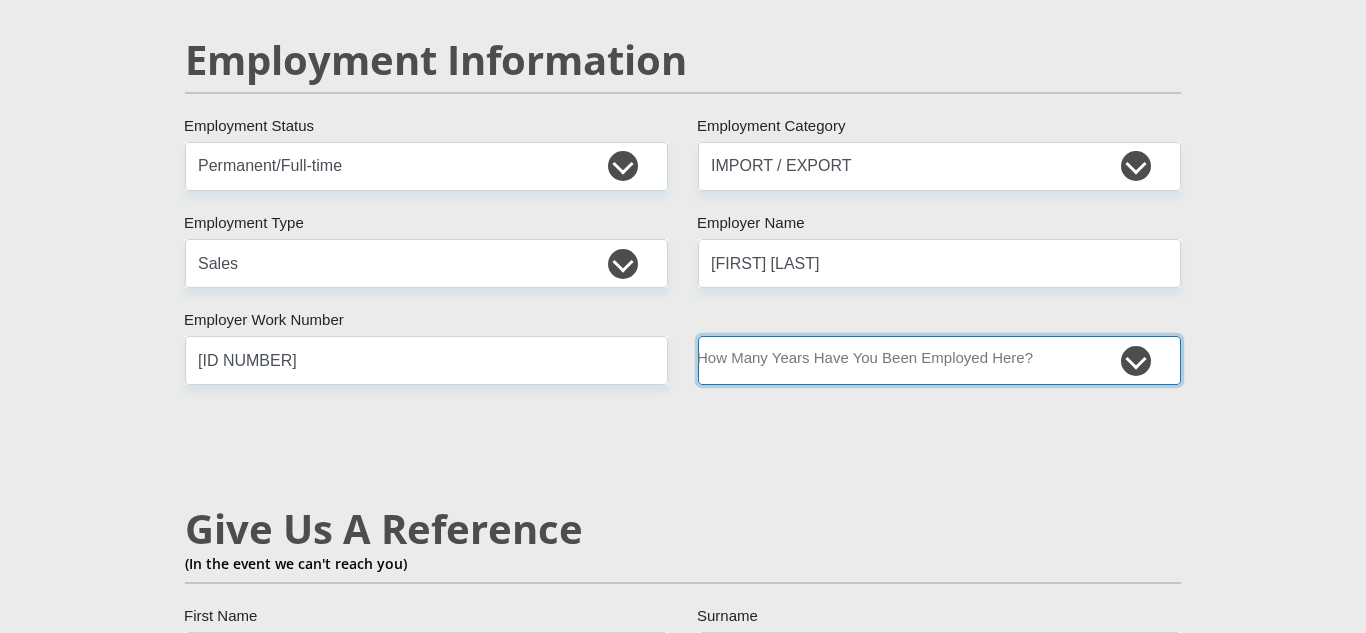 click on "less than 1 year
1-3 years
3-5 years
5+ years" at bounding box center [939, 360] 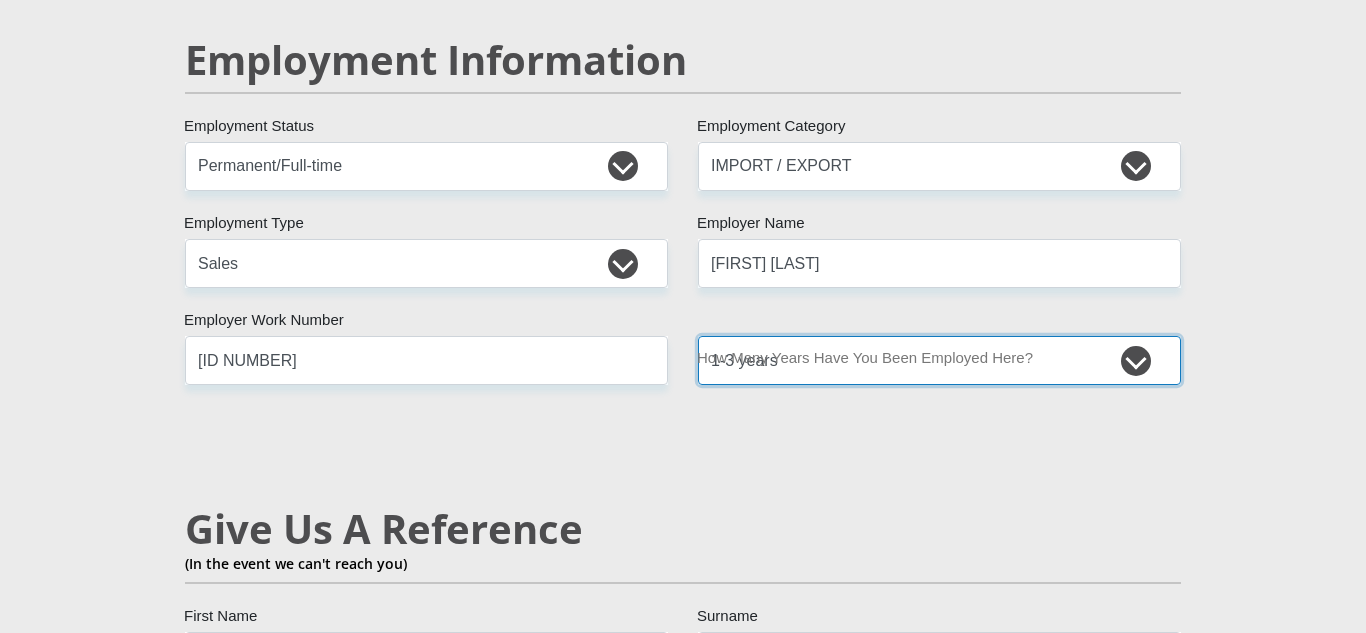 click on "less than 1 year
1-3 years
3-5 years
5+ years" at bounding box center [939, 360] 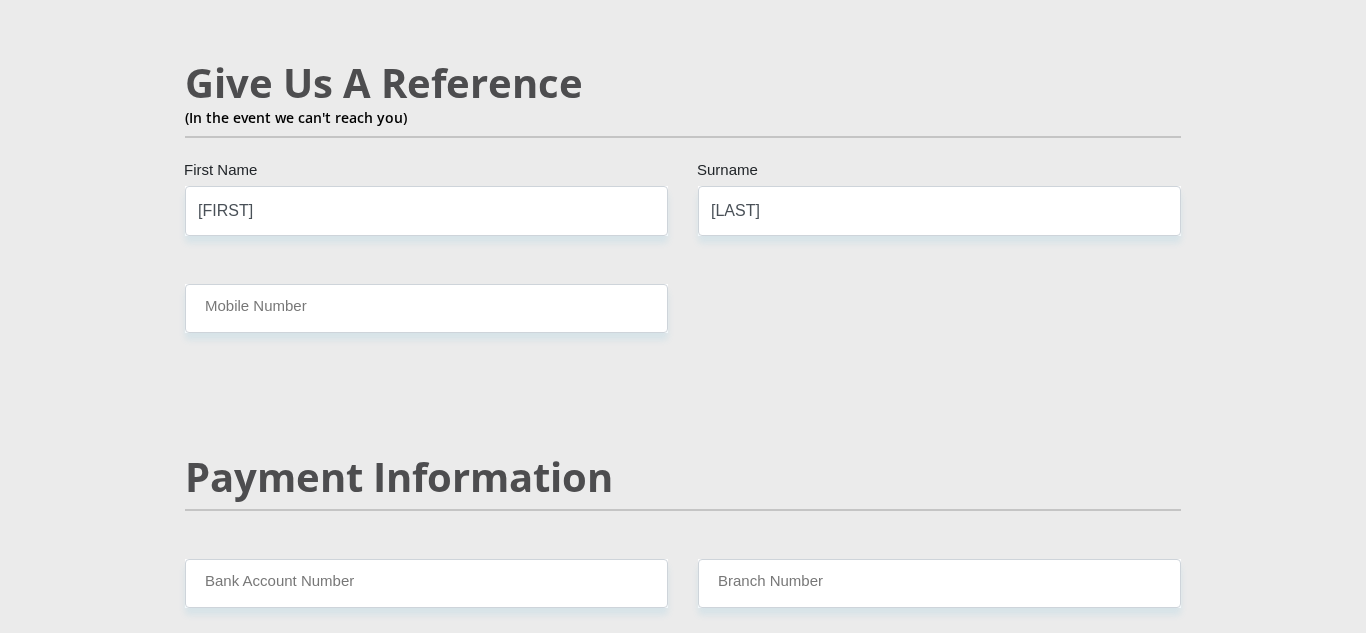 scroll, scrollTop: 3509, scrollLeft: 0, axis: vertical 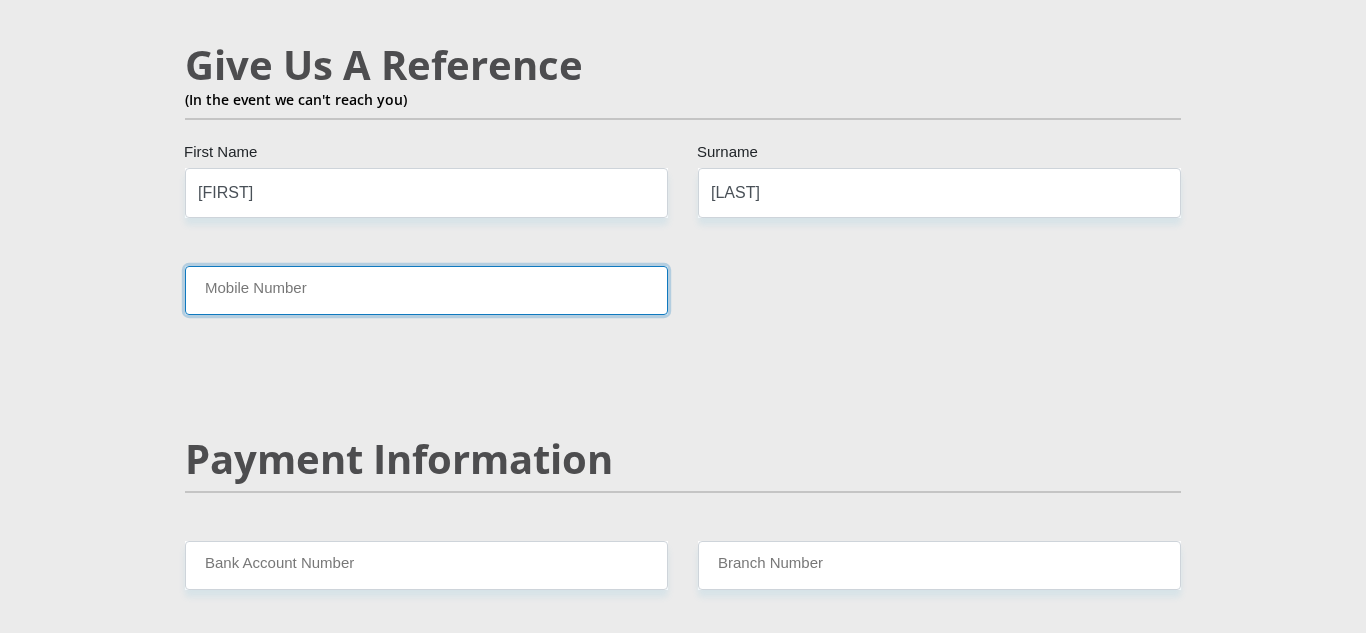 click on "Mobile Number" at bounding box center (426, 290) 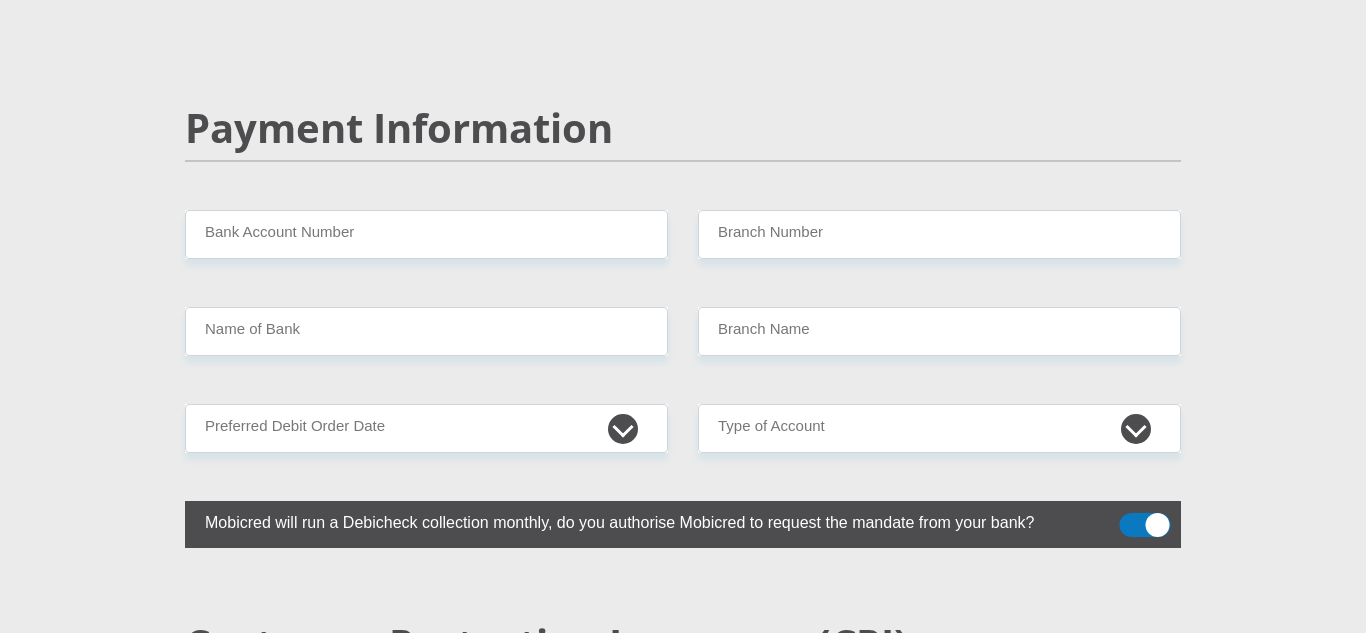 scroll, scrollTop: 3842, scrollLeft: 0, axis: vertical 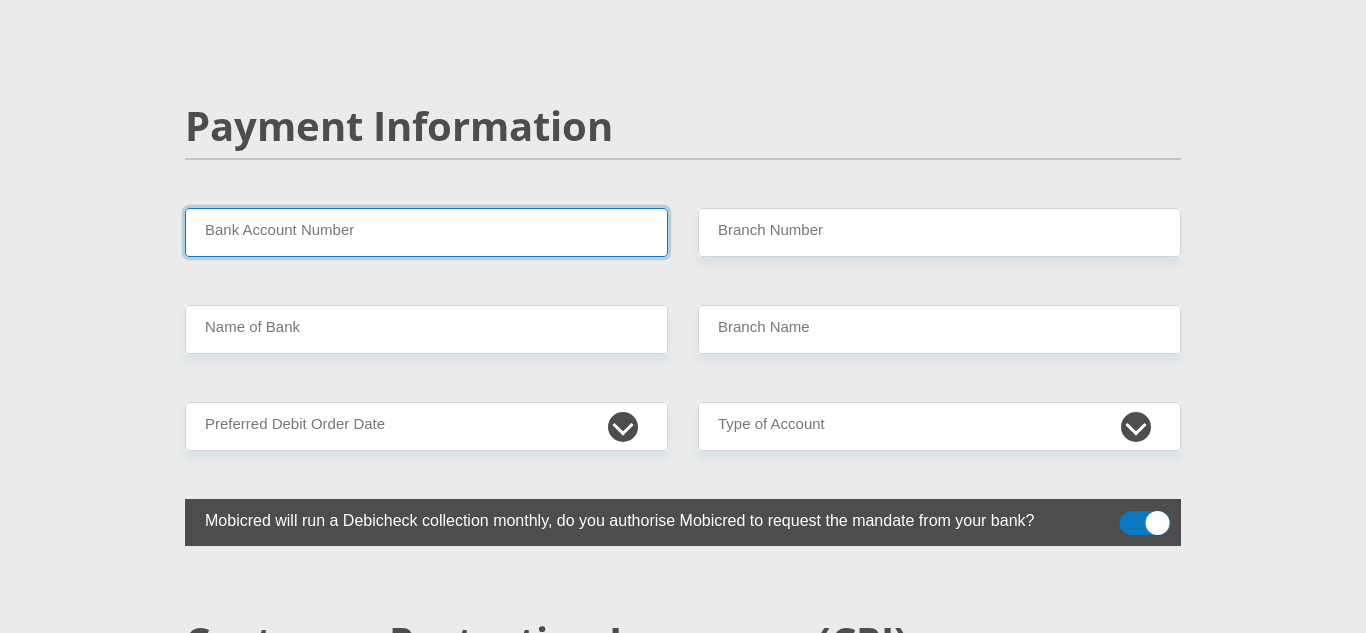 click on "Bank Account Number" at bounding box center [426, 232] 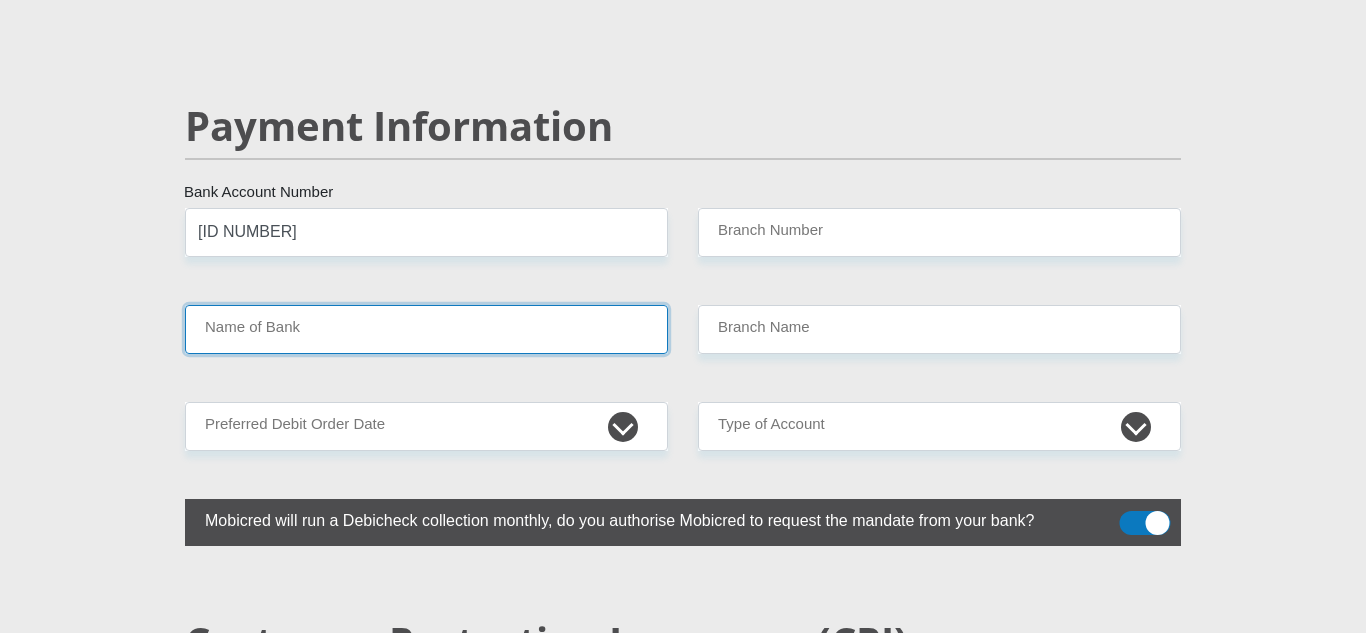 click on "Name of Bank" at bounding box center (426, 329) 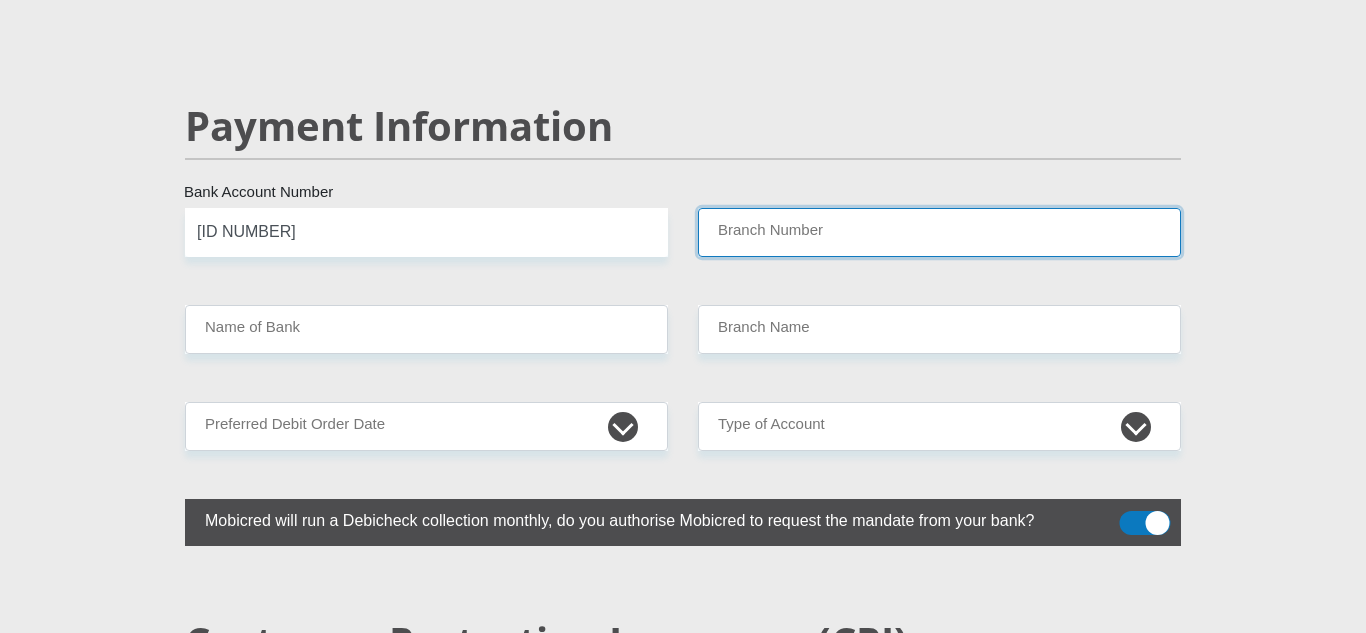 click on "Branch Number" at bounding box center (939, 232) 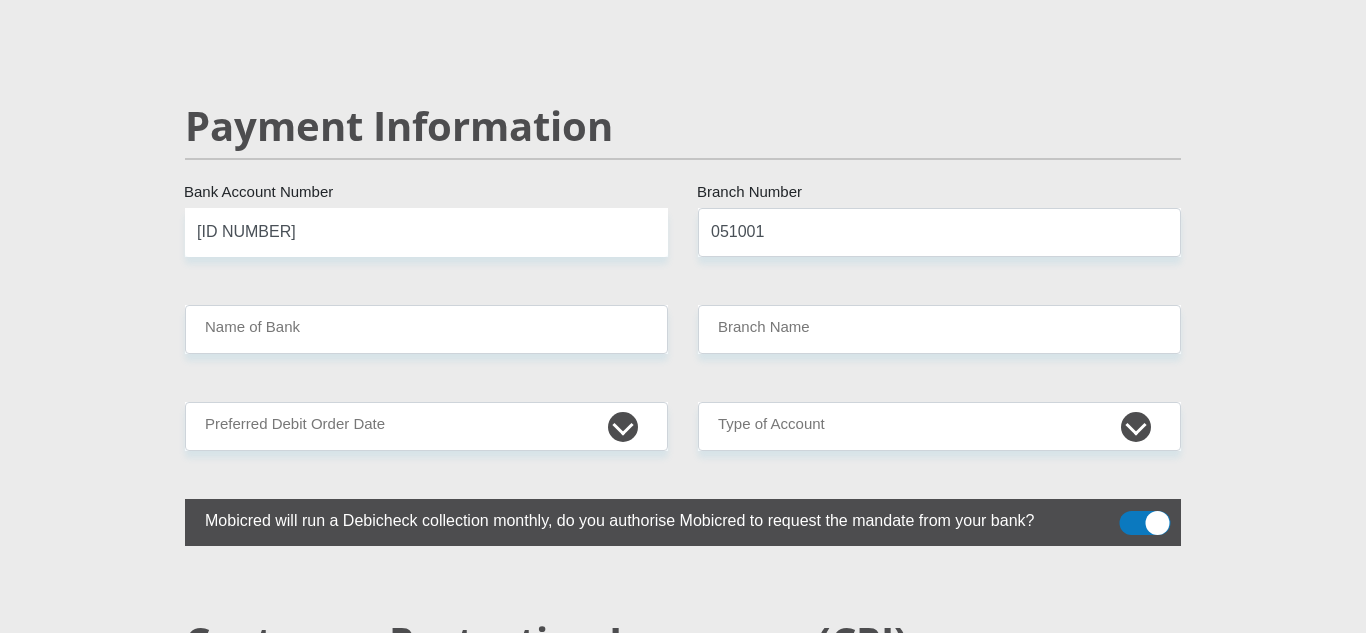 click on "Mr
Ms
Mrs
Dr
Other
Title
[FIRST]
First Name
[LAST]
Surname
[ID NUMBER]
South African ID Number
Please input valid ID number
[COUNTRY]
Afghanistan
Aland Islands
Albania
Algeria
America Samoa
American Virgin Islands
Andorra
Angola
Anguilla
Antarctica
Antigua and Barbuda
Argentina" at bounding box center (683, -664) 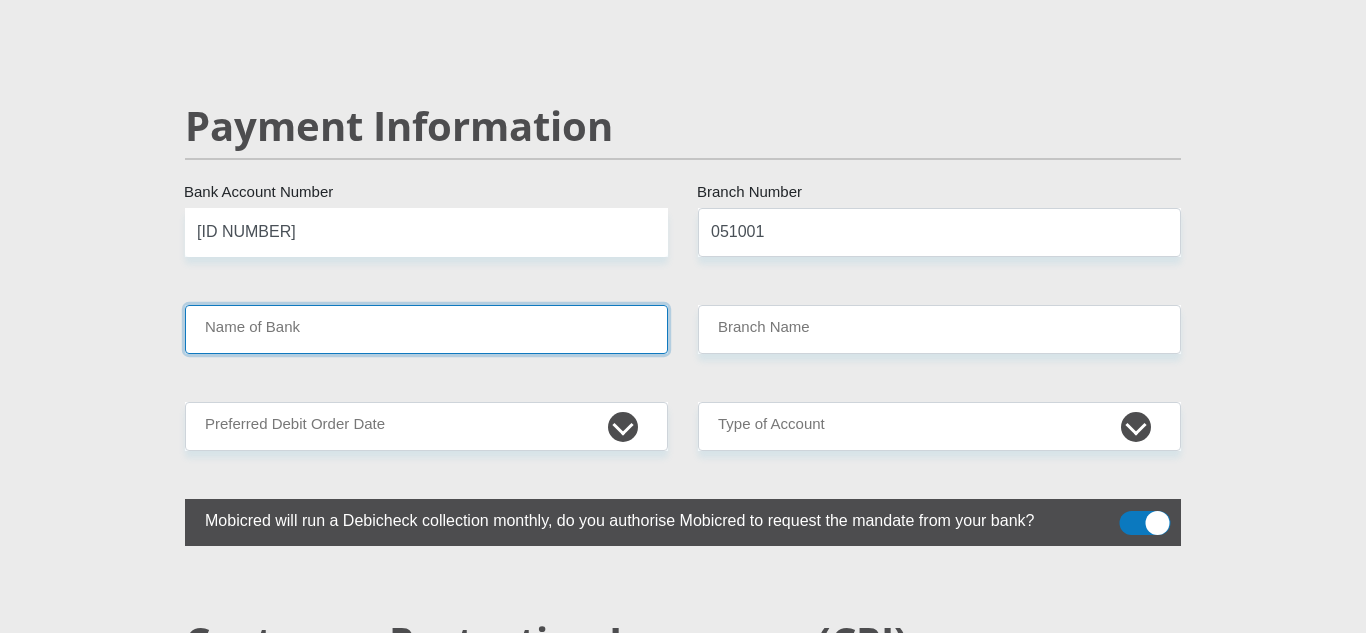 click on "Name of Bank" at bounding box center (426, 329) 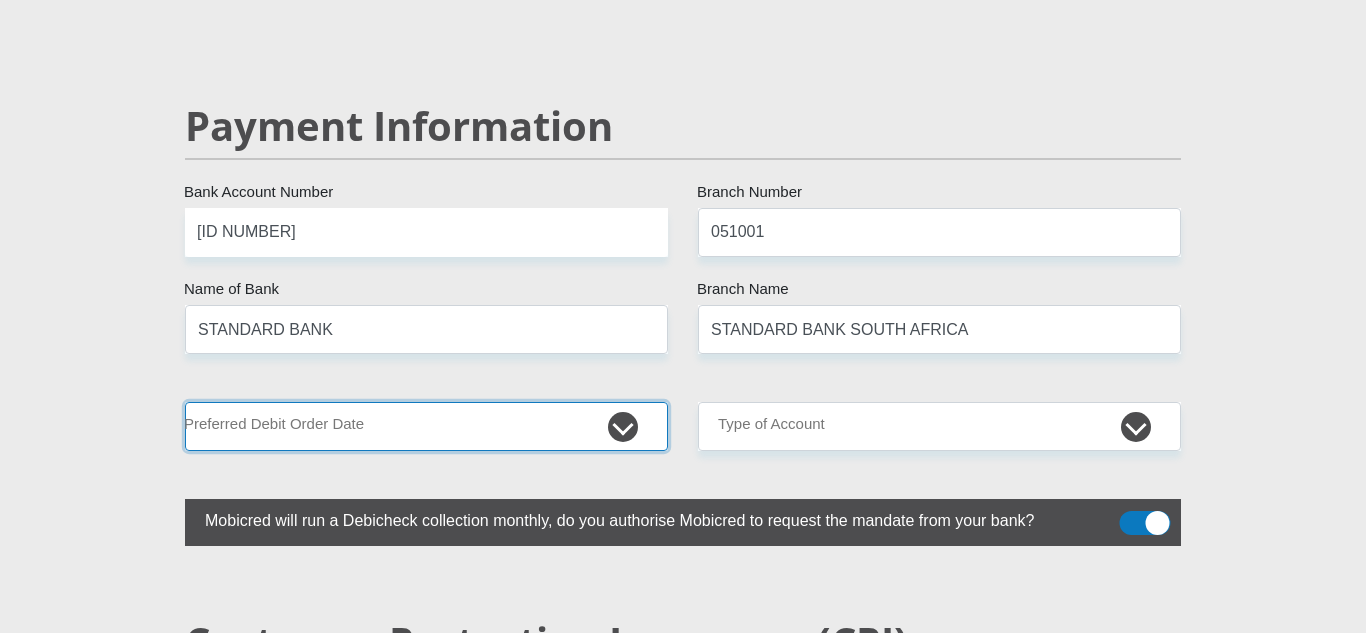 click on "1st
2nd
3rd
4th
5th
7th
18th
19th
20th
21st
22nd
23rd
24th
25th
26th
27th
28th
29th
30th" at bounding box center [426, 426] 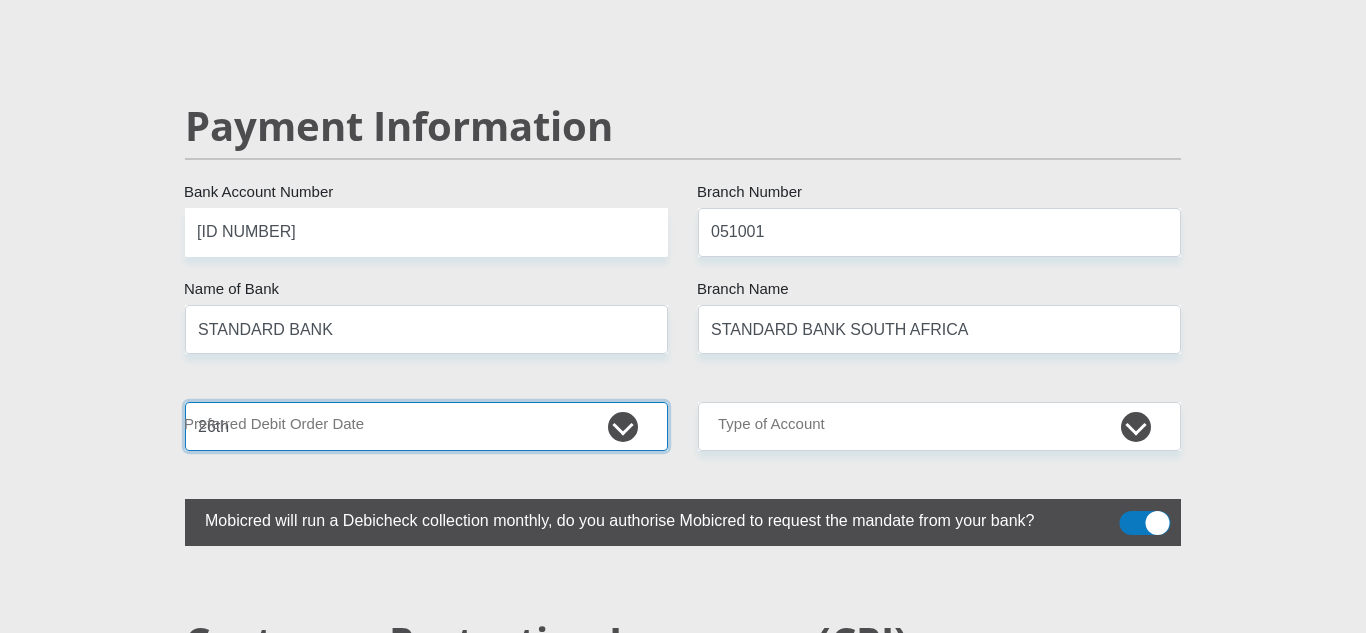 click on "1st
2nd
3rd
4th
5th
7th
18th
19th
20th
21st
22nd
23rd
24th
25th
26th
27th
28th
29th
30th" at bounding box center (426, 426) 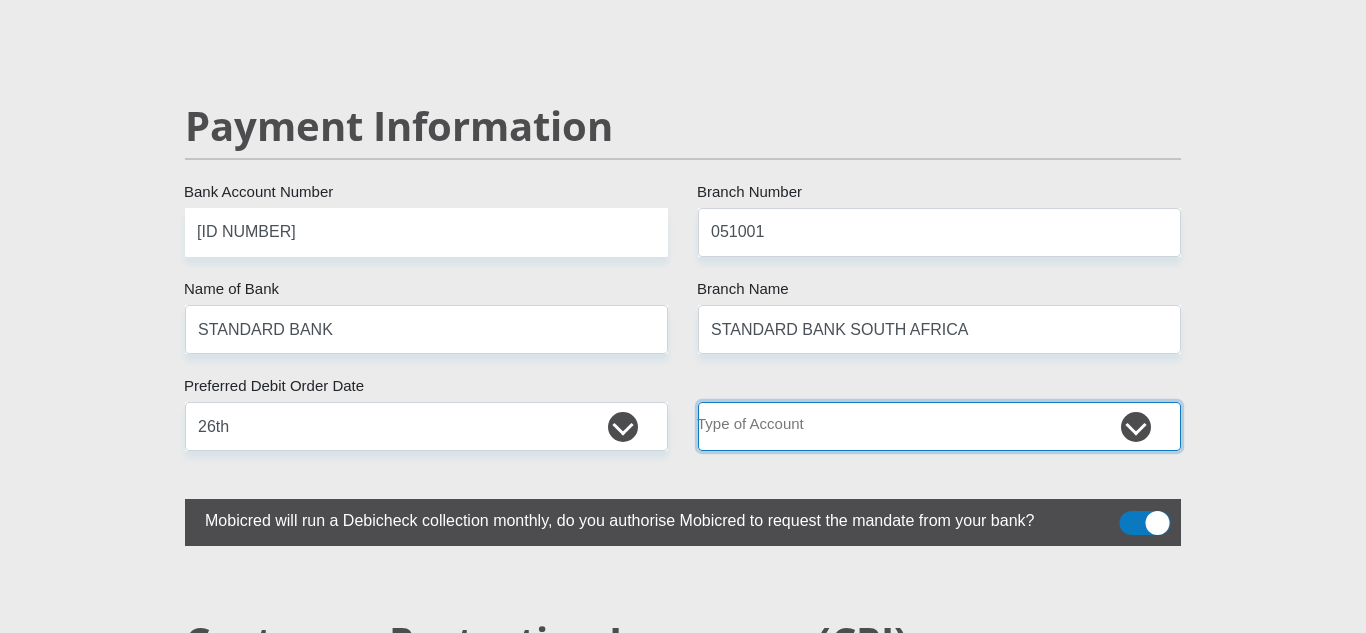 click on "Cheque
Savings" at bounding box center (939, 426) 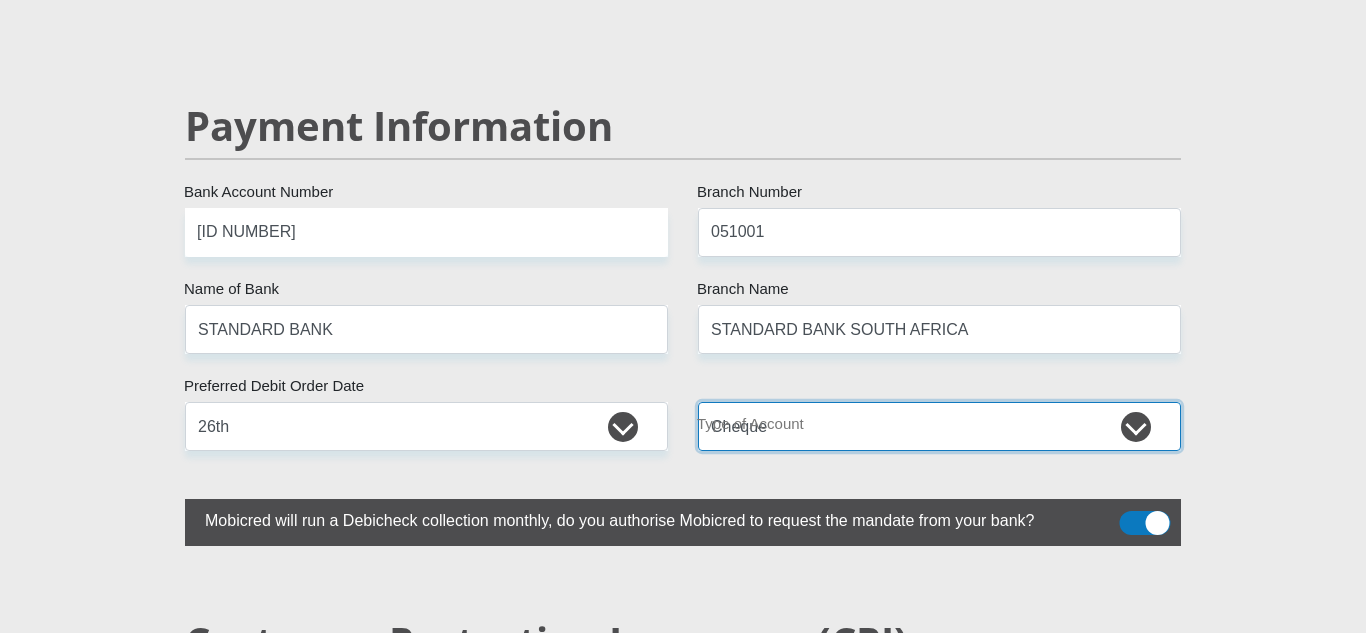 click on "Cheque
Savings" at bounding box center (939, 426) 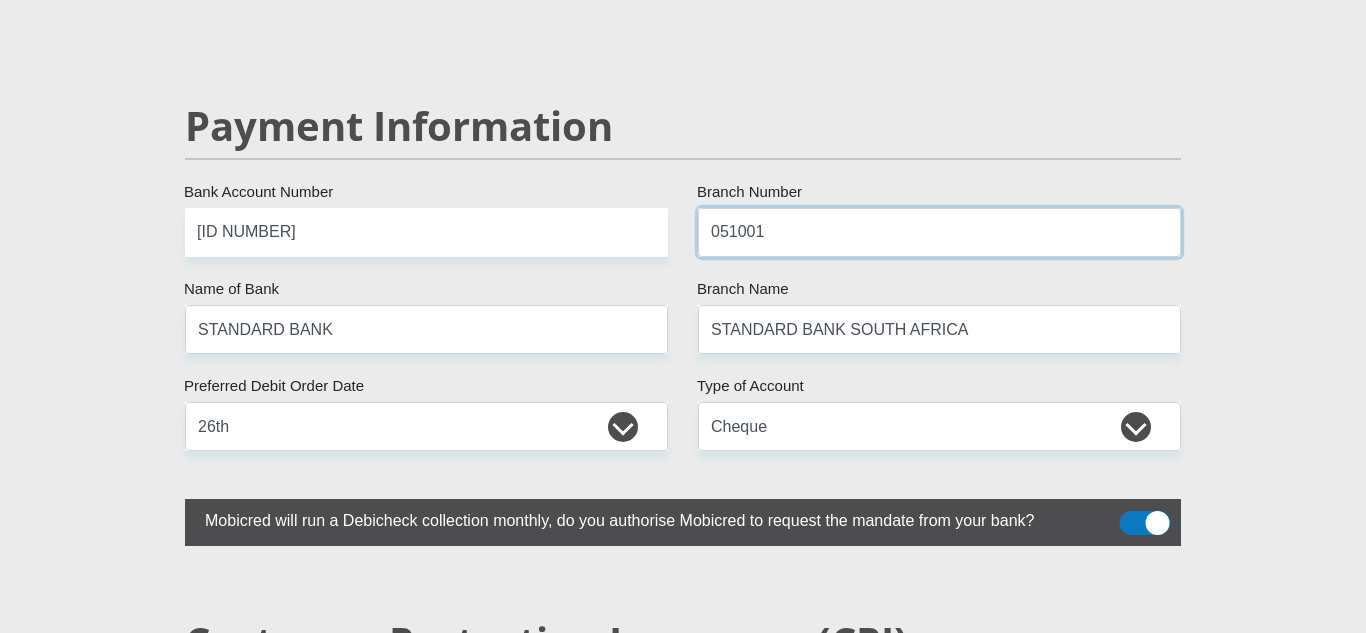 click on "051001" at bounding box center (939, 232) 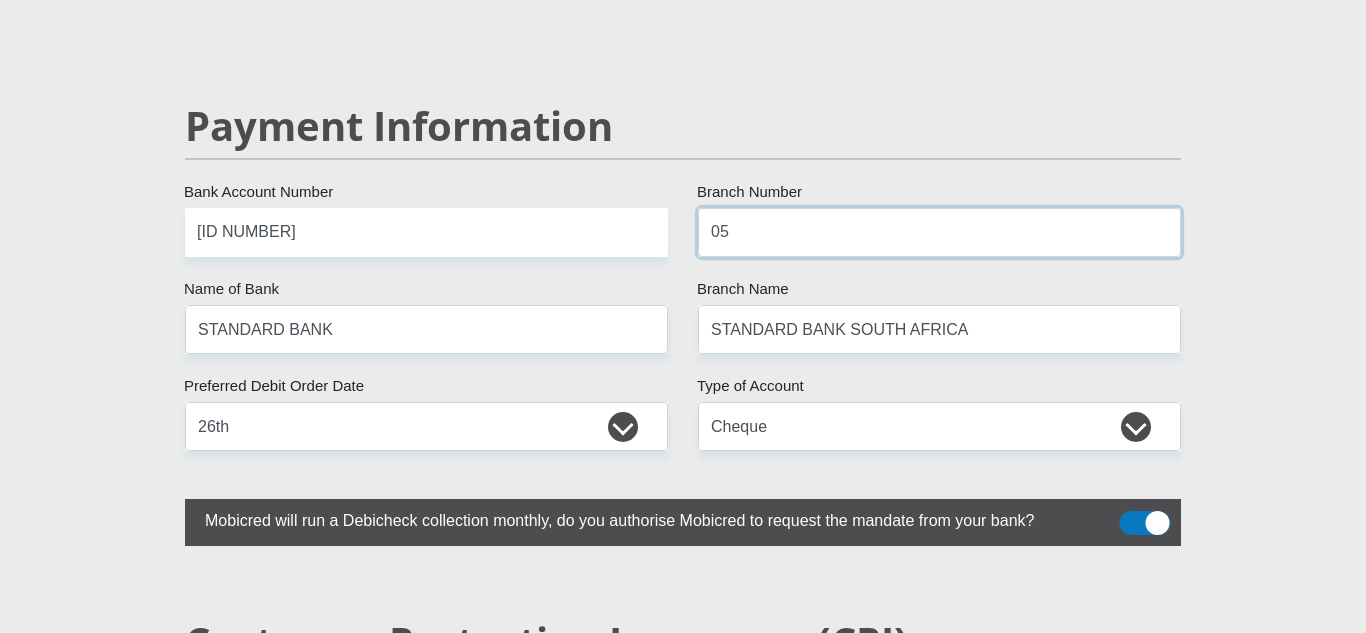 type on "0" 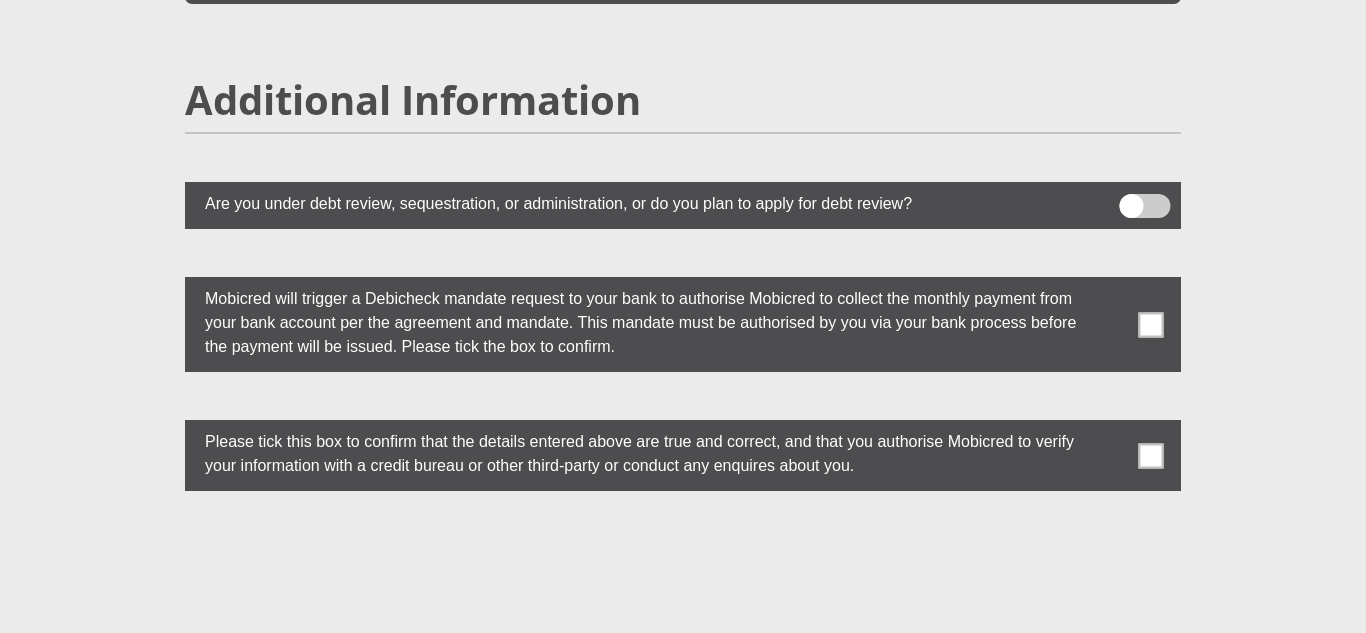 scroll, scrollTop: 5404, scrollLeft: 0, axis: vertical 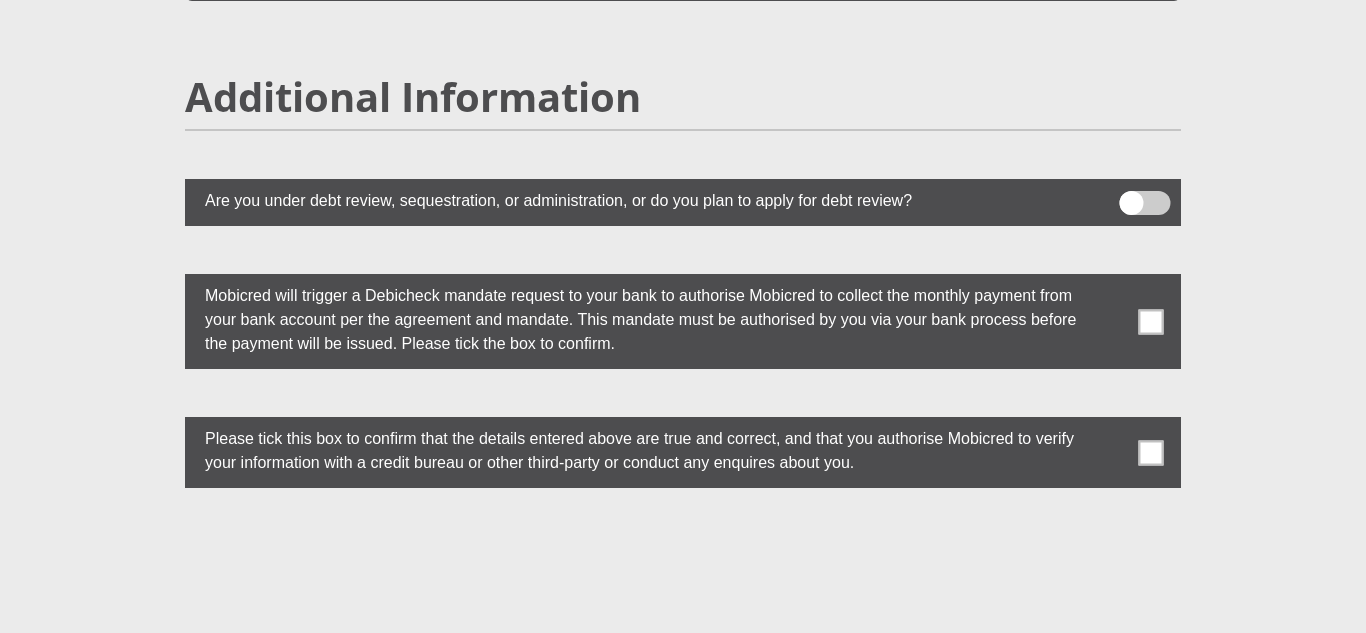 type on "[ID NUMBER]" 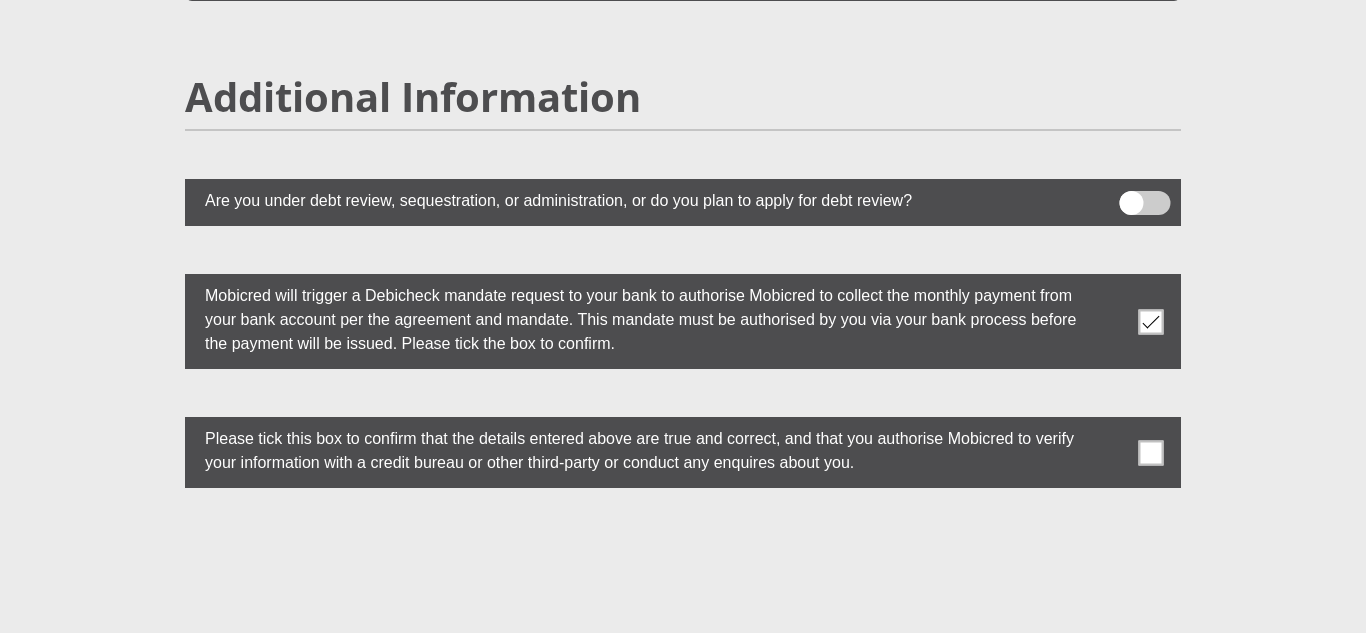 type on "[AREA]" 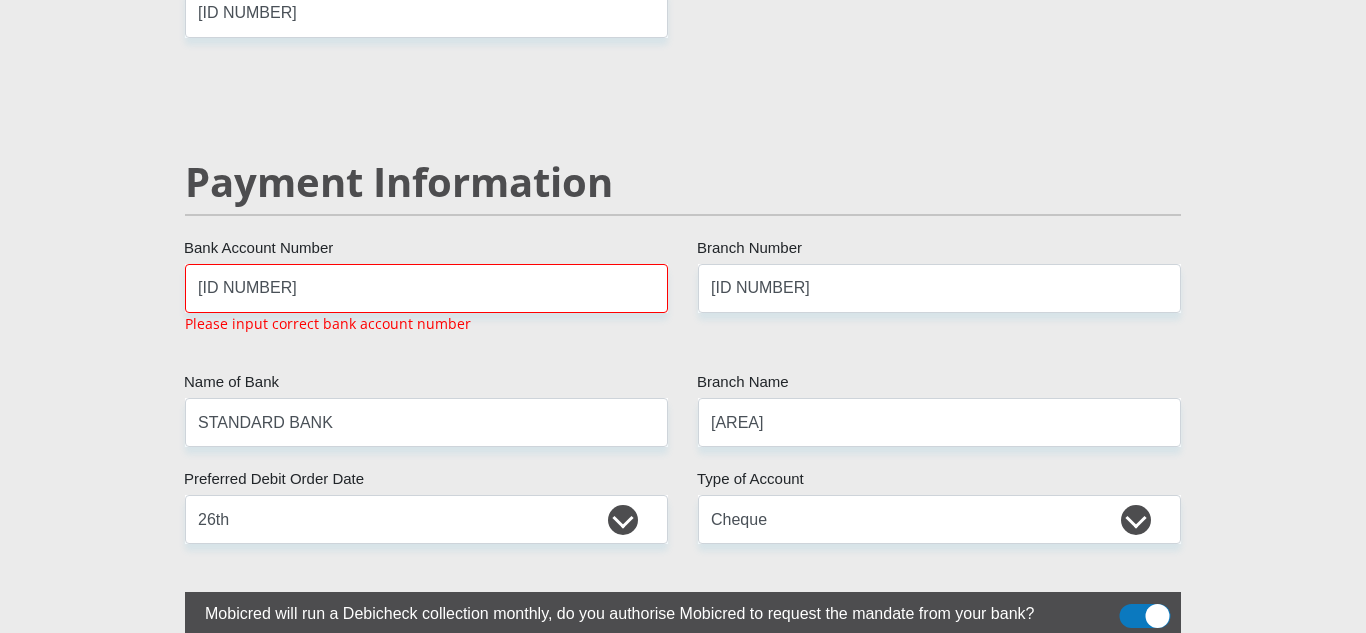 scroll, scrollTop: 3778, scrollLeft: 0, axis: vertical 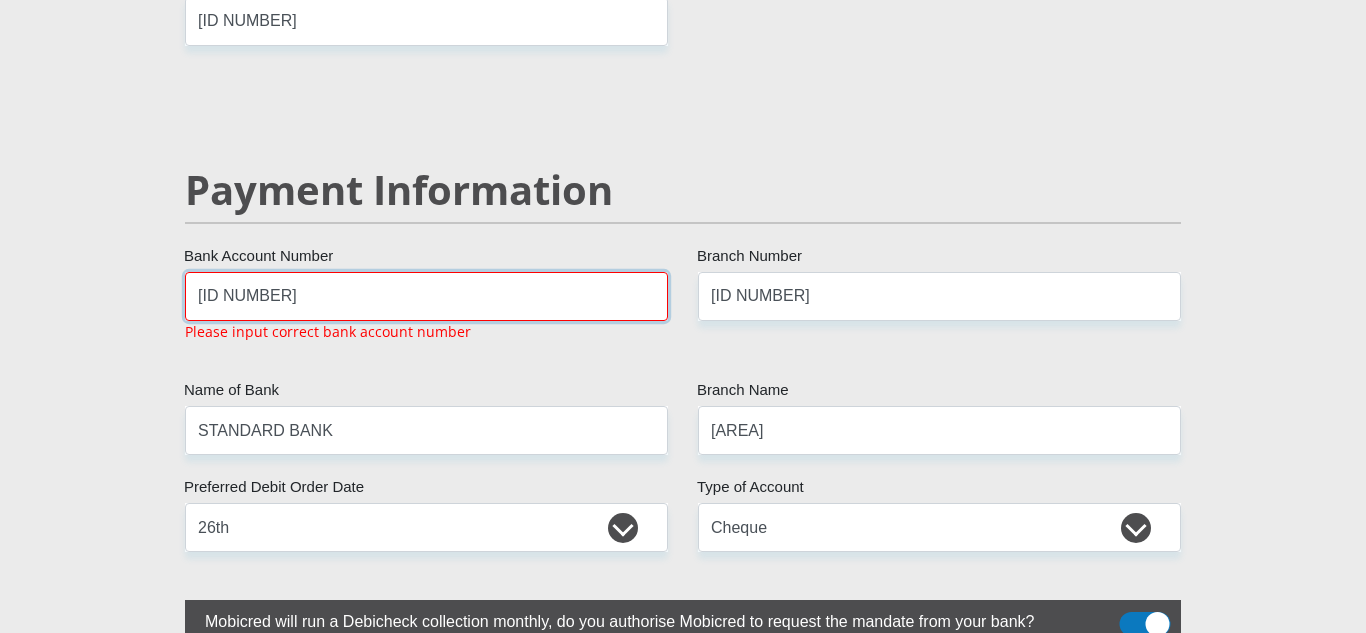 click on "[ID NUMBER]" at bounding box center [426, 296] 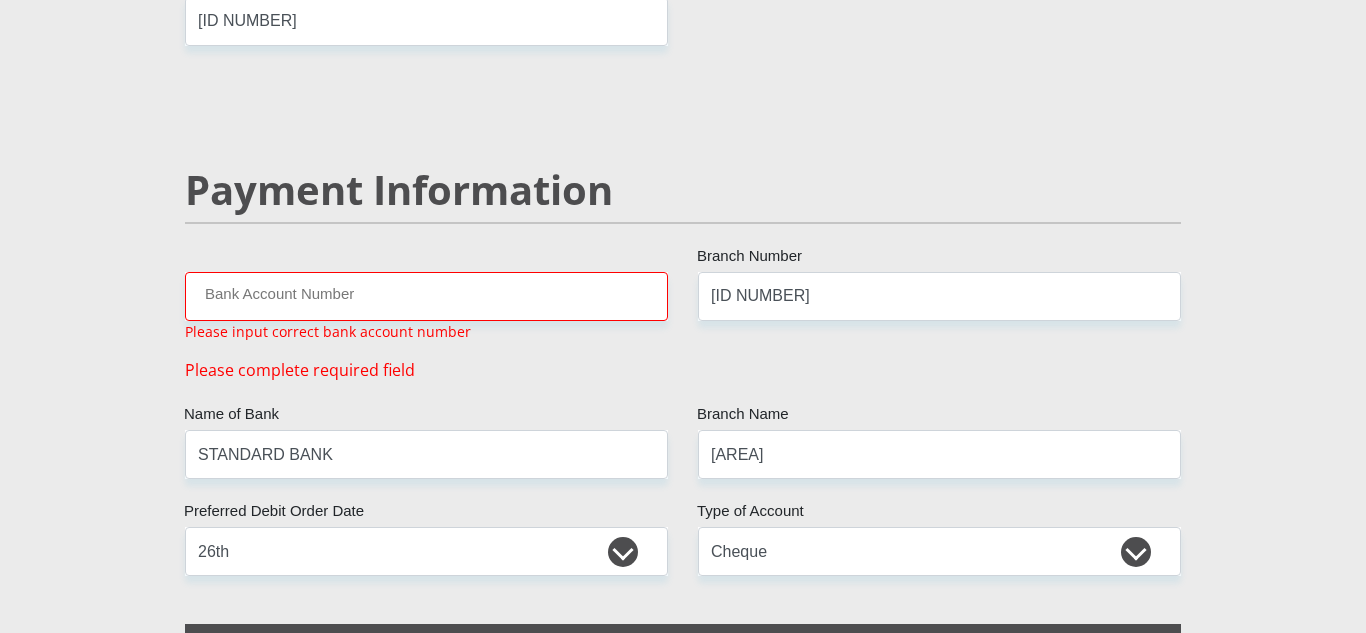 click on "Mr
Ms
Mrs
Dr
Other
Title
[FIRST]
First Name
[LAST]
Surname
[ID NUMBER]
South African ID Number
Please input valid ID number
[COUNTRY]
Afghanistan
Aland Islands
Albania
Algeria
America Samoa
American Virgin Islands
Andorra
Angola
Anguilla
Antarctica
Antigua and Barbuda
Argentina" at bounding box center (683, -570) 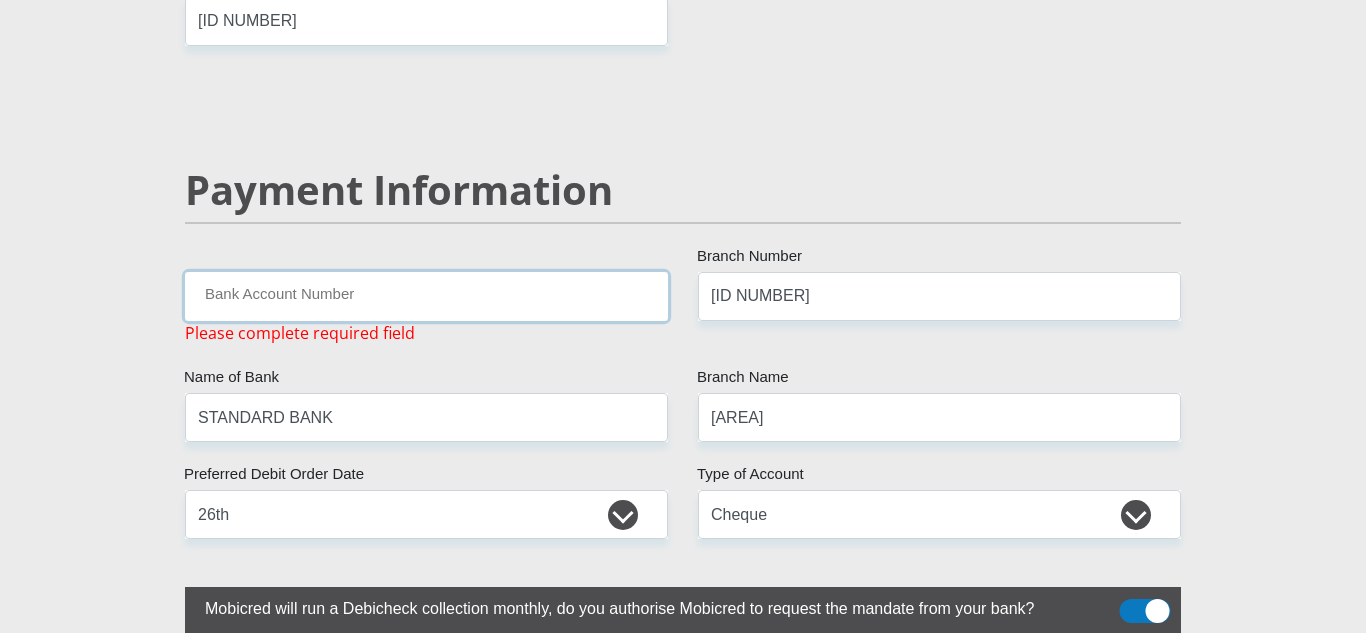 click on "Bank Account Number" at bounding box center [426, 296] 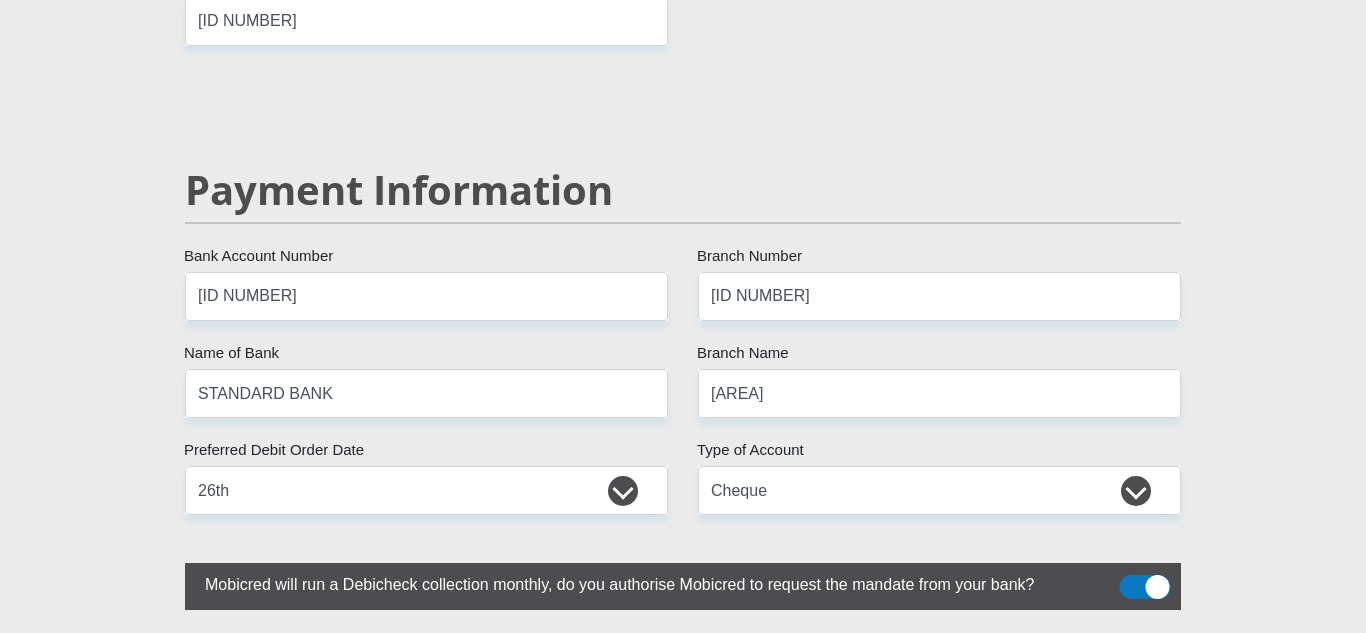 click on "Mr
Ms
Mrs
Dr
Other
Title
[FIRST]
First Name
[LAST]
Surname
[ID NUMBER]
South African ID Number
Please input valid ID number
[COUNTRY]
Afghanistan
Aland Islands
Albania
Algeria
America Samoa
American Virgin Islands
Andorra
Angola
Anguilla
Antarctica
Antigua and Barbuda
Argentina" at bounding box center [683, -600] 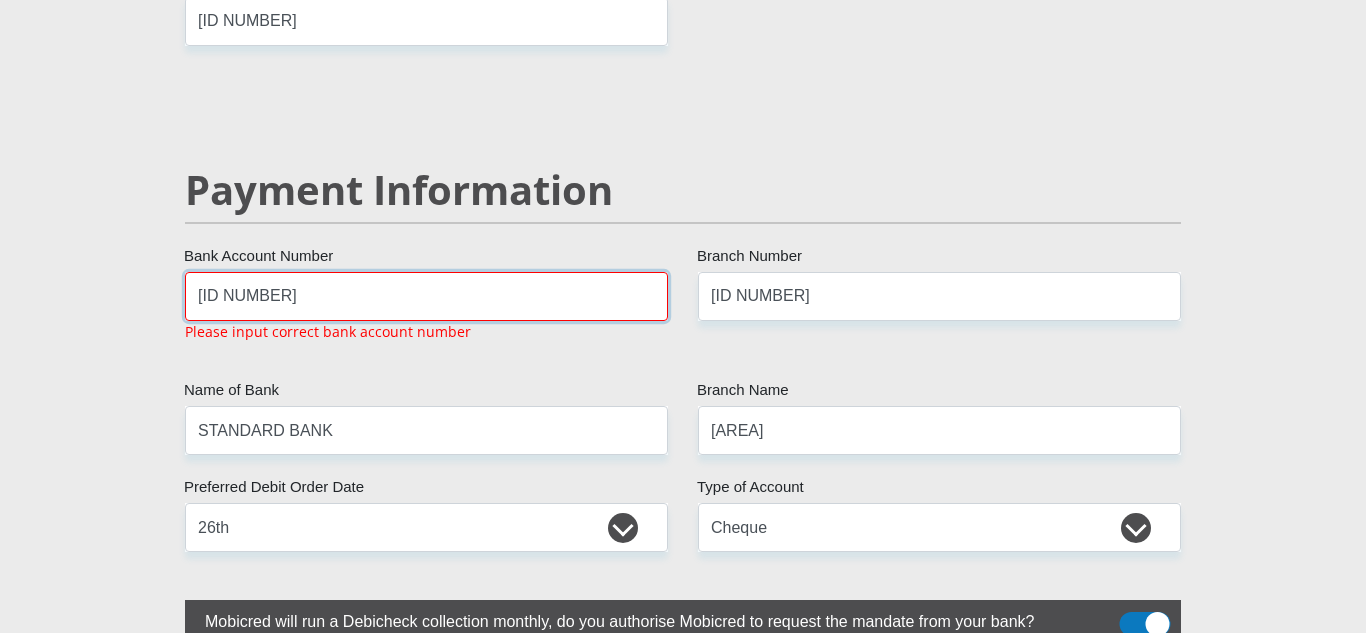click on "[ID NUMBER]" at bounding box center (426, 296) 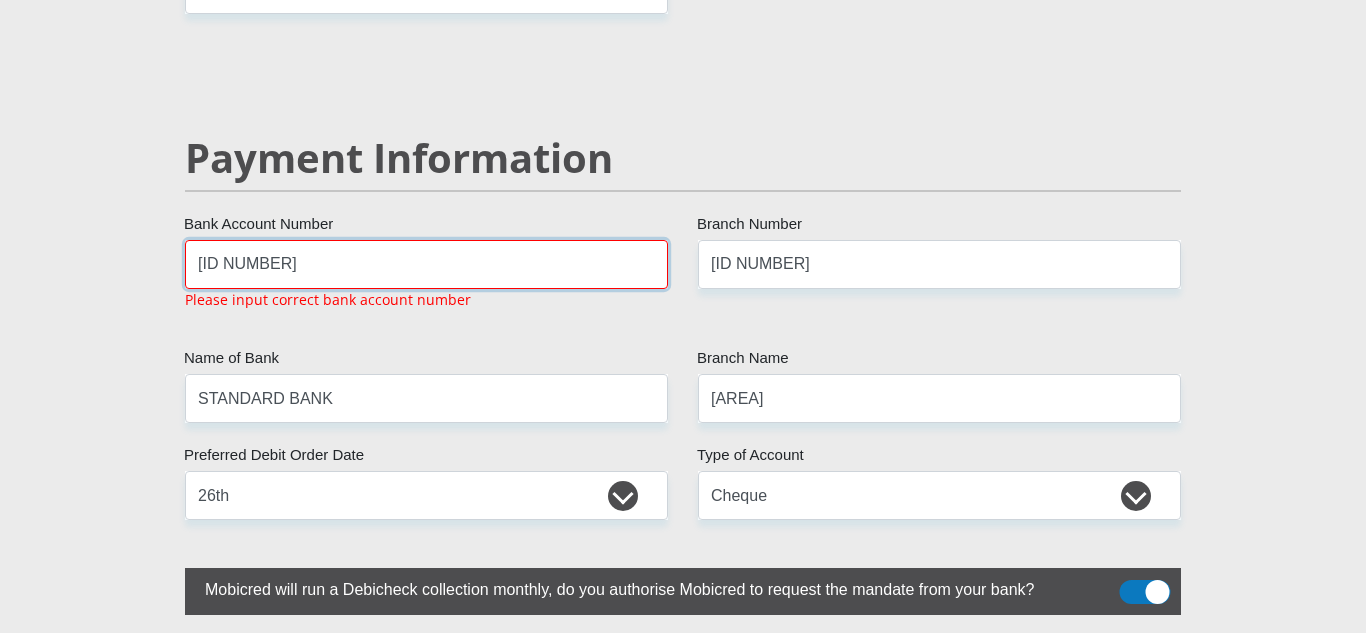 scroll, scrollTop: 3808, scrollLeft: 0, axis: vertical 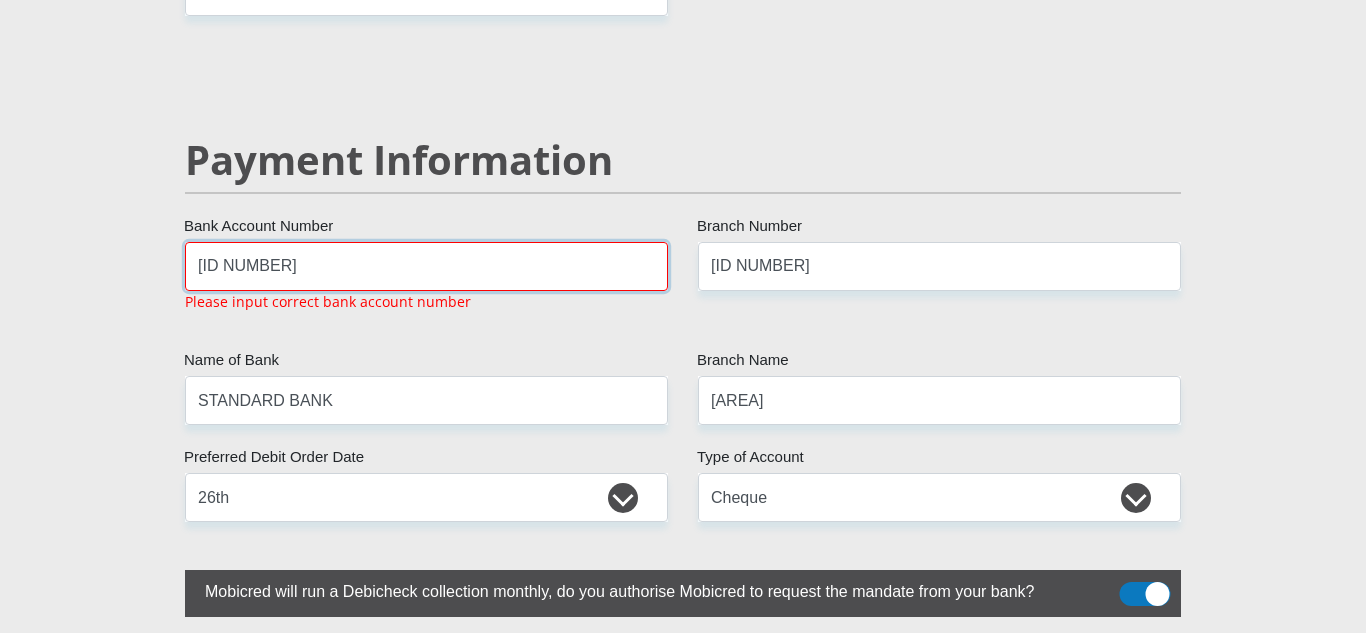 click on "[ID NUMBER]" at bounding box center (426, 266) 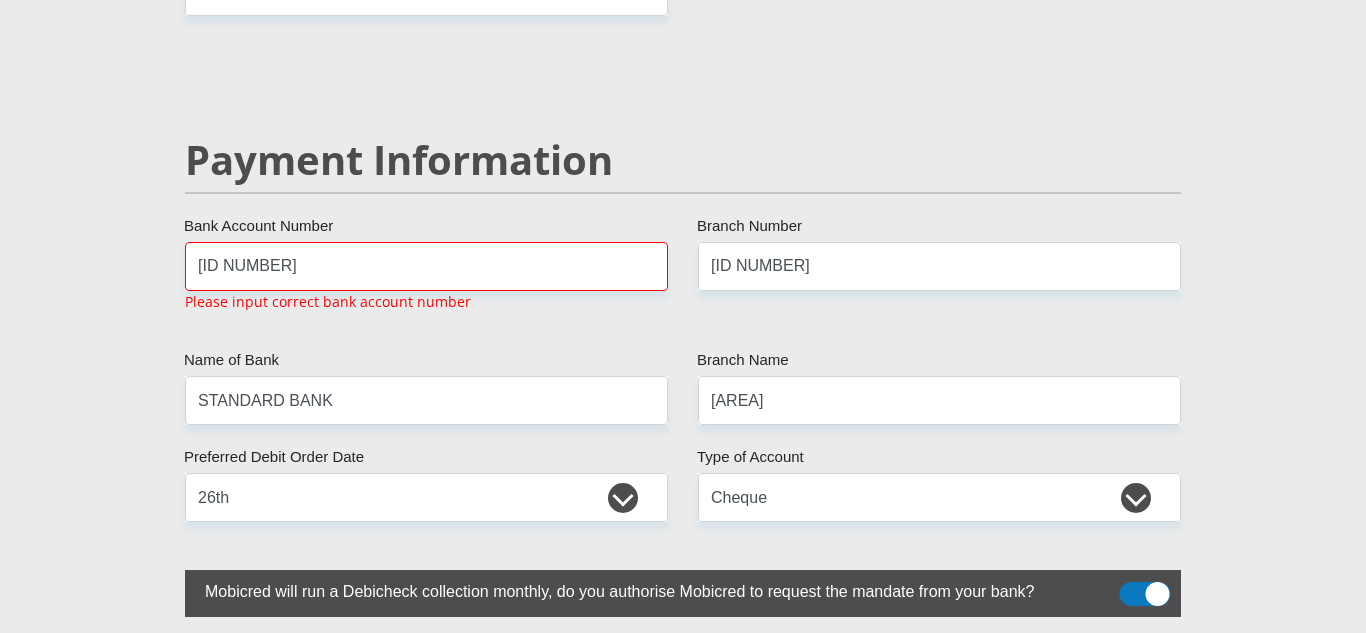 click on "Mr
Ms
Mrs
Dr
Other
Title
[FIRST]
First Name
[LAST]
Surname
[ID NUMBER]
South African ID Number
Please input valid ID number
[COUNTRY]
Afghanistan
Aland Islands
Albania
Algeria
America Samoa
American Virgin Islands
Andorra
Angola
Anguilla
Antarctica
Antigua and Barbuda
Argentina" at bounding box center [683, -612] 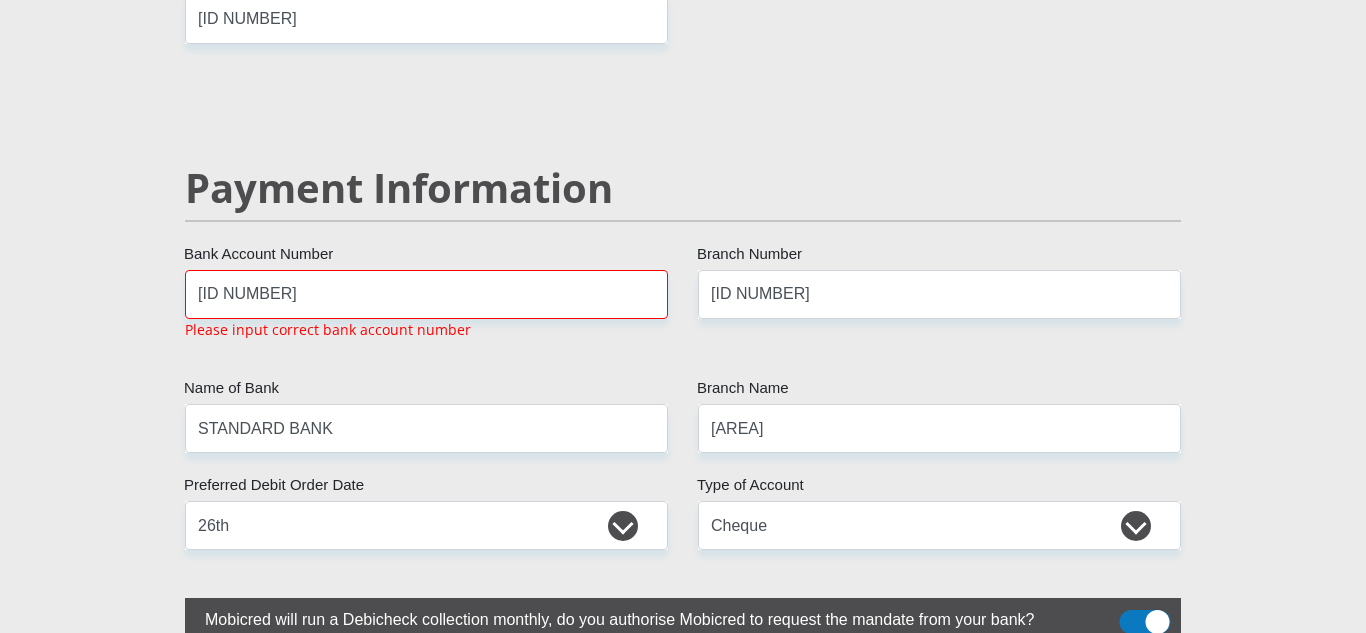 scroll, scrollTop: 3778, scrollLeft: 0, axis: vertical 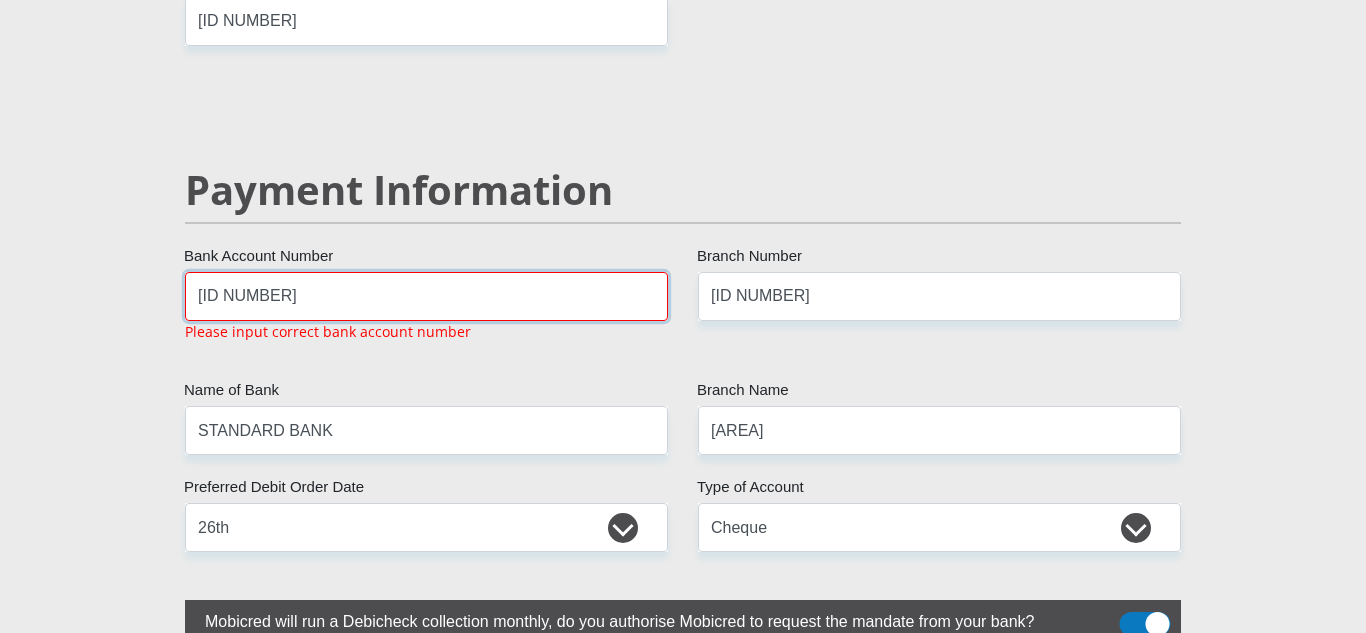 click on "[ID NUMBER]" at bounding box center [426, 296] 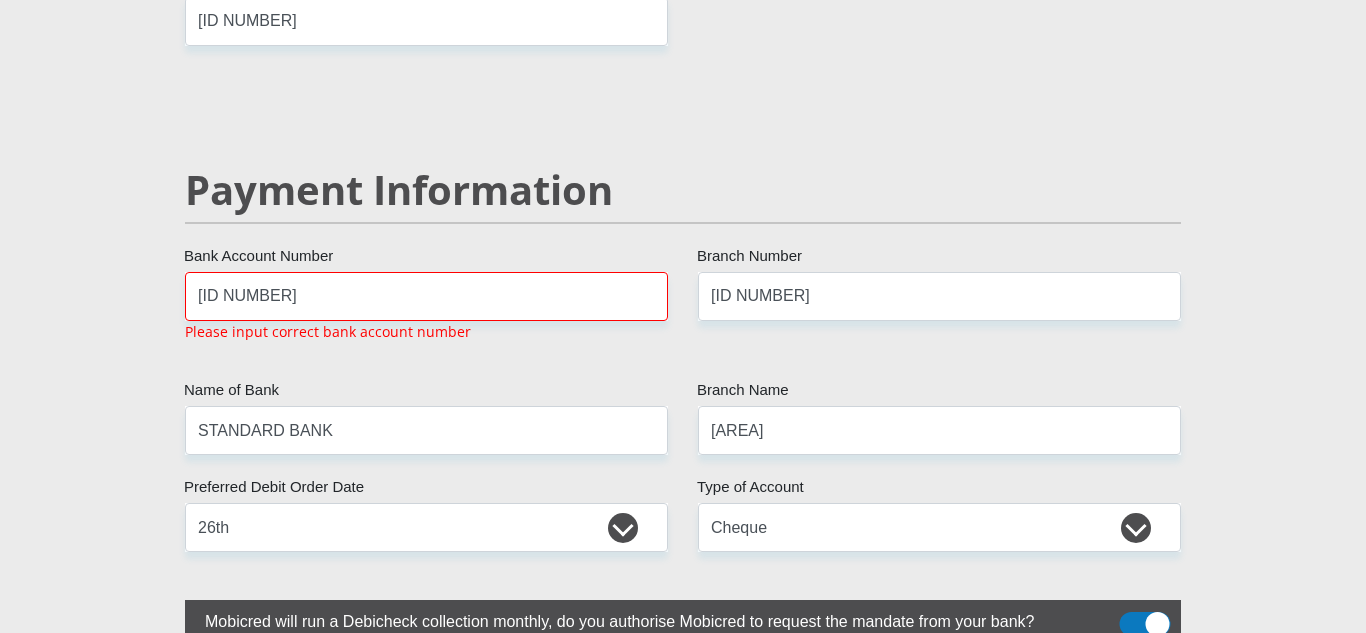 click on "Mr
Ms
Mrs
Dr
Other
Title
[FIRST]
First Name
[LAST]
Surname
[ID NUMBER]
South African ID Number
Please input valid ID number
[COUNTRY]
Afghanistan
Aland Islands
Albania
Algeria
America Samoa
American Virgin Islands
Andorra
Angola
Anguilla
Antarctica
Antigua and Barbuda
Argentina" at bounding box center [683, -582] 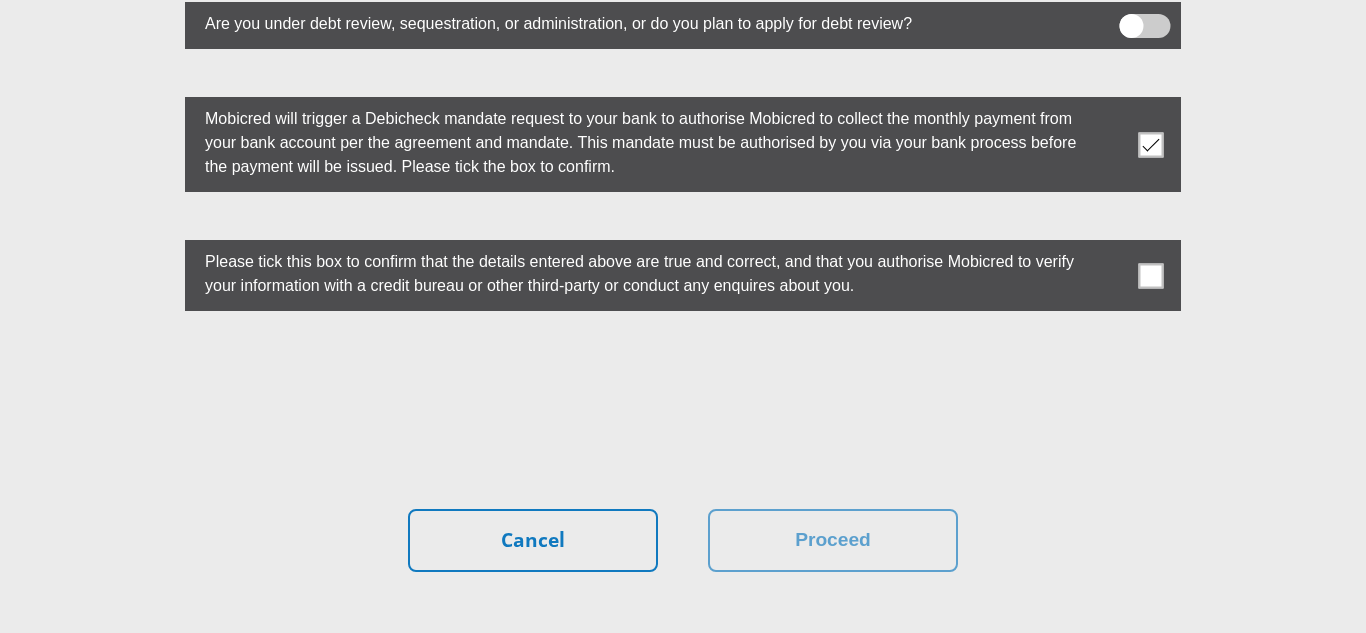 scroll, scrollTop: 5633, scrollLeft: 0, axis: vertical 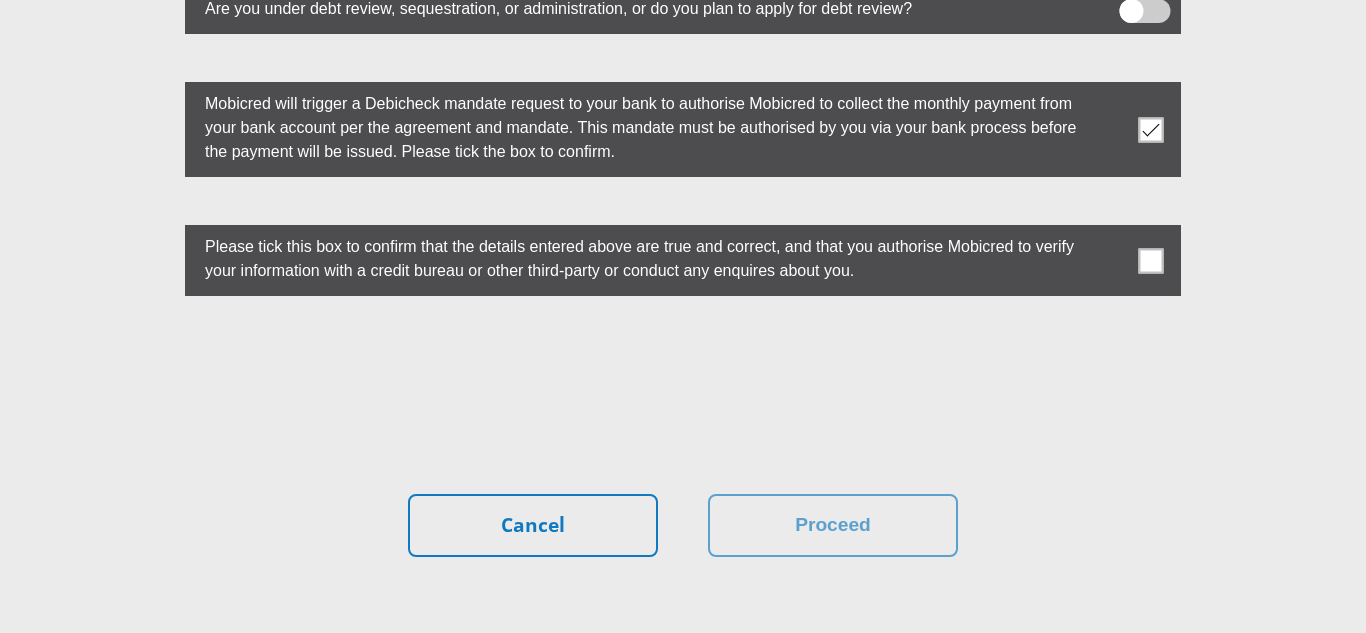 click at bounding box center [1151, 260] 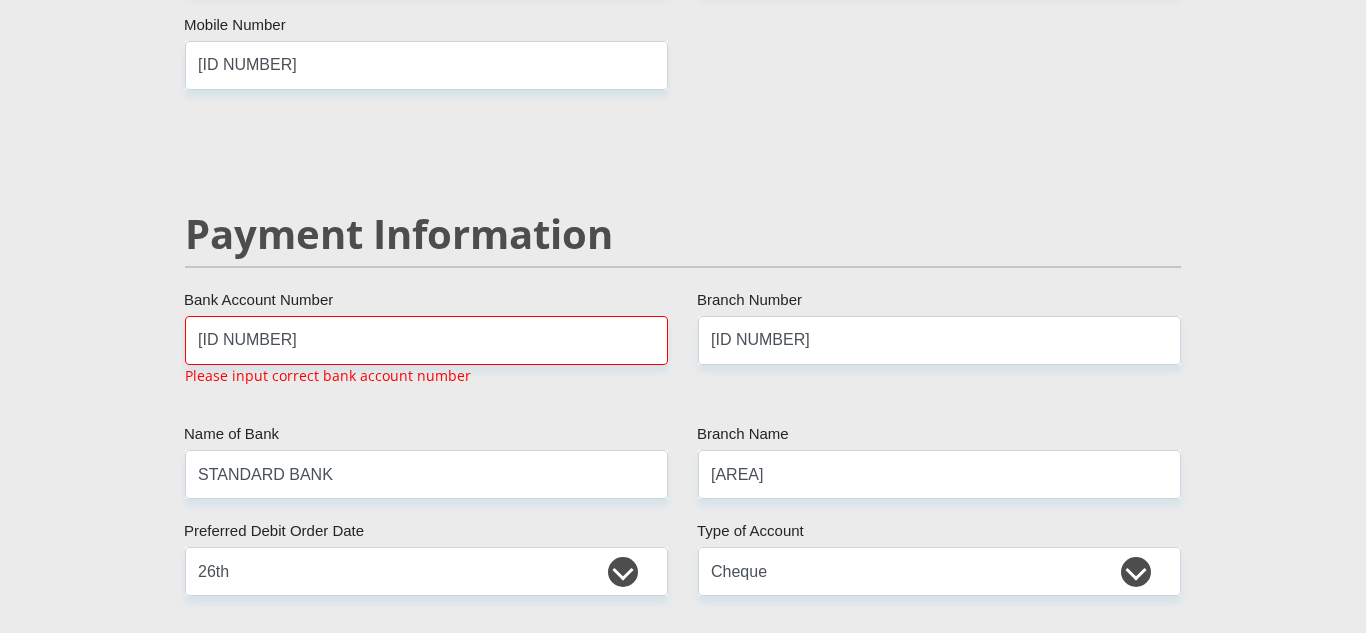 scroll, scrollTop: 3727, scrollLeft: 0, axis: vertical 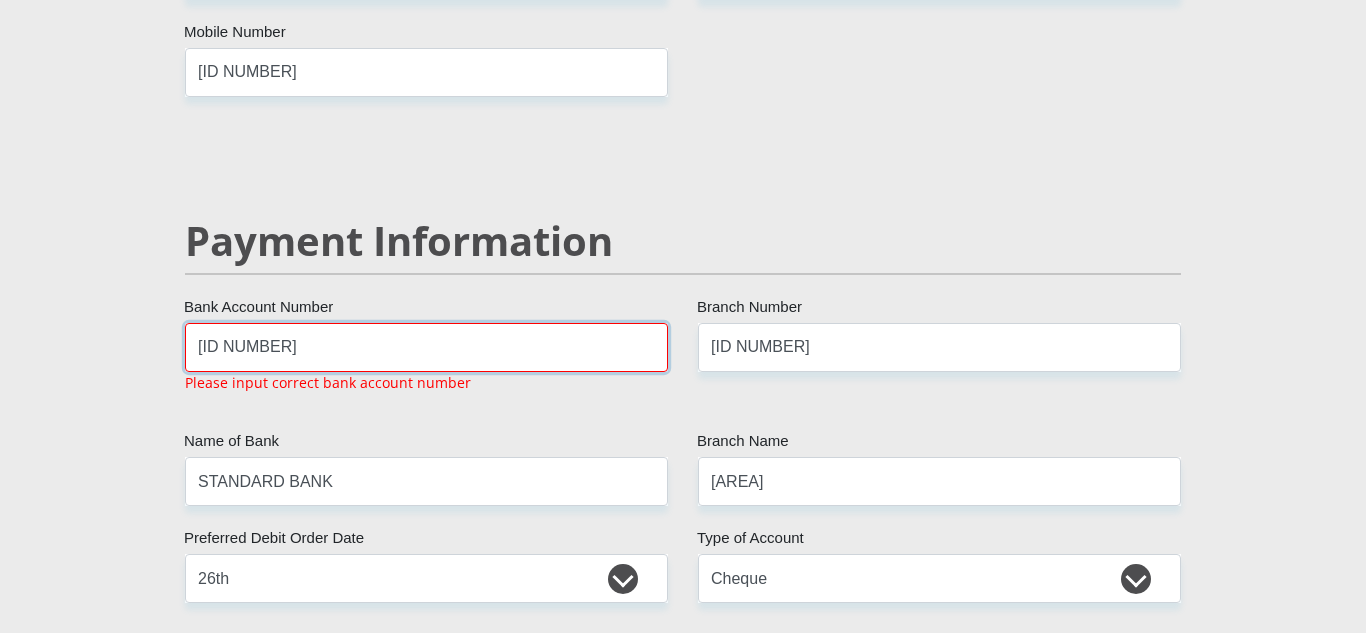 click on "[ID NUMBER]" at bounding box center [426, 347] 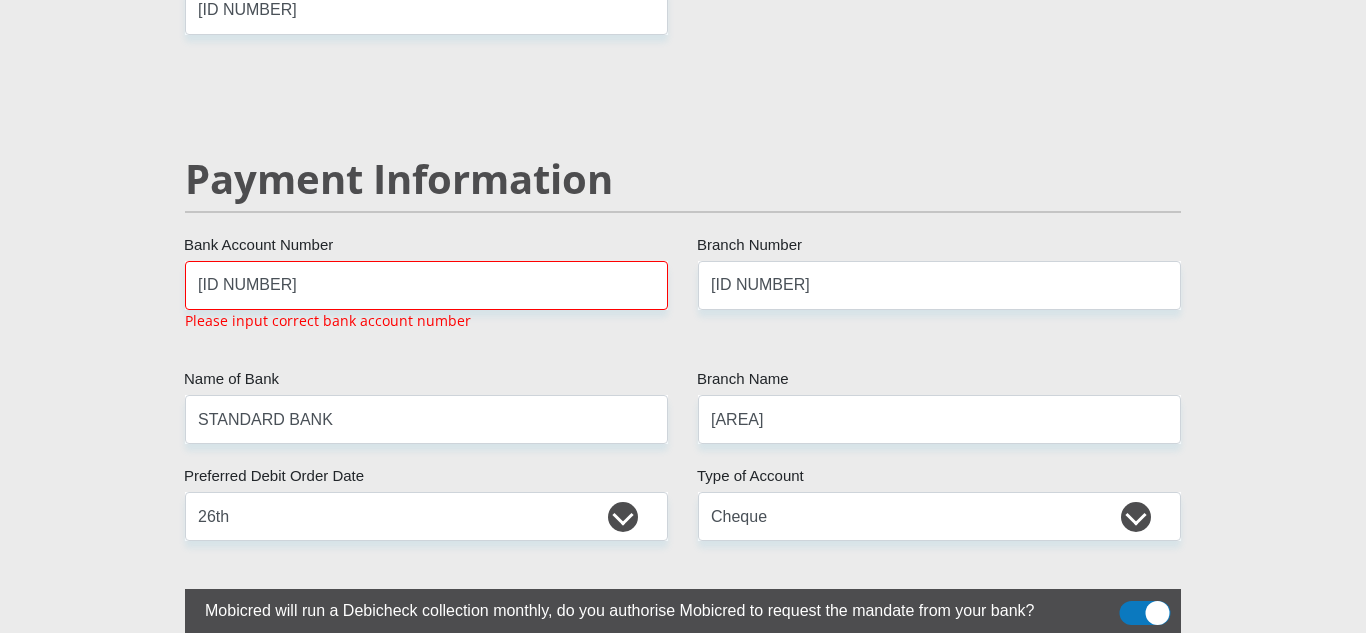 scroll, scrollTop: 3778, scrollLeft: 0, axis: vertical 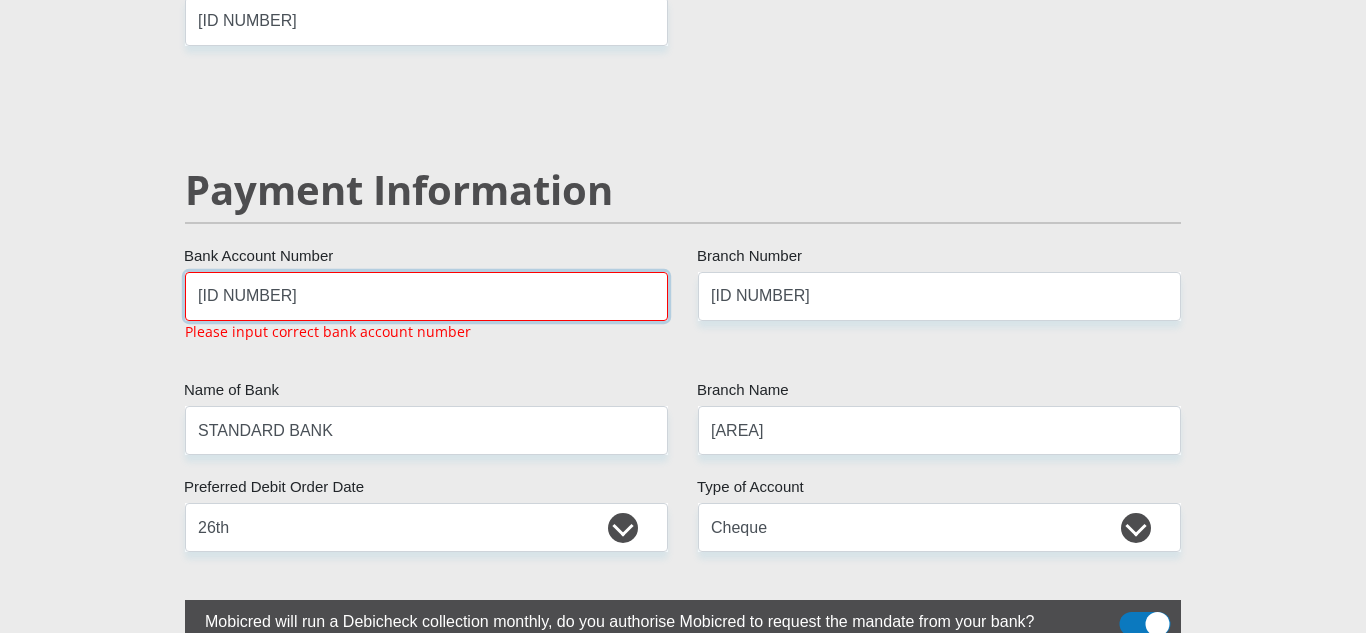 click on "[ID NUMBER]" at bounding box center [426, 296] 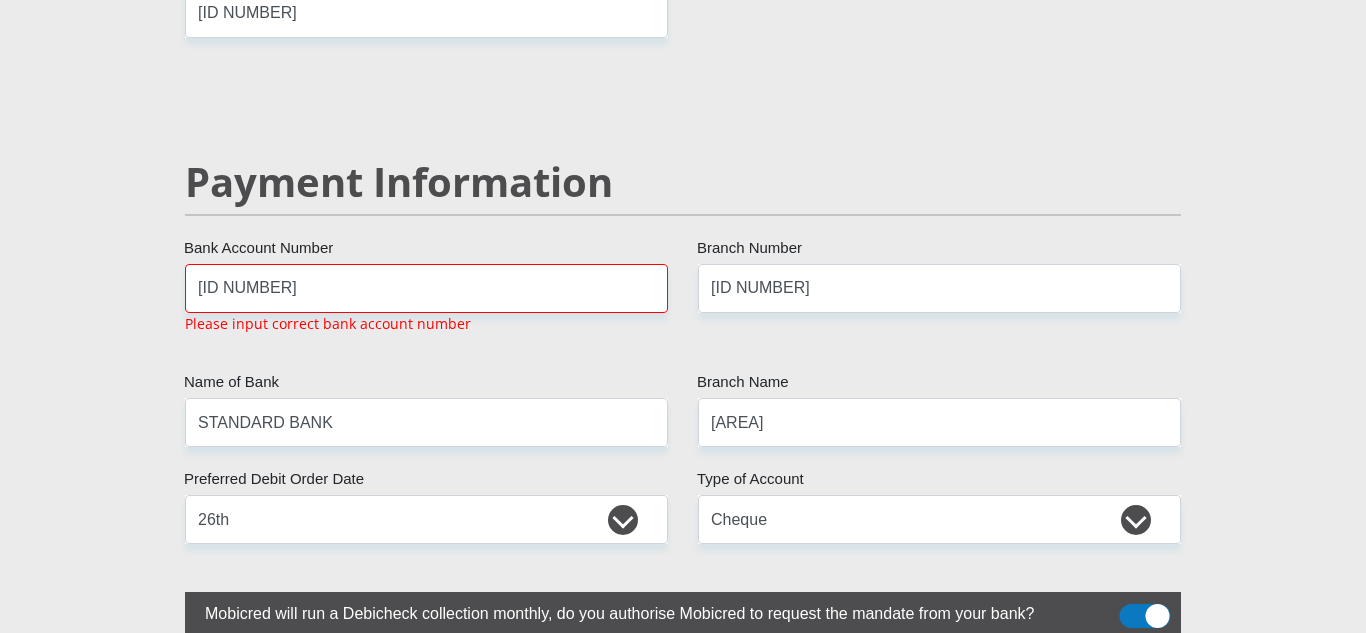 scroll, scrollTop: 3778, scrollLeft: 0, axis: vertical 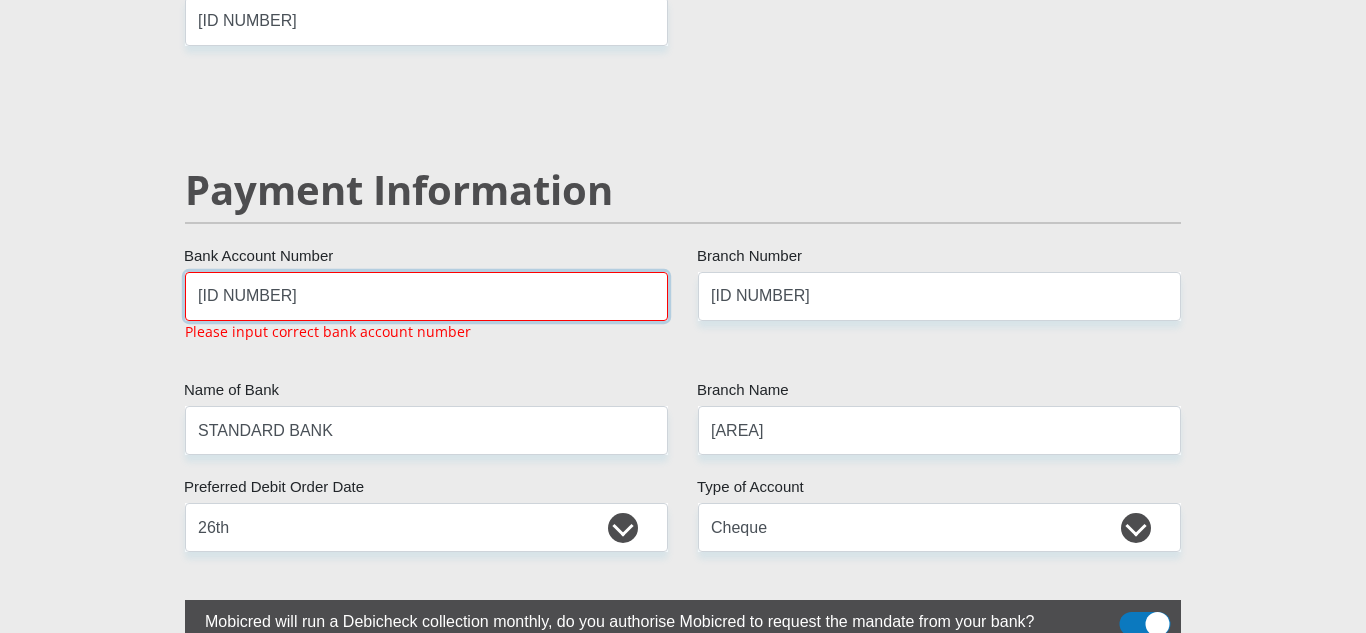 click on "[ID NUMBER]" at bounding box center [426, 296] 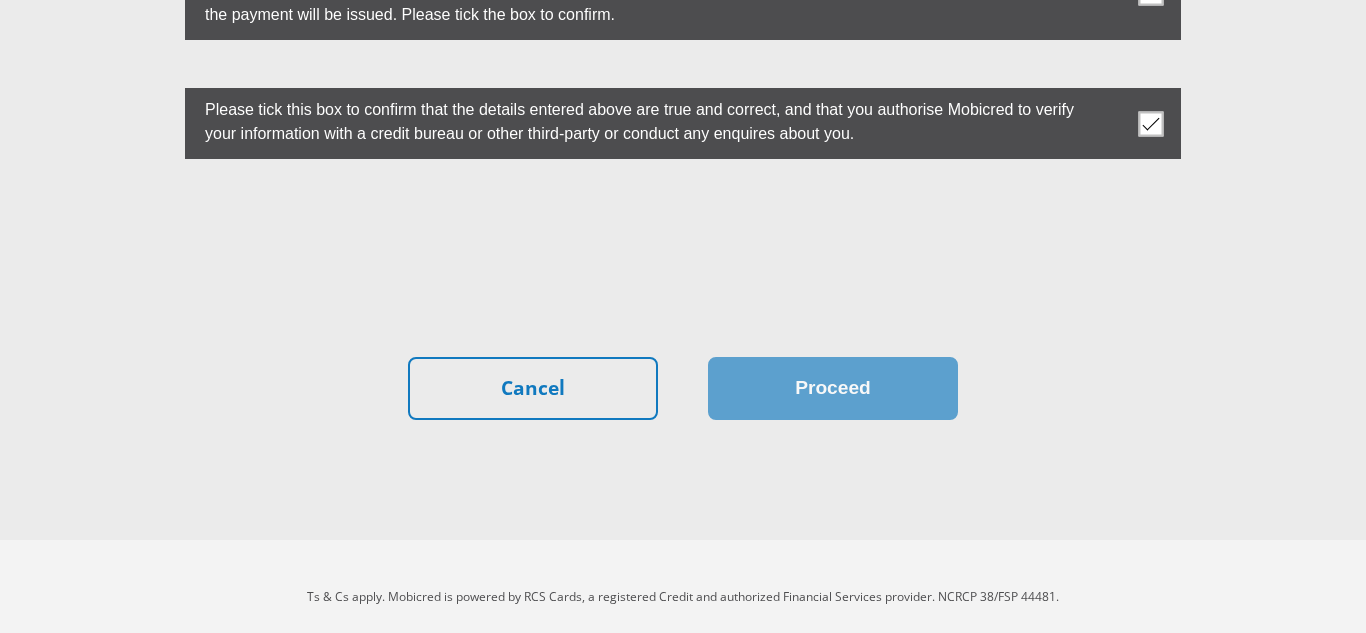 type on "[ID NUMBER]" 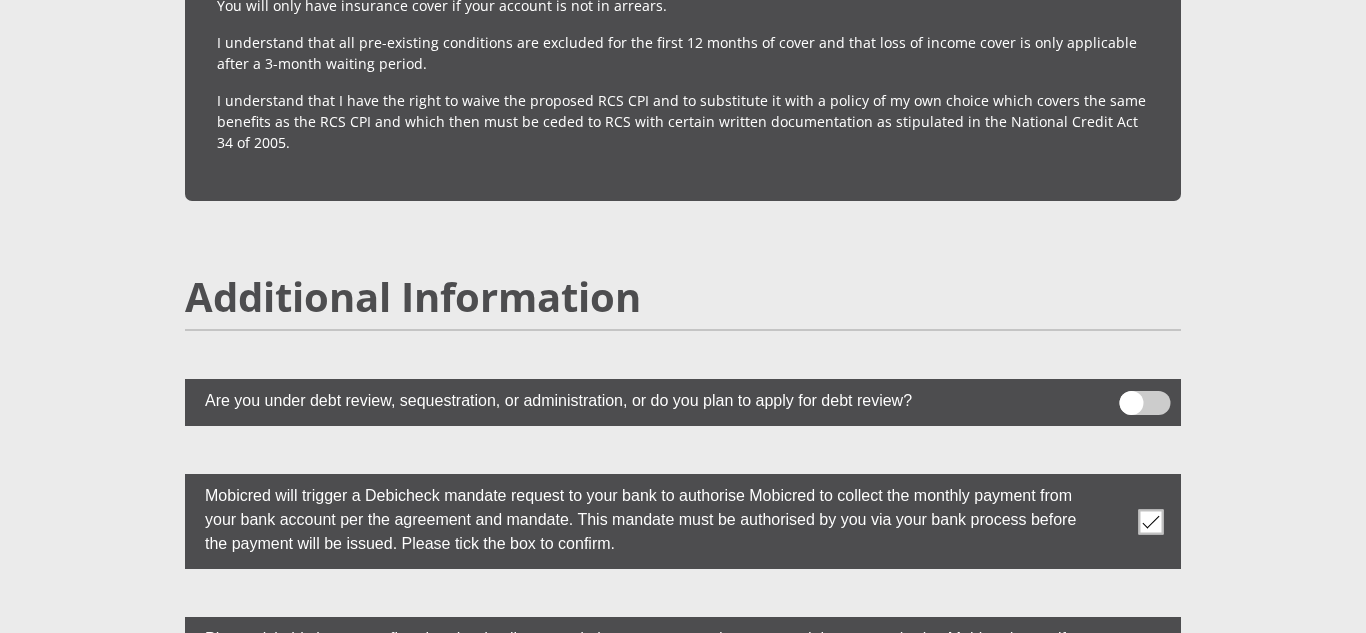 scroll, scrollTop: 5237, scrollLeft: 0, axis: vertical 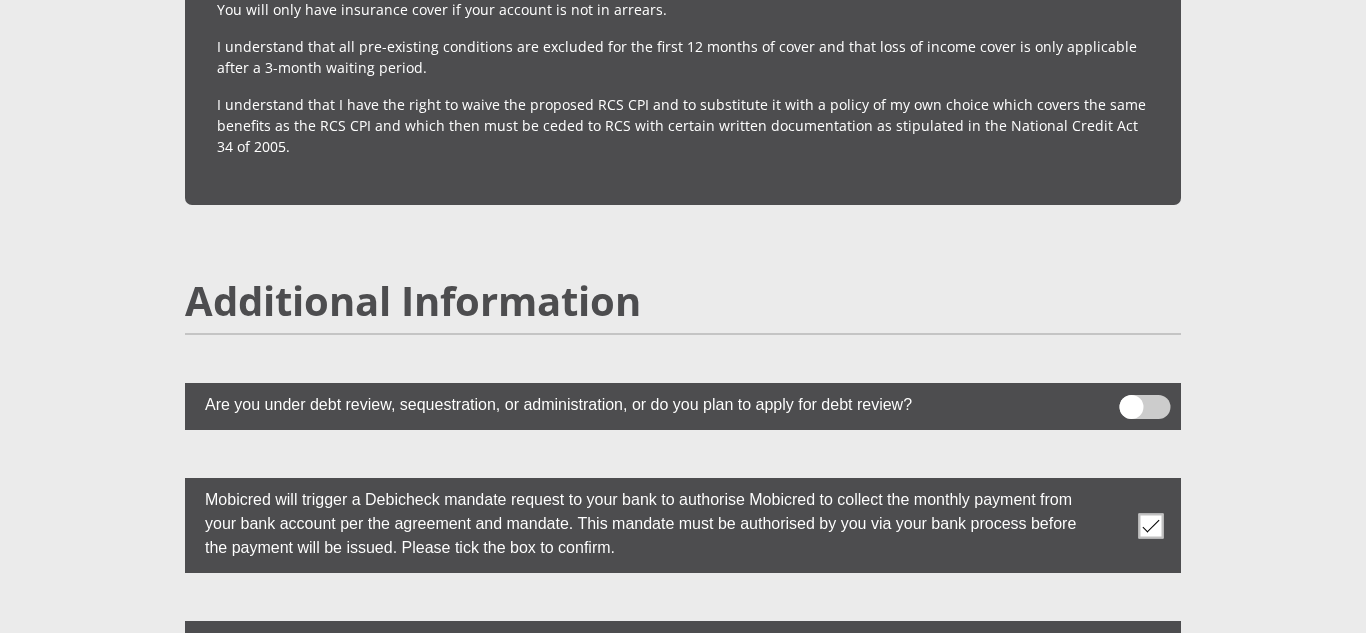 click at bounding box center [683, 406] 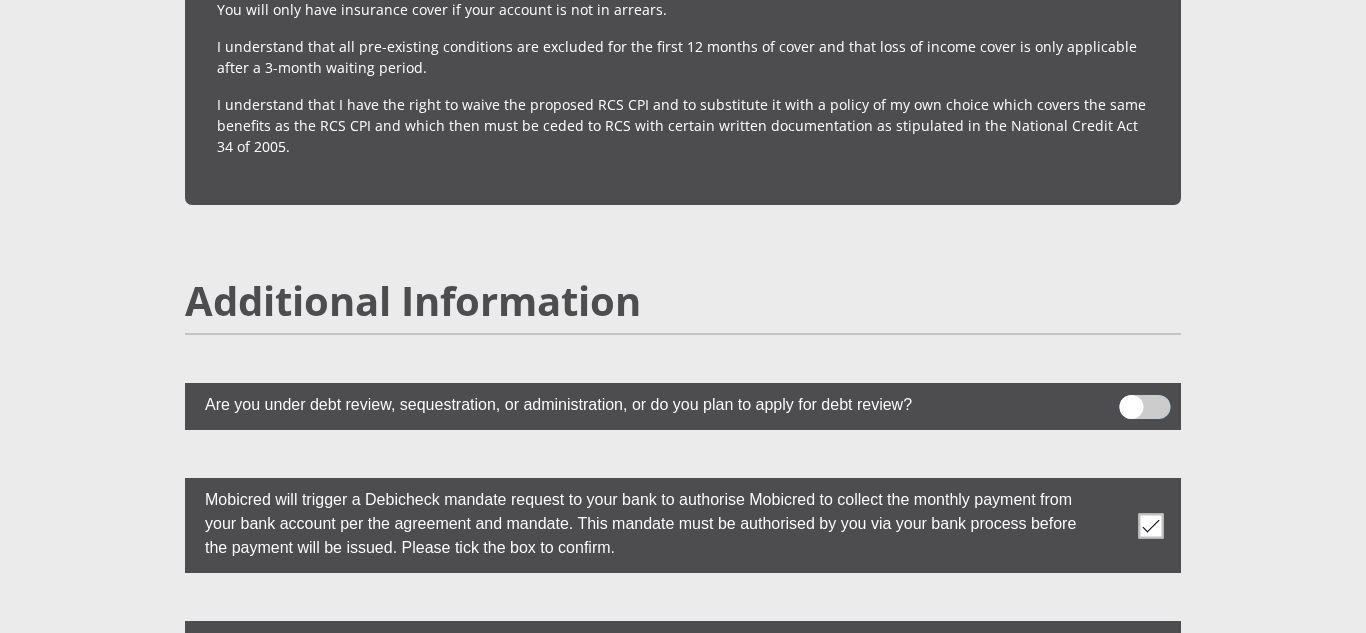 click at bounding box center [1131, 400] 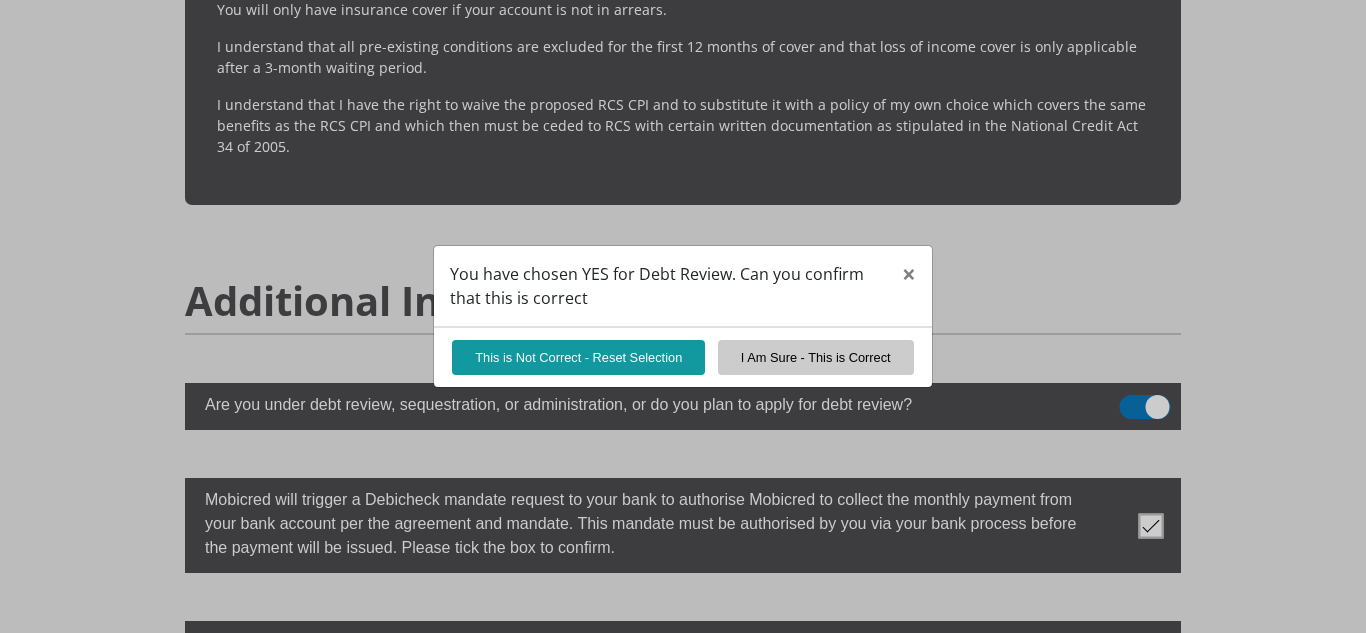 click on "You have chosen YES for Debt Review.
Can you confirm that this is correct
×
This is Not Correct - Reset Selection
I Am Sure - This is Correct" at bounding box center (683, 316) 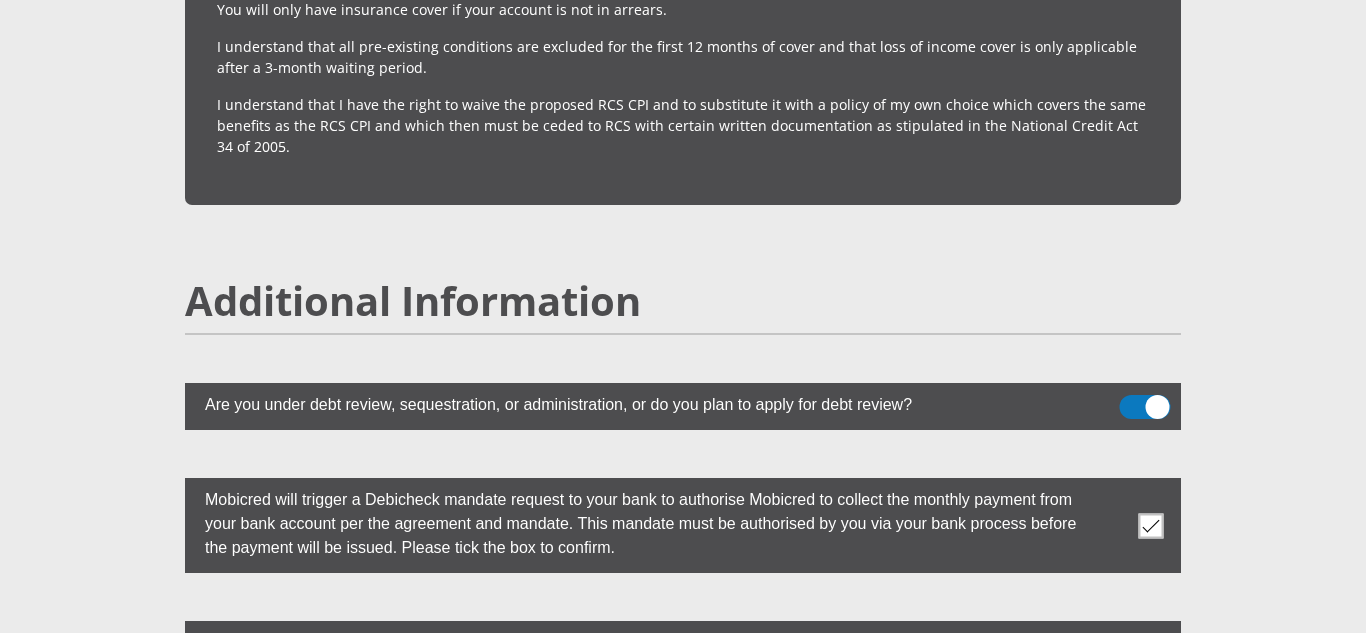 click at bounding box center (1145, 407) 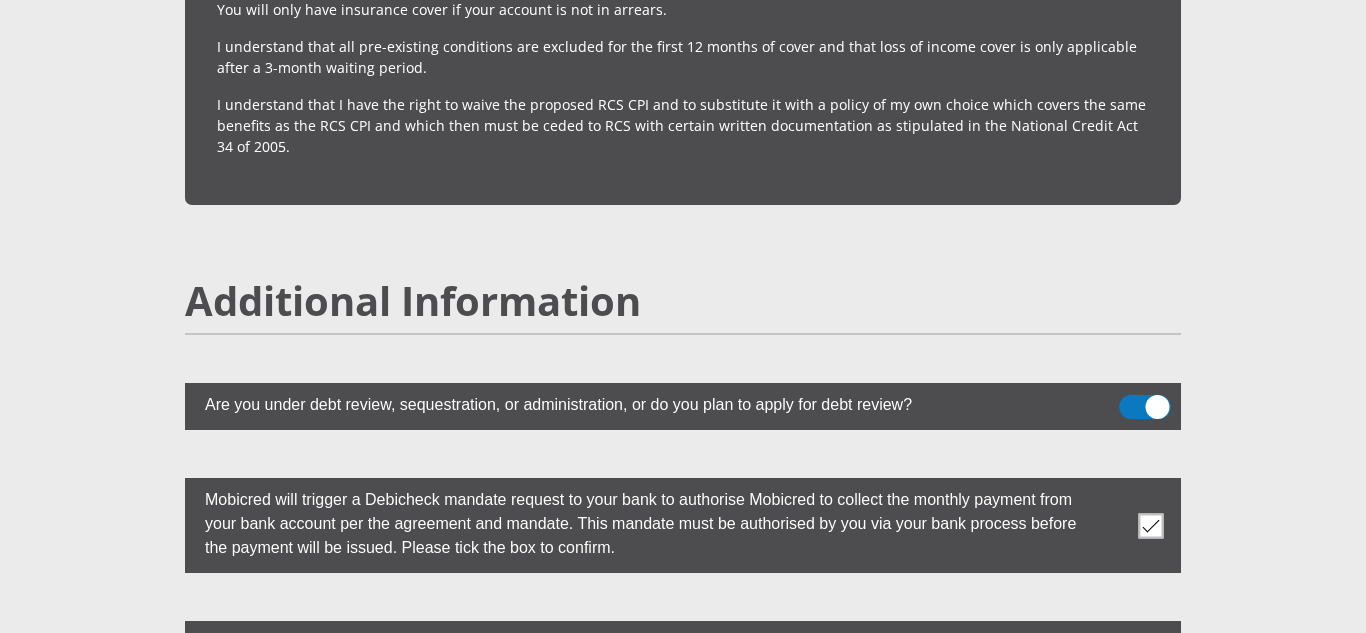click at bounding box center (1131, 400) 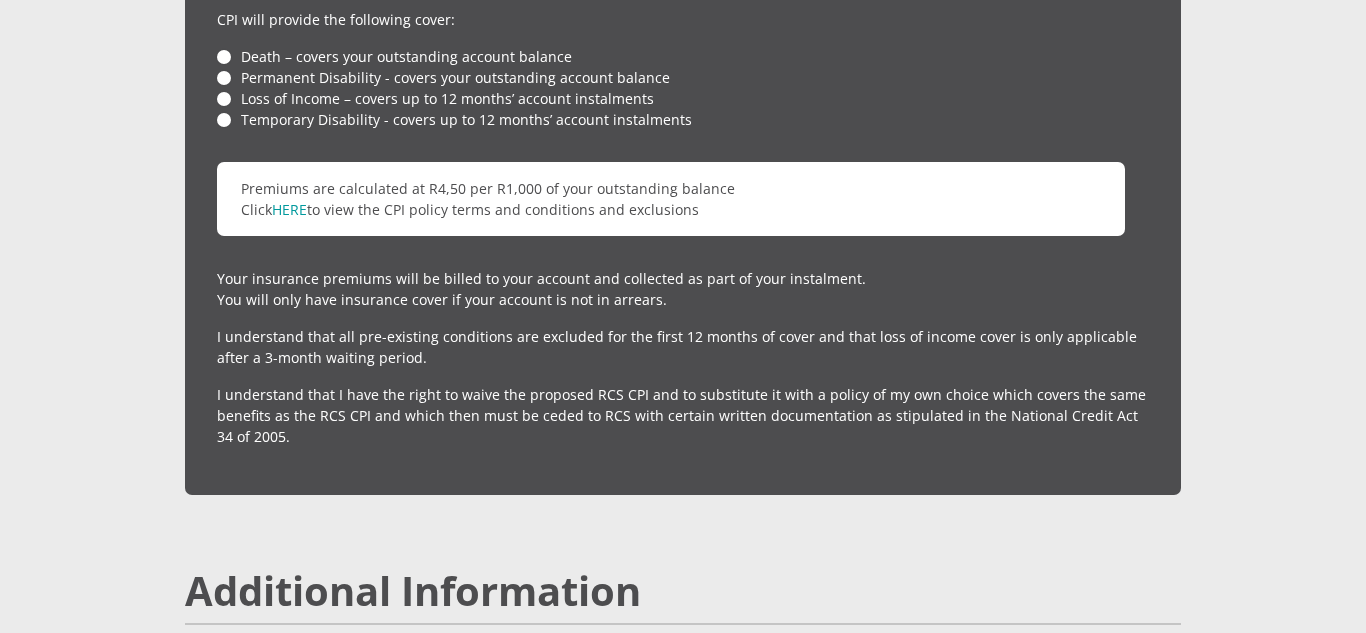 scroll, scrollTop: 4751, scrollLeft: 0, axis: vertical 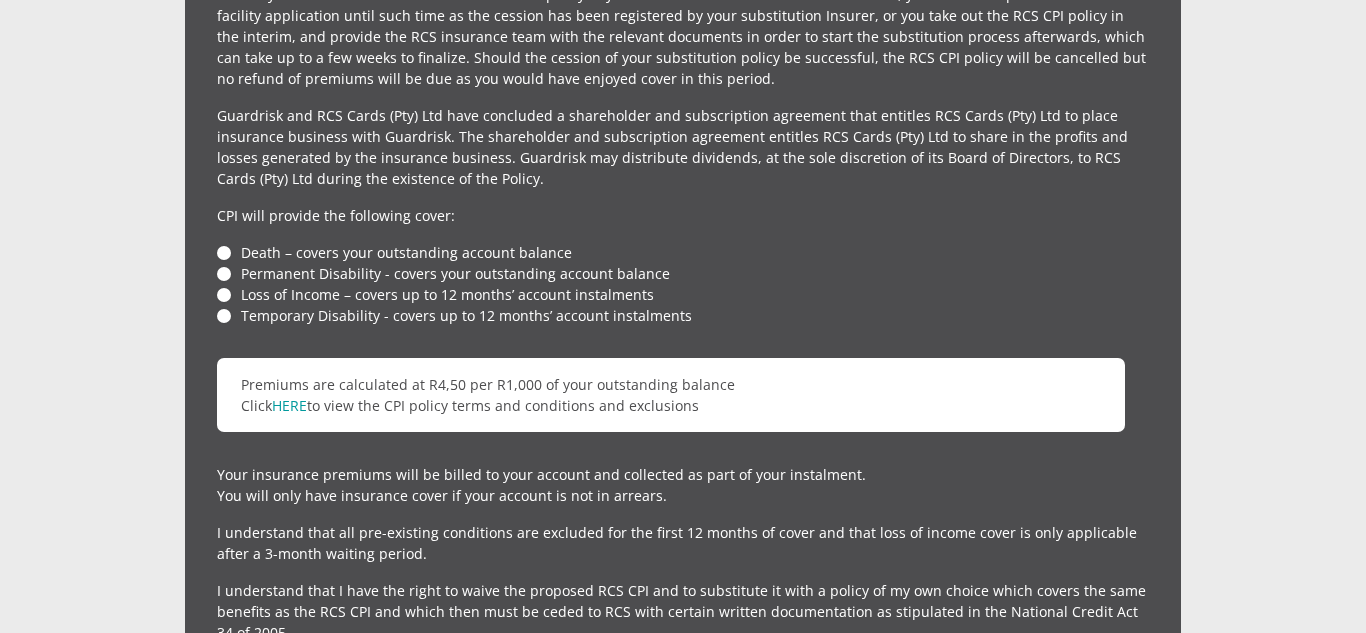 click on "Temporary Disability - covers up to 12 months’ account instalments" at bounding box center [683, 315] 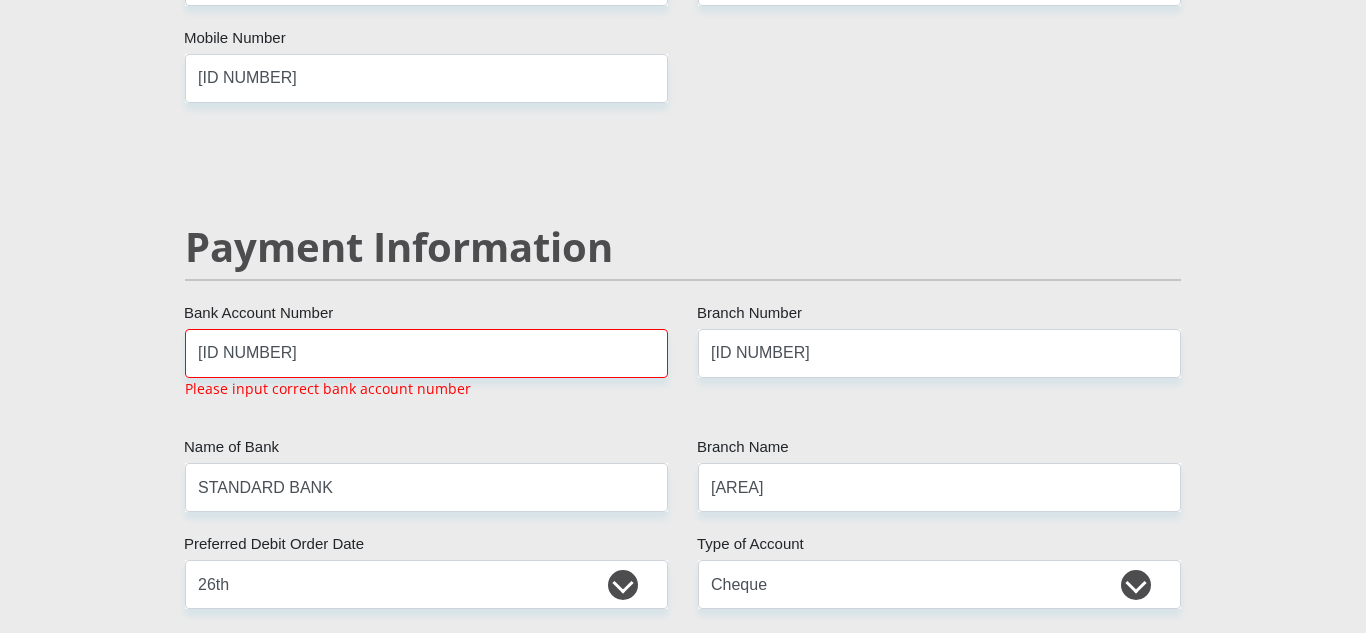 scroll, scrollTop: 3722, scrollLeft: 0, axis: vertical 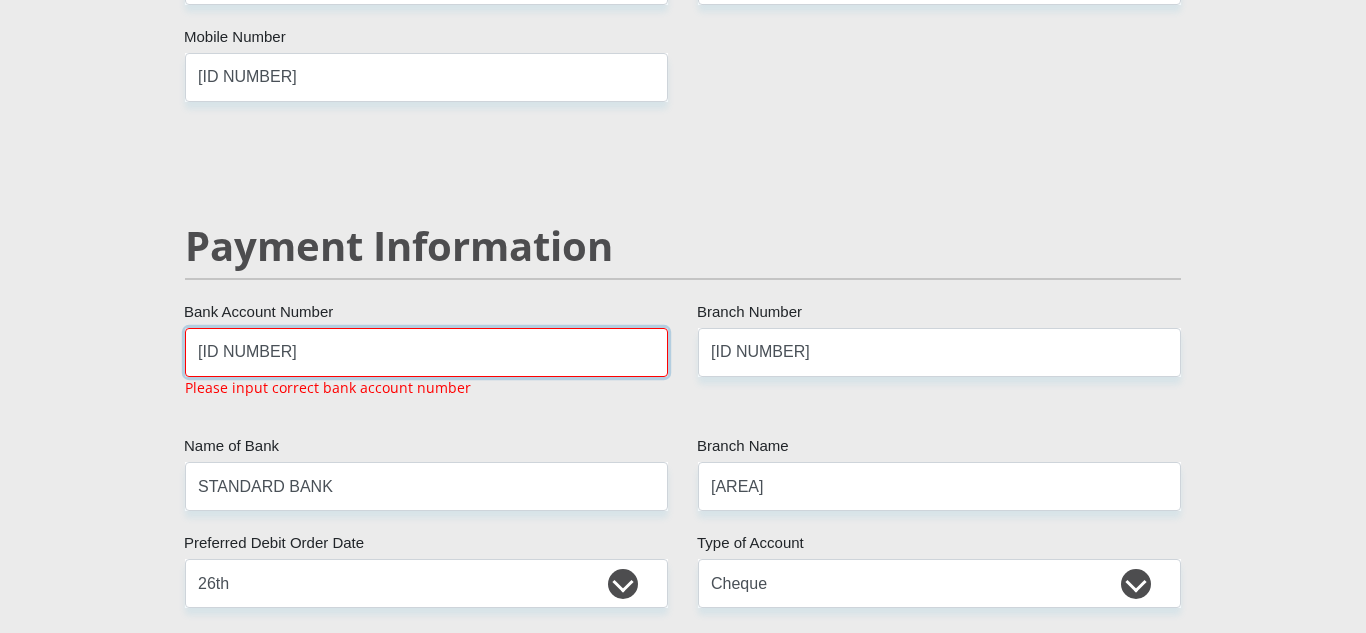 click on "[ID NUMBER]" at bounding box center (426, 352) 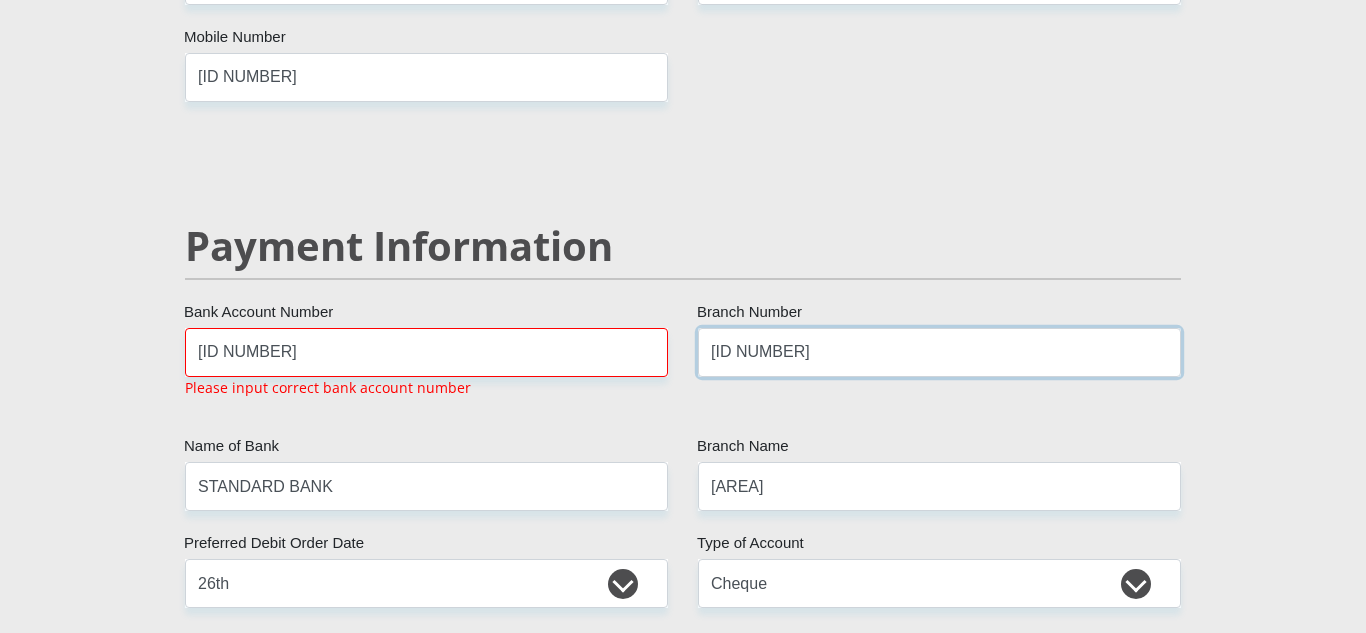 click on "[ID NUMBER]" at bounding box center [939, 352] 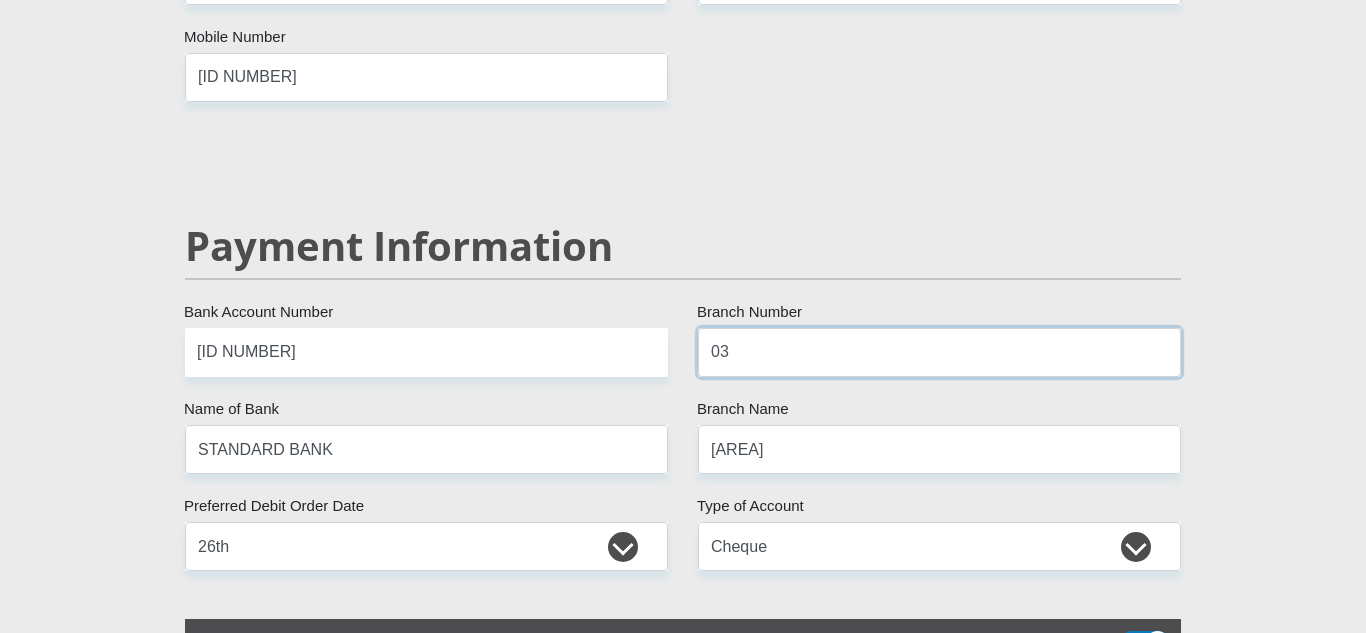 type on "0" 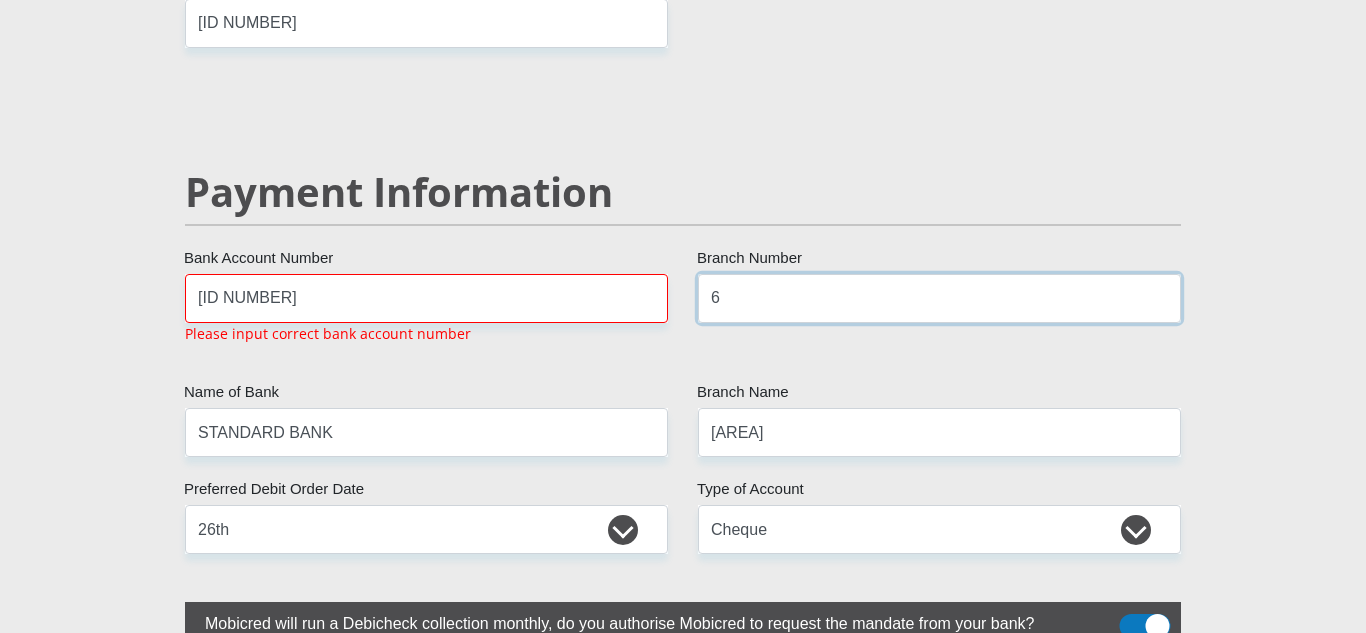 scroll, scrollTop: 3778, scrollLeft: 0, axis: vertical 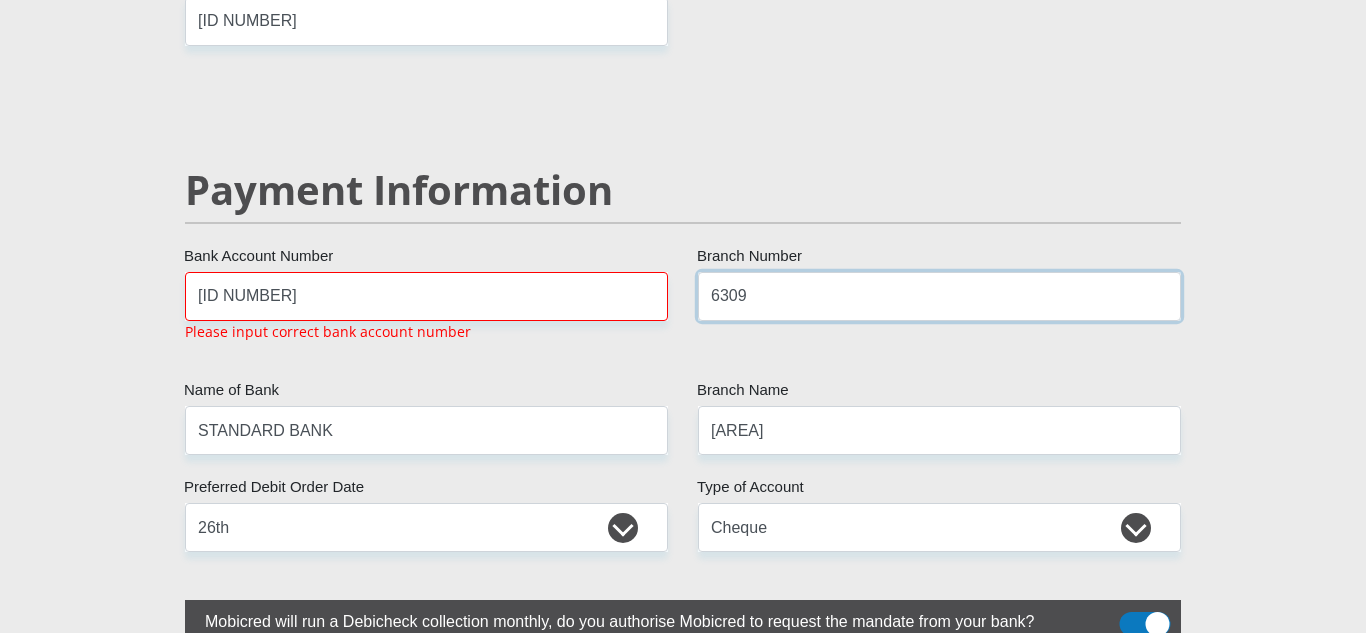 type on "6309" 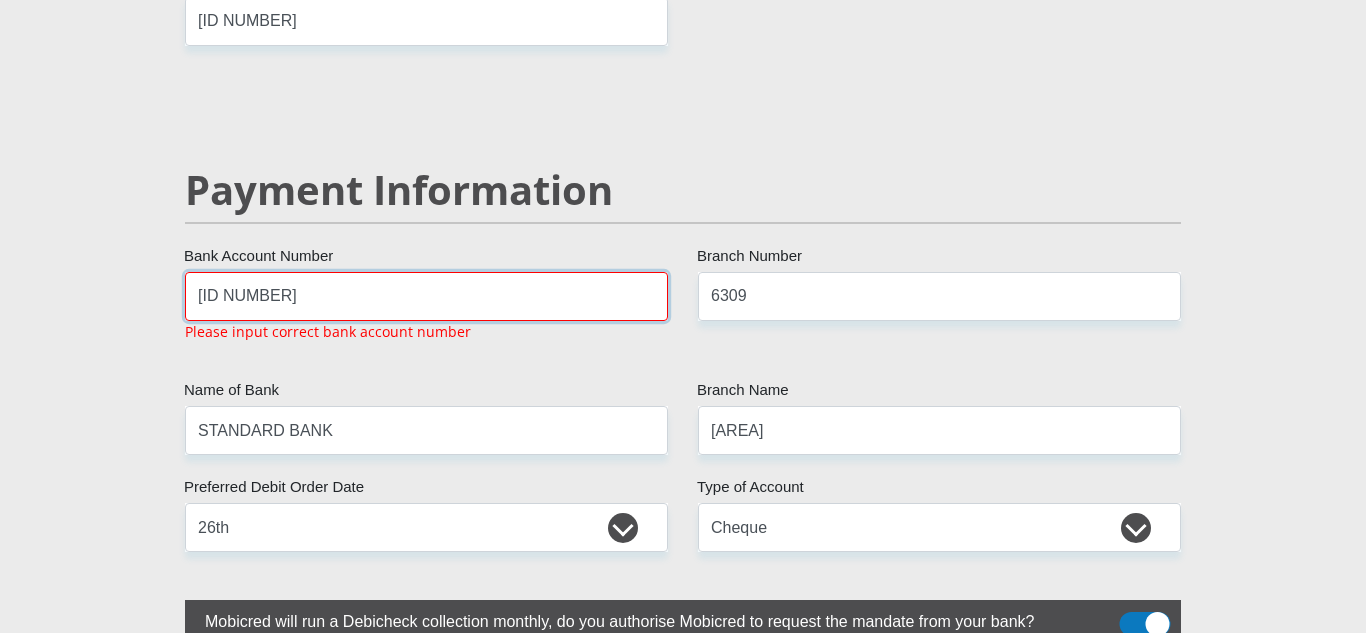 click on "[ID NUMBER]" at bounding box center (426, 296) 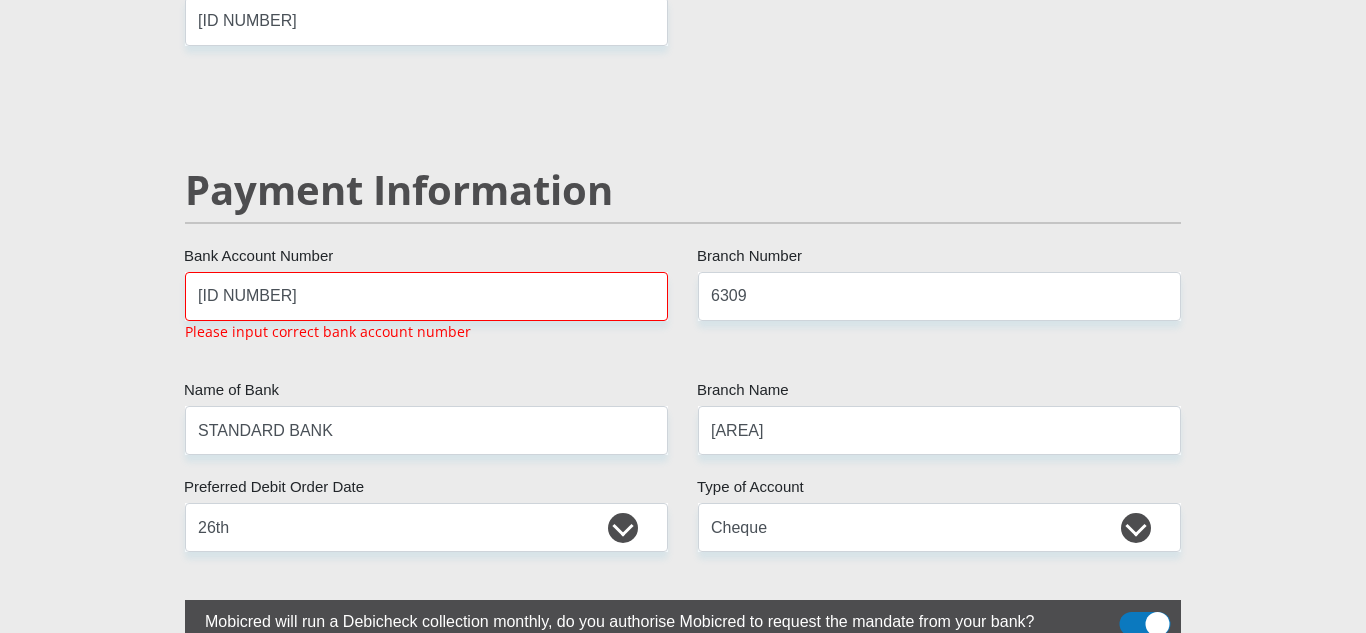 click on "Mr
Ms
Mrs
Dr
Other
Title
[FIRST]
First Name
[LAST]
Surname
[ID NUMBER]
South African ID Number
Please input valid ID number
[COUNTRY]
Afghanistan
Aland Islands
Albania
Algeria
America Samoa
American Virgin Islands
Andorra
Angola
Anguilla
Antarctica
Antigua and Barbuda
Argentina" at bounding box center [683, -582] 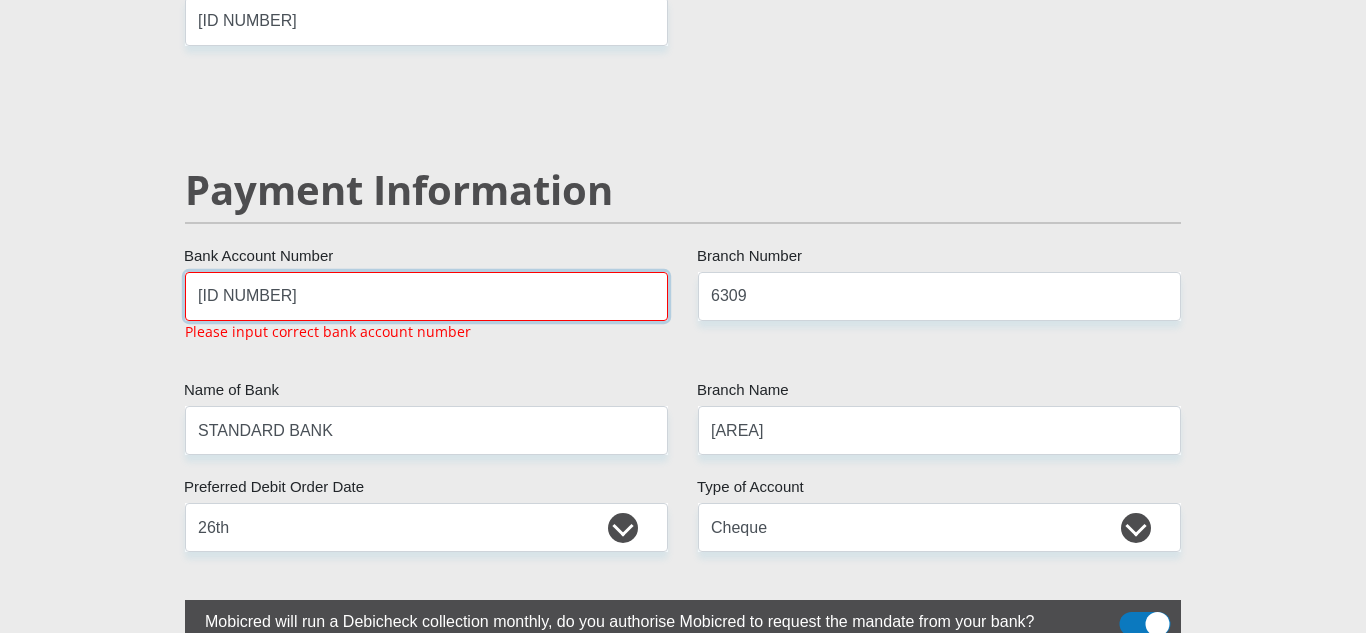 click on "[ID NUMBER]" at bounding box center [426, 296] 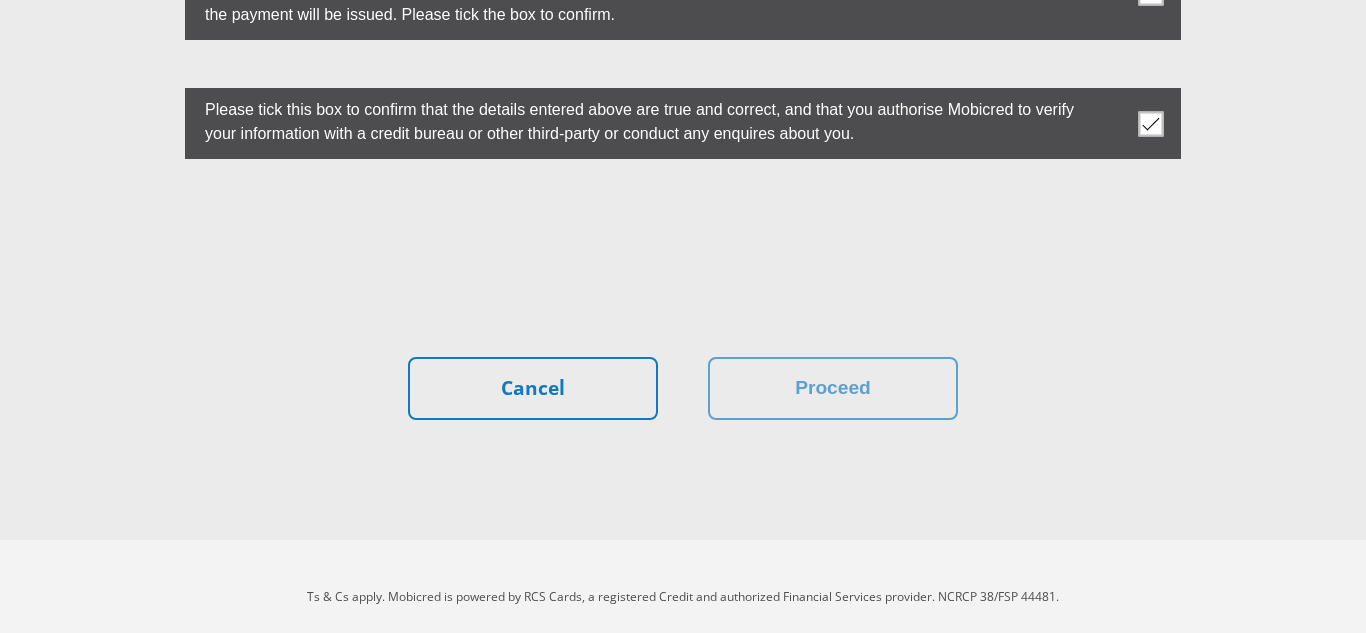 scroll, scrollTop: 5733, scrollLeft: 0, axis: vertical 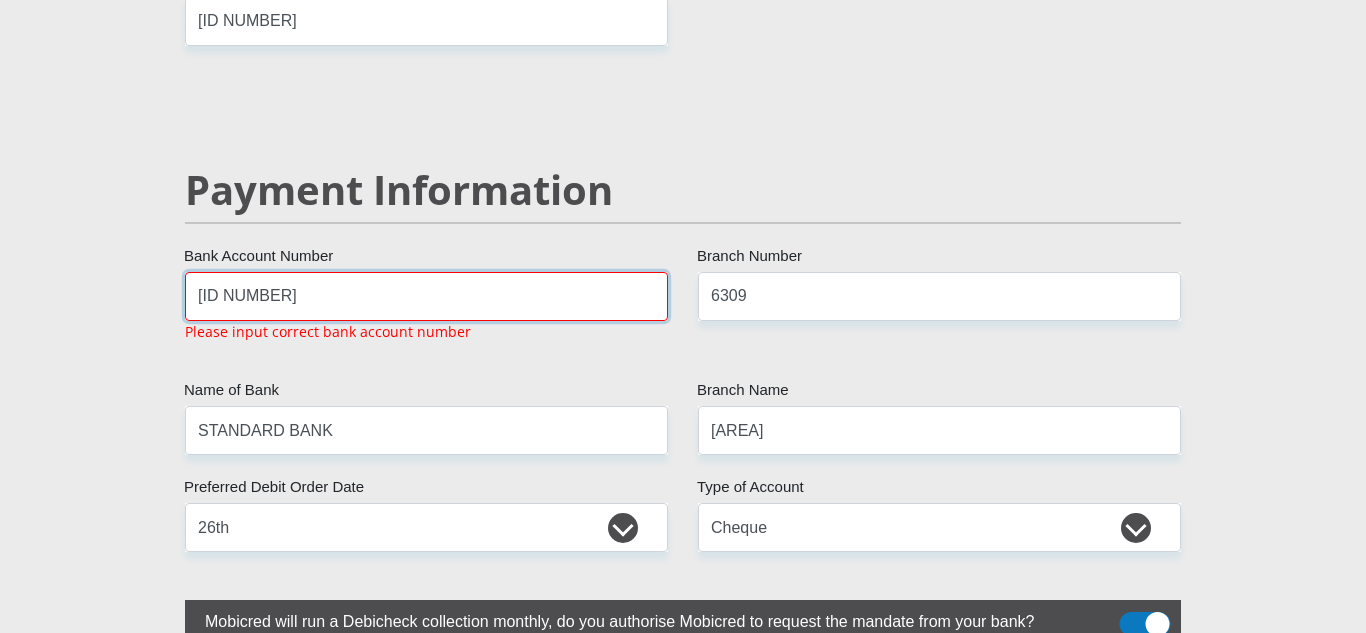 click on "[ID NUMBER]" at bounding box center [426, 296] 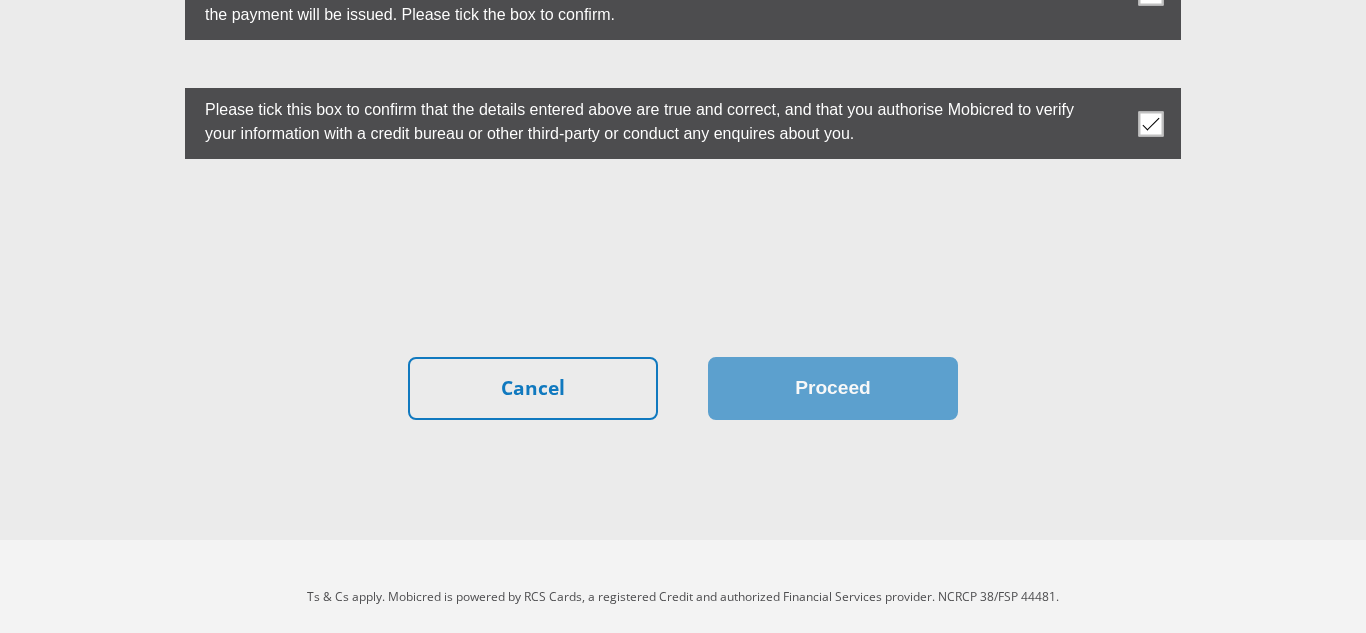 type on "[ID NUMBER]" 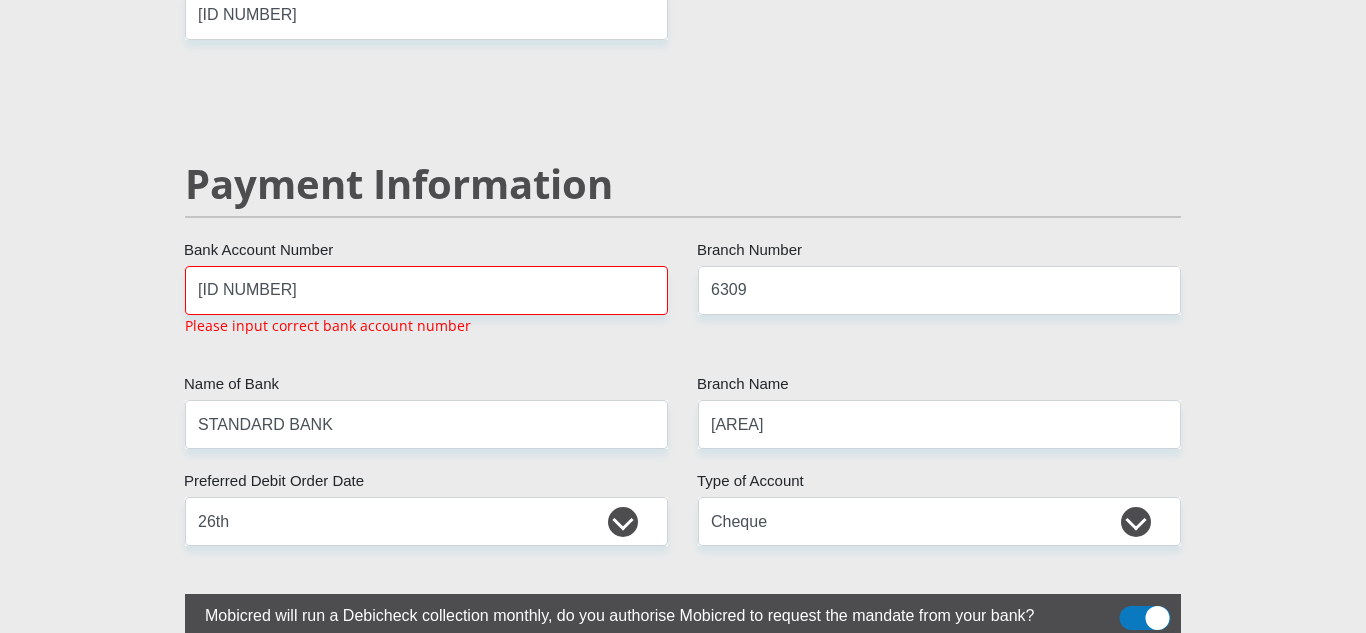 scroll, scrollTop: 3778, scrollLeft: 0, axis: vertical 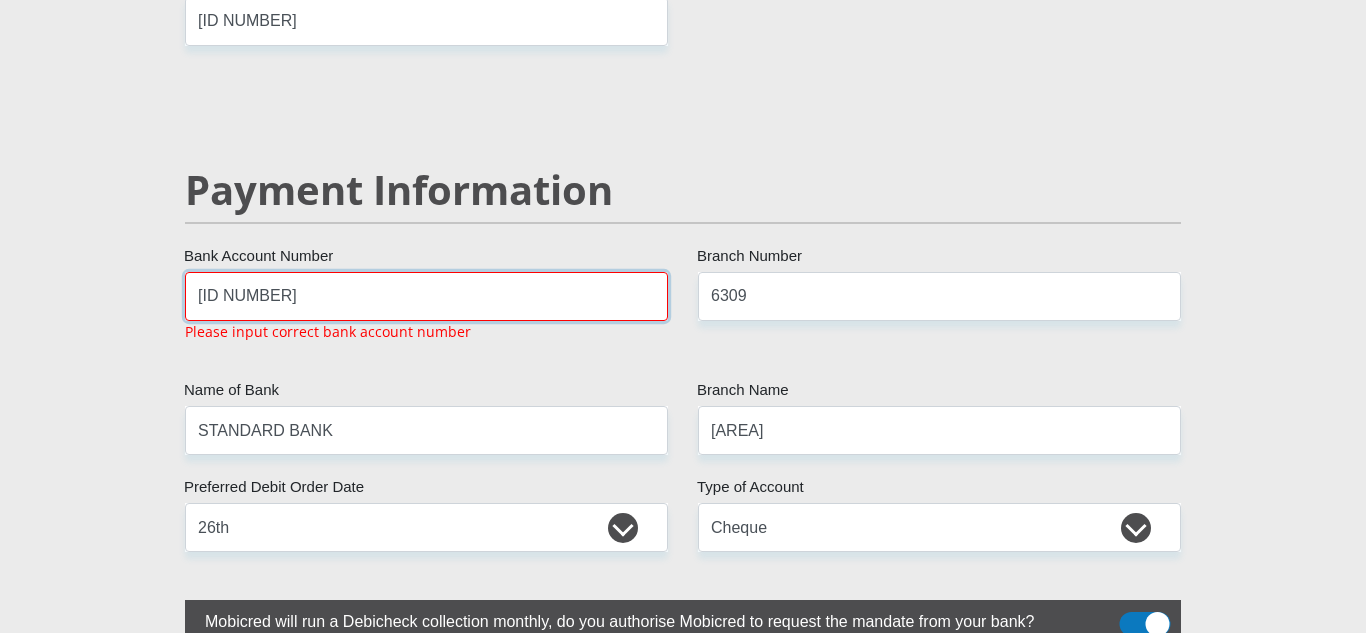 click on "[ID NUMBER]" at bounding box center [426, 296] 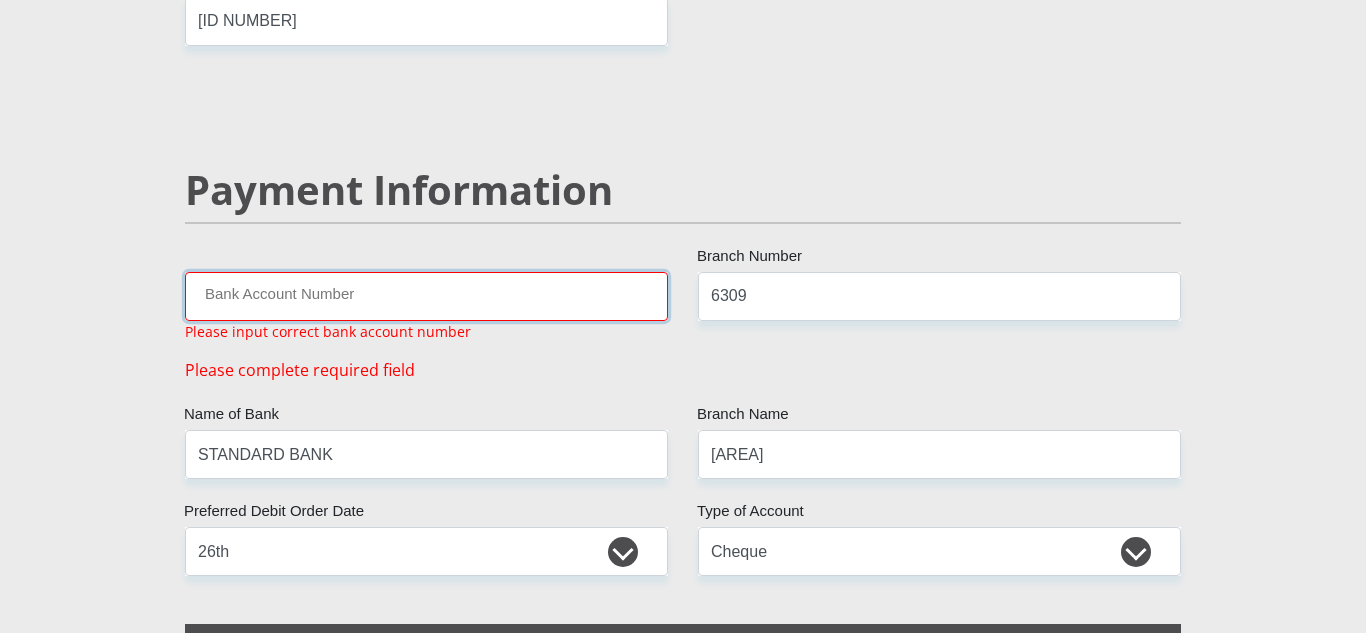 paste on "[ID NUMBER]" 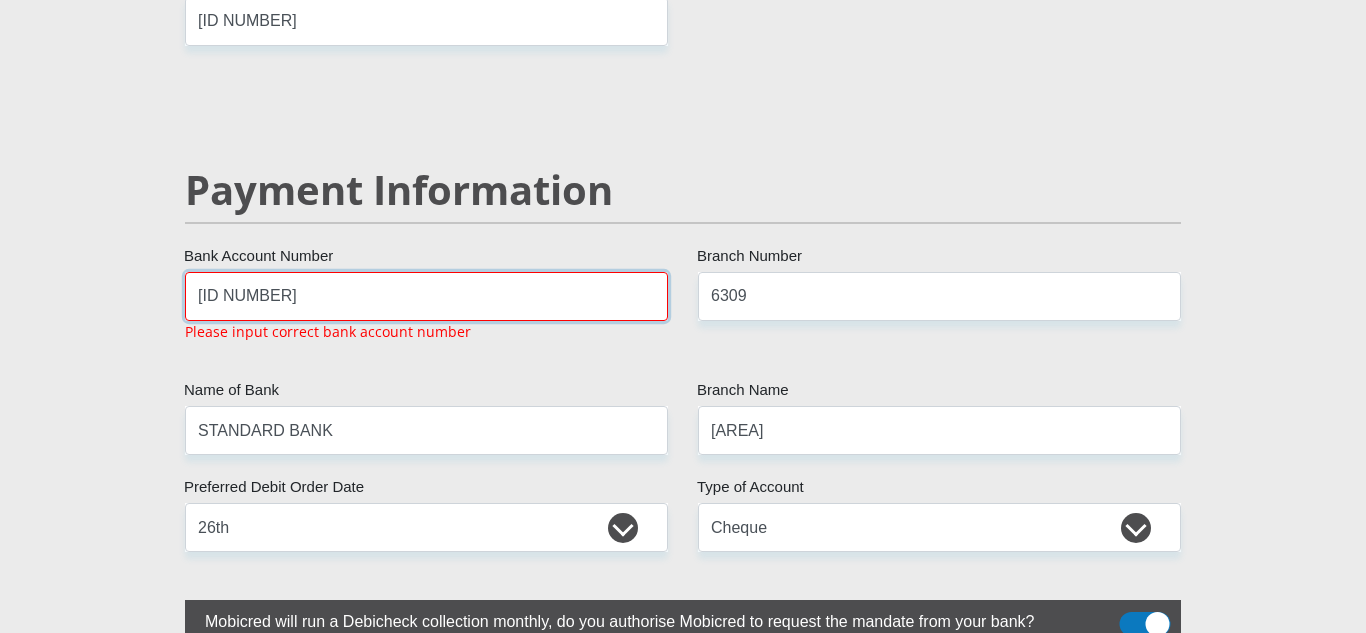 click on "[ID NUMBER]" at bounding box center [426, 296] 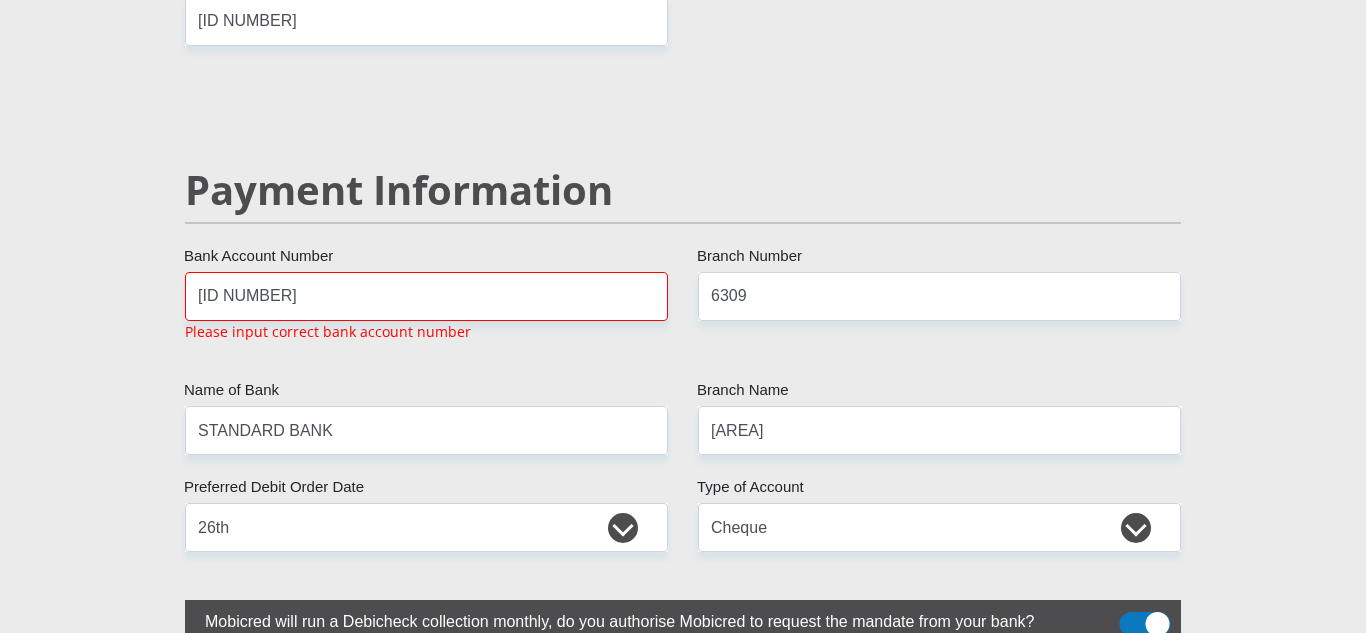 click on "Mr
Ms
Mrs
Dr
Other
Title
[FIRST]
First Name
[LAST]
Surname
[ID NUMBER]
South African ID Number
Please input valid ID number
[COUNTRY]
Afghanistan
Aland Islands
Albania
Algeria
America Samoa
American Virgin Islands
Andorra
Angola
Anguilla
Antarctica
Antigua and Barbuda
Argentina" at bounding box center [683, -582] 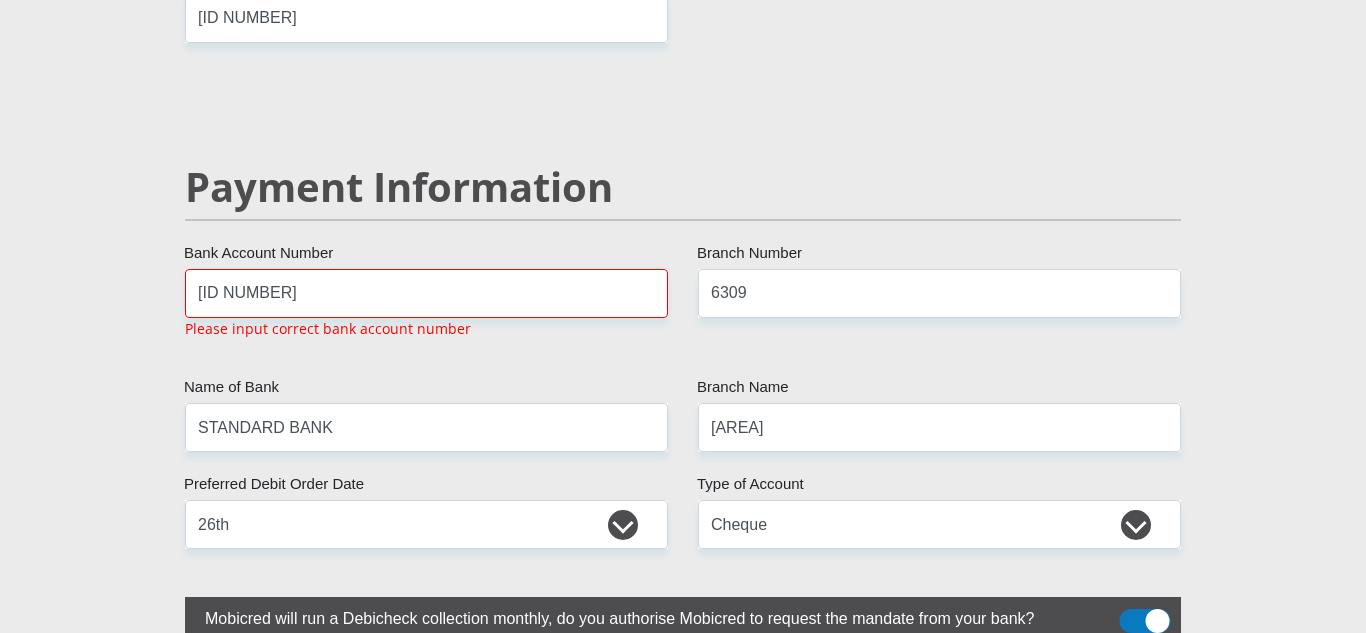 scroll, scrollTop: 3778, scrollLeft: 0, axis: vertical 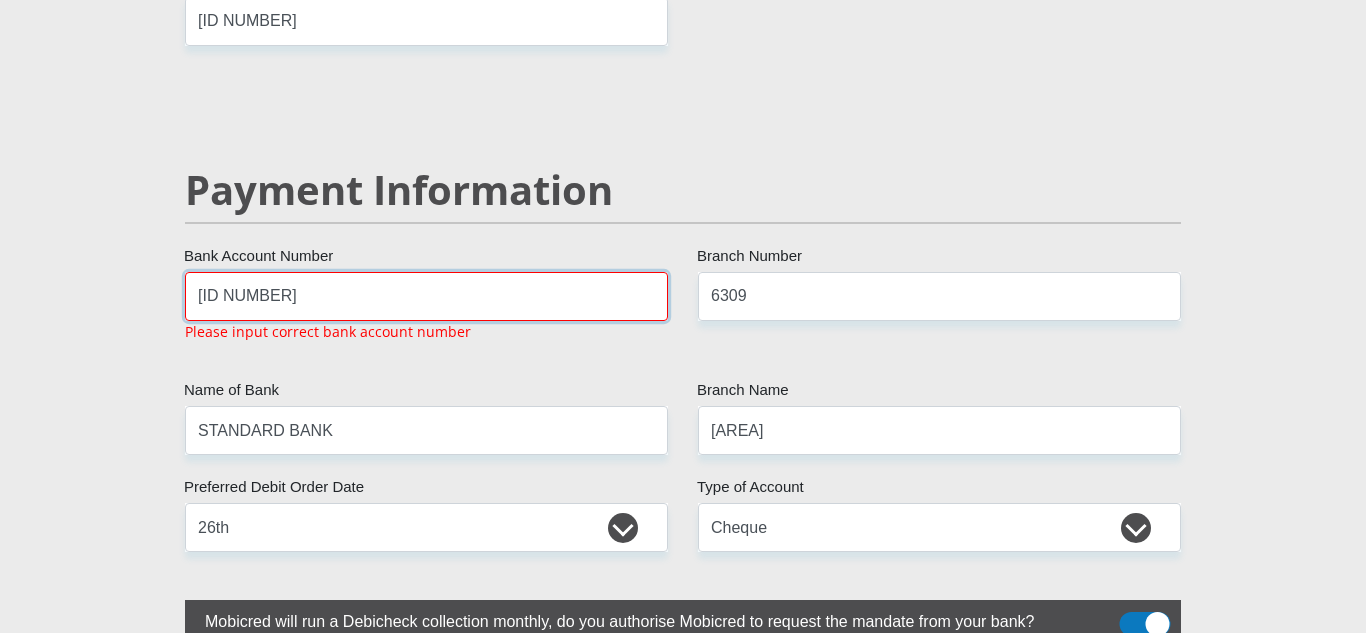 click on "[ID NUMBER]" at bounding box center (426, 296) 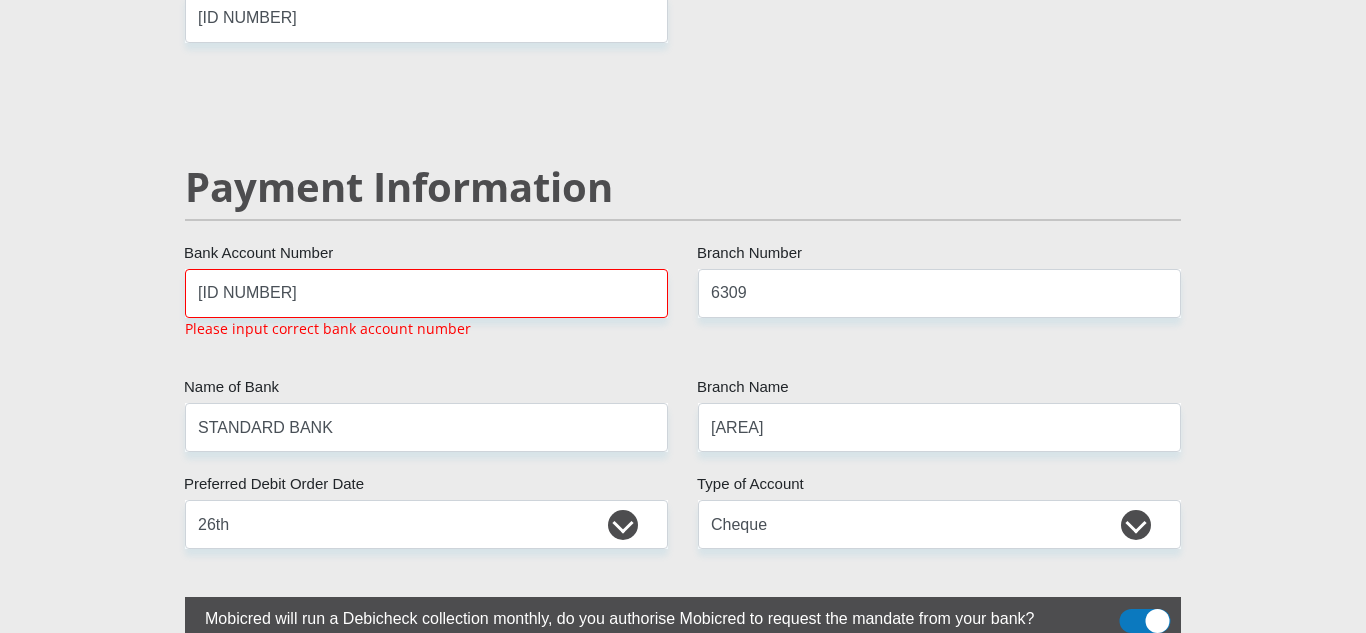 scroll, scrollTop: 3778, scrollLeft: 0, axis: vertical 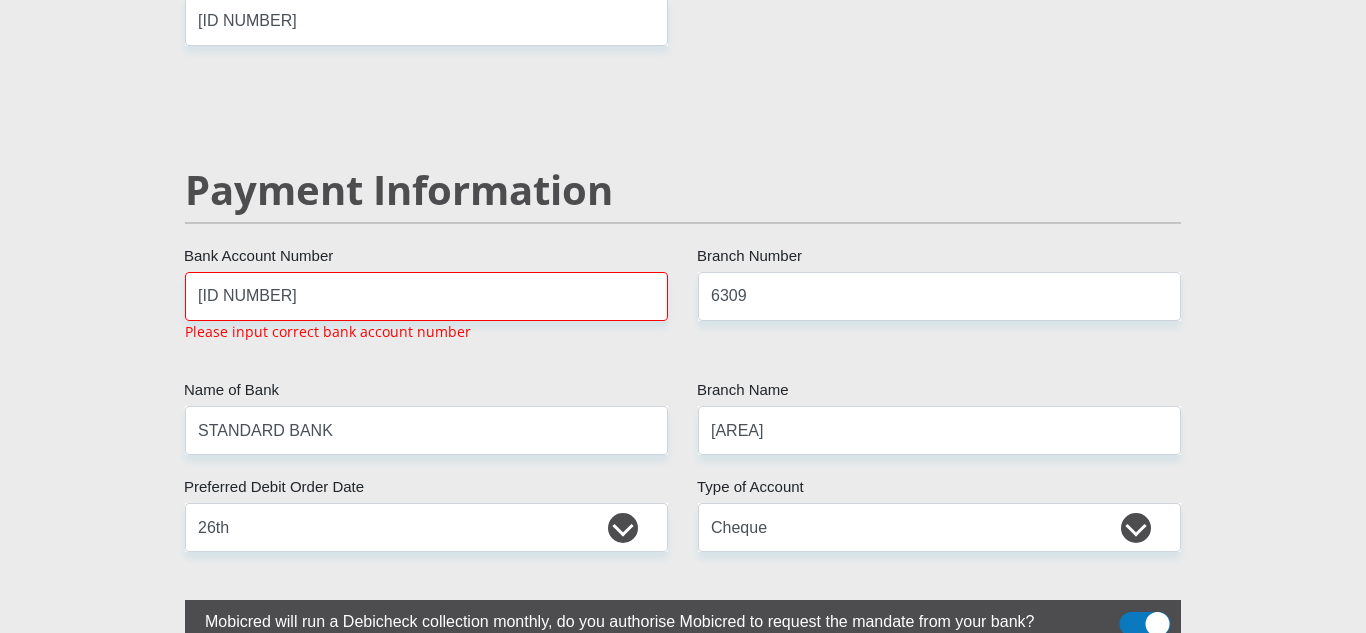 click on "[NUMBER]
Branch Number" at bounding box center (939, 315) 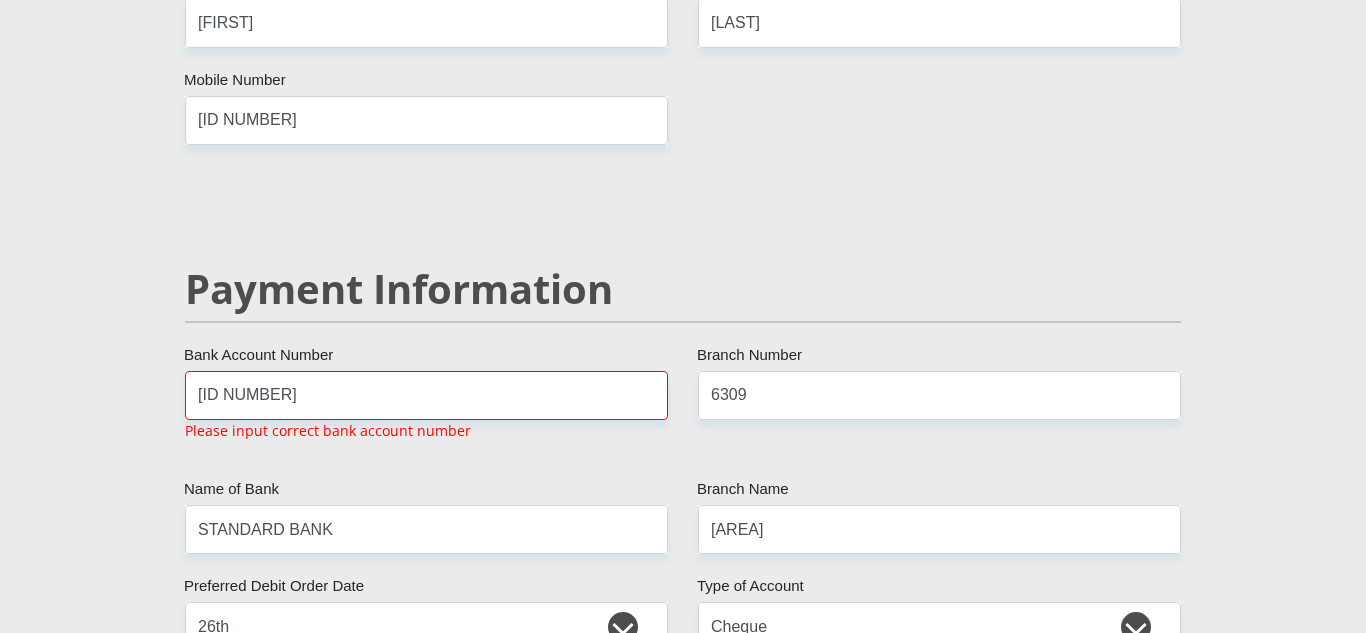 scroll, scrollTop: 3680, scrollLeft: 0, axis: vertical 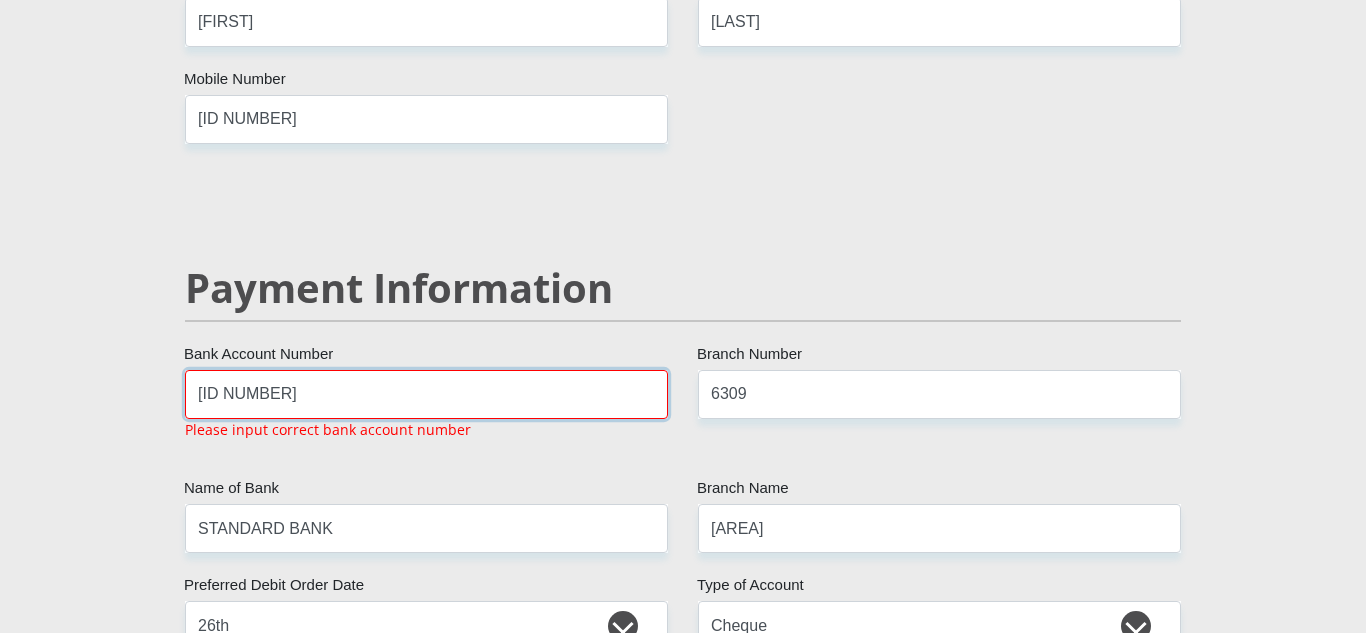 click on "[ID NUMBER]" at bounding box center [426, 394] 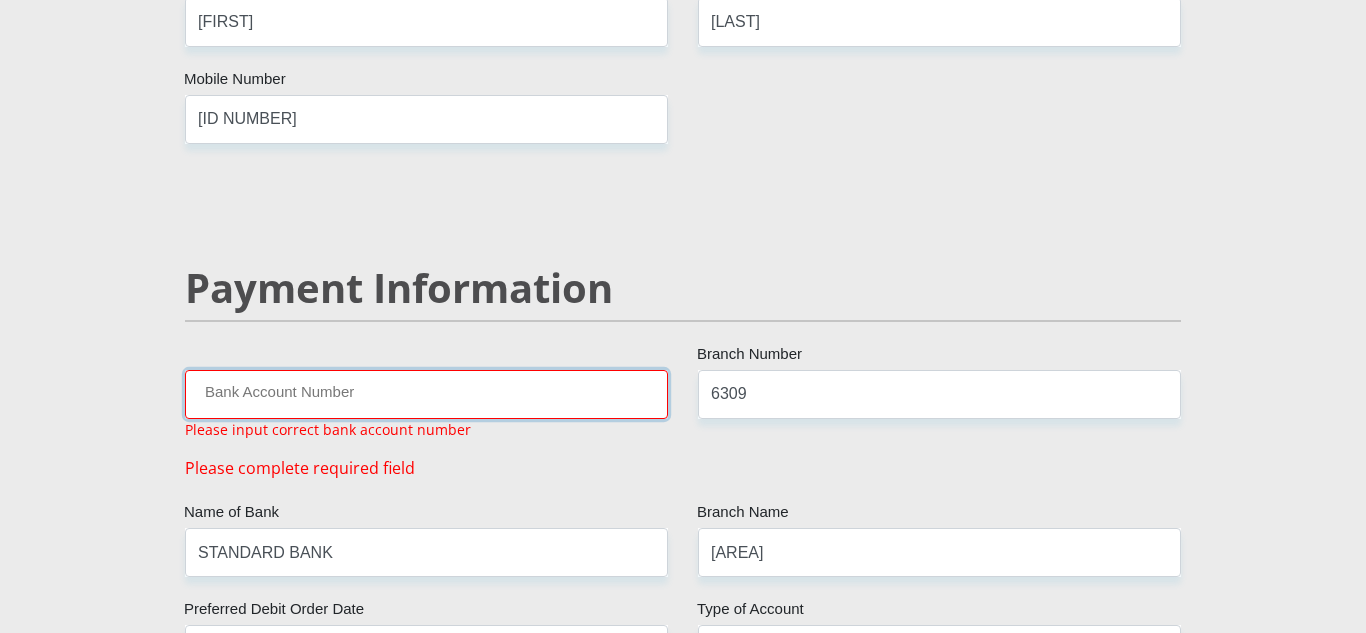 click on "Bank Account Number" at bounding box center [426, 394] 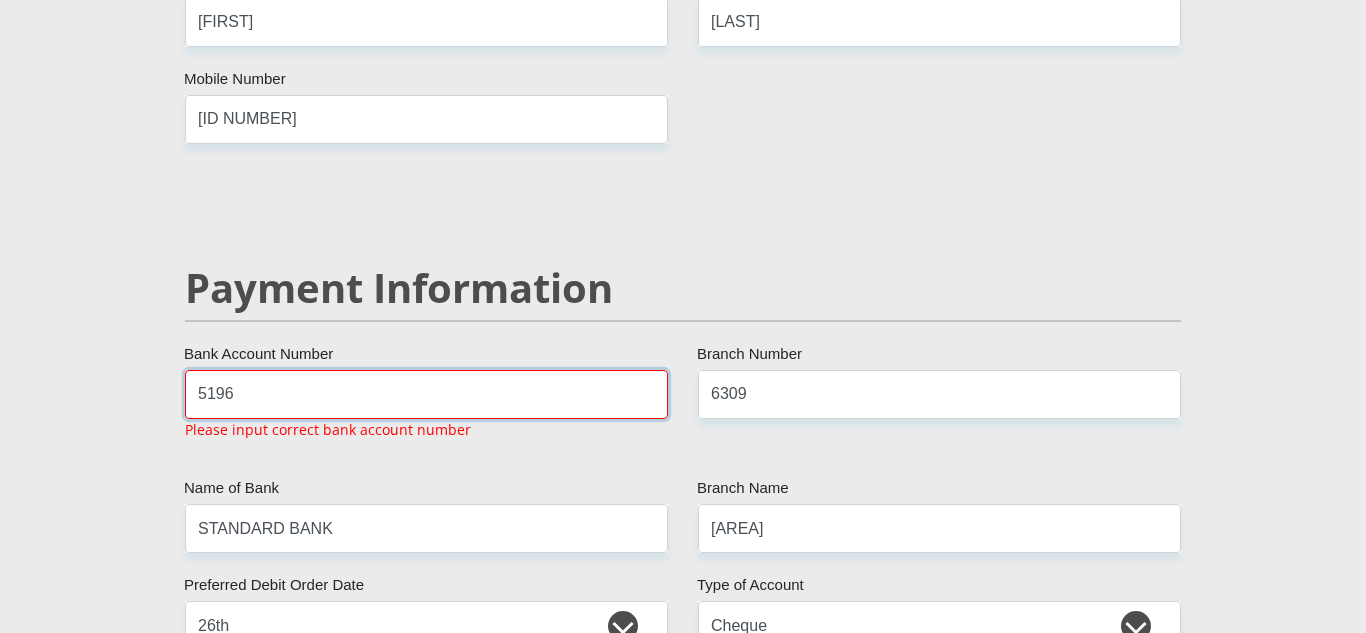 click on "5196" at bounding box center [426, 394] 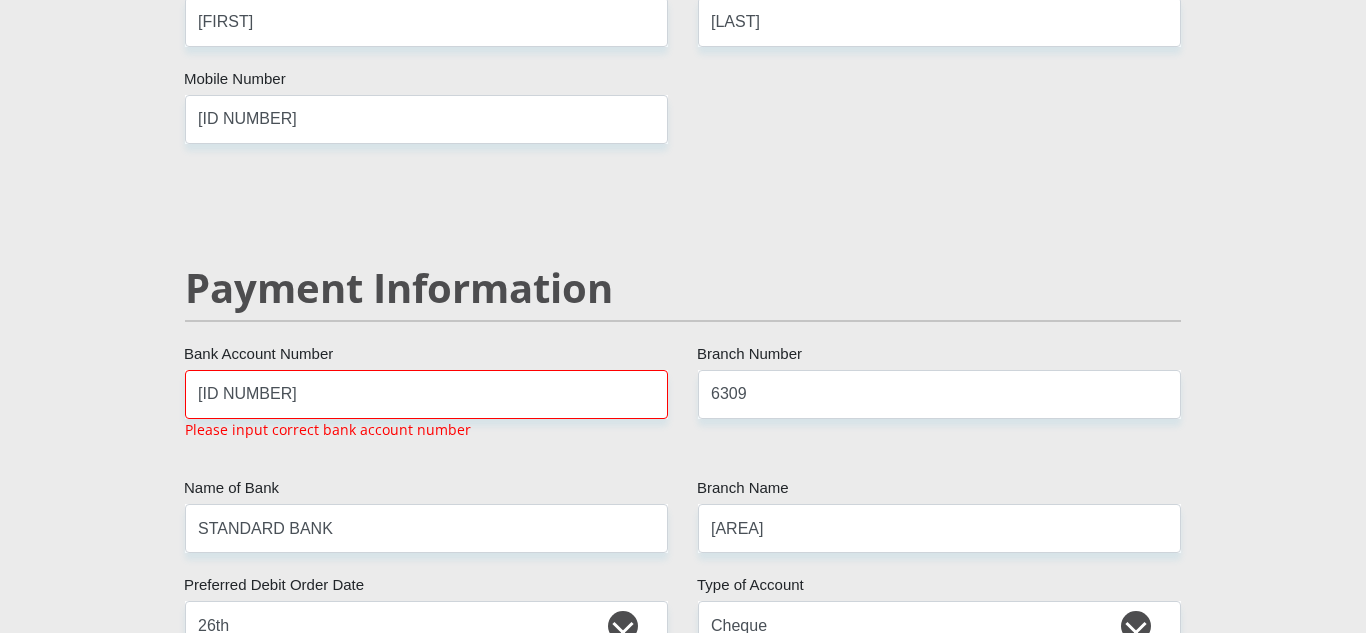 click on "Mr
Ms
Mrs
Dr
Other
Title
[FIRST]
First Name
[LAST]
Surname
[ID NUMBER]
South African ID Number
Please input valid ID number
[COUNTRY]
Afghanistan
Aland Islands
Albania
Algeria
America Samoa
American Virgin Islands
Andorra
Angola
Anguilla
Antarctica
Antigua and Barbuda
Argentina" at bounding box center [683, -484] 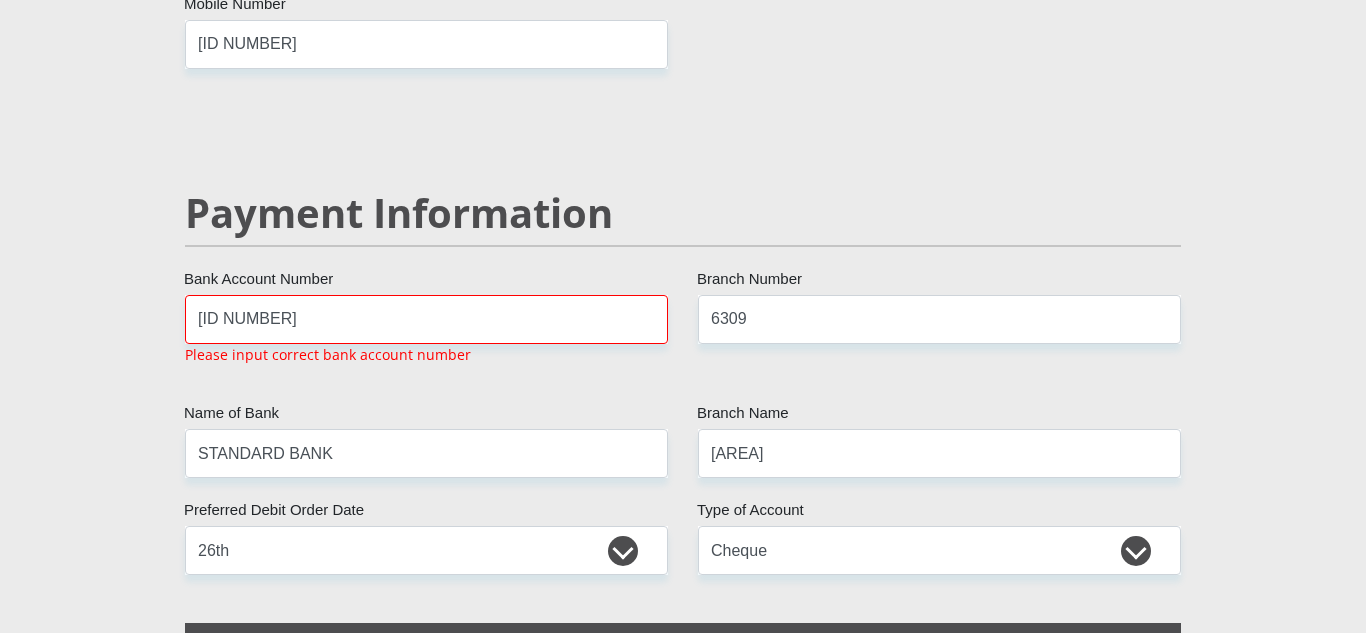 click on "[ID NUMBER]
Bank Account Number
Please input correct bank account number" at bounding box center (426, 338) 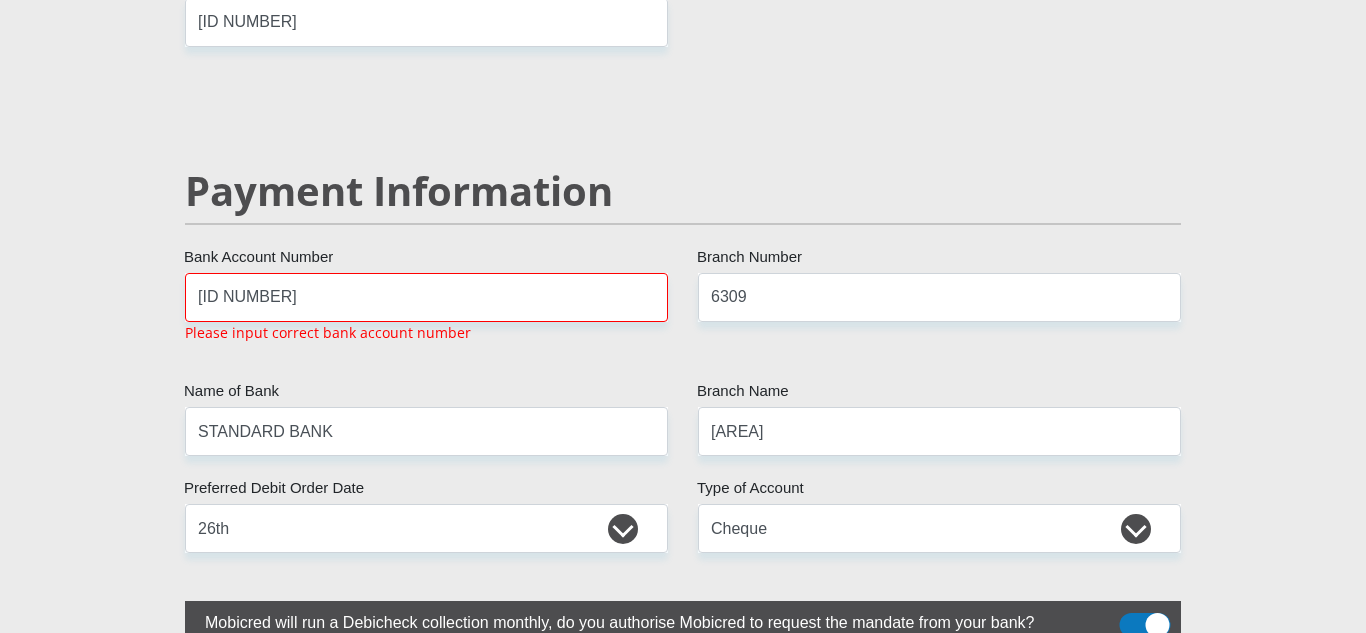 scroll, scrollTop: 3778, scrollLeft: 0, axis: vertical 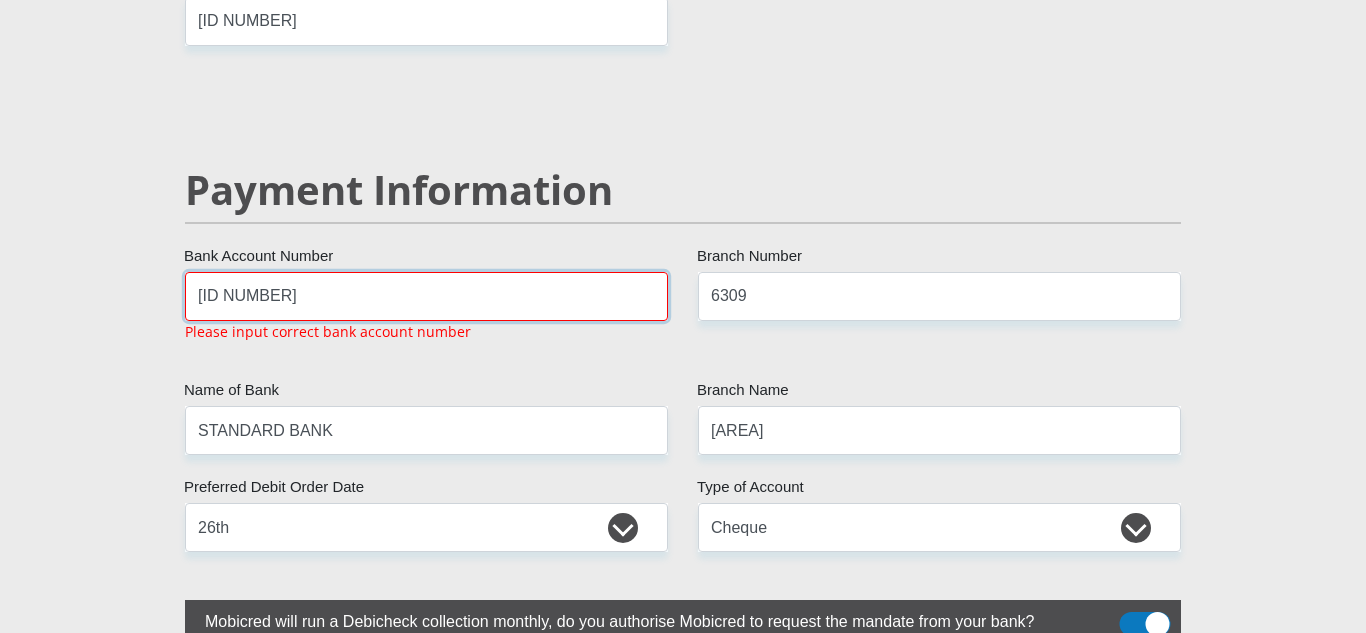 click on "[ID NUMBER]" at bounding box center [426, 296] 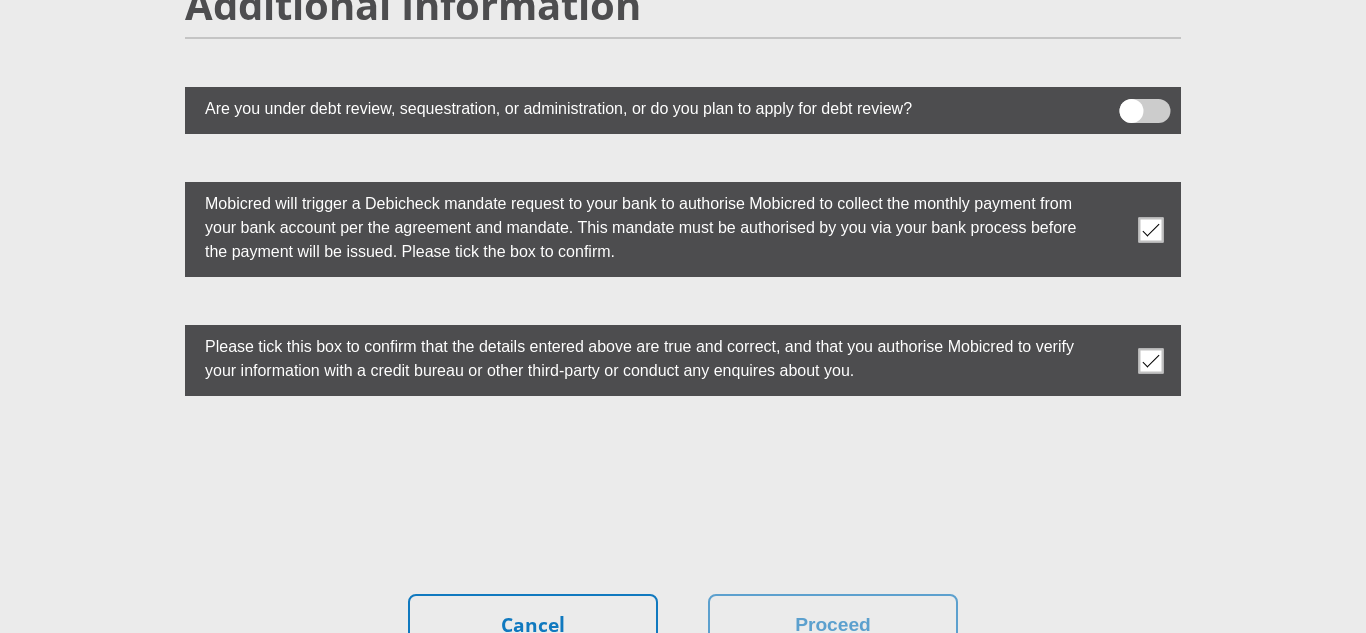 scroll, scrollTop: 5496, scrollLeft: 0, axis: vertical 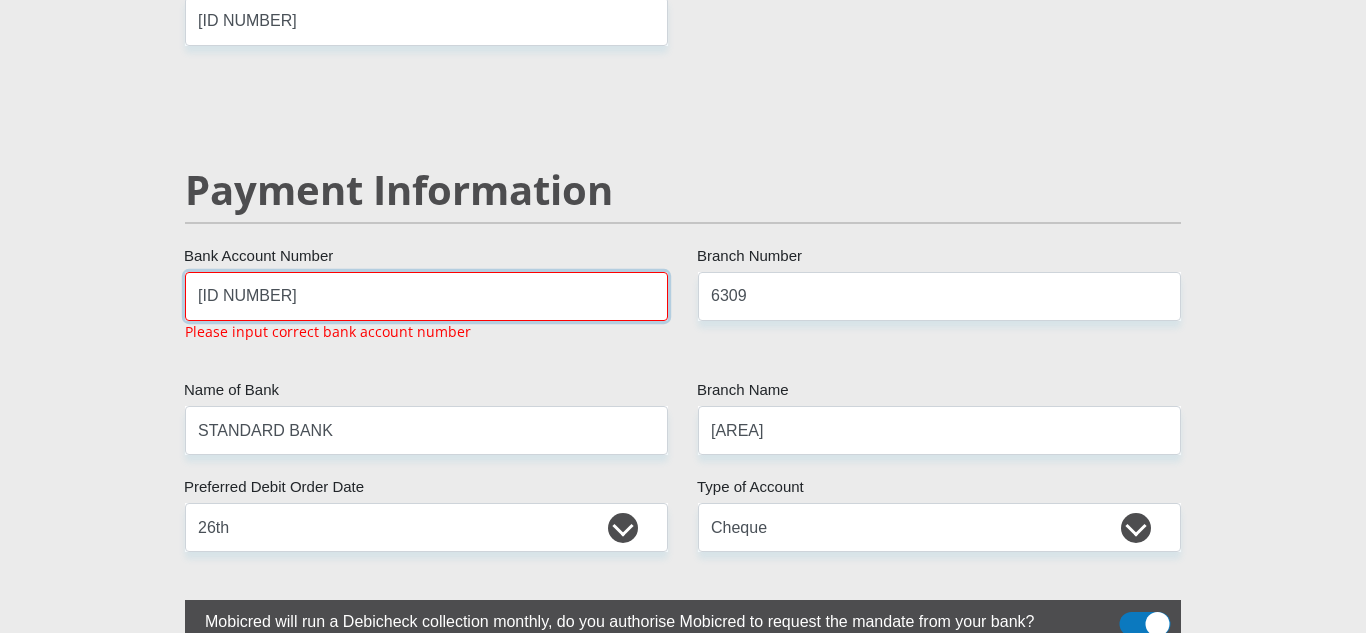 click on "[ID NUMBER]" at bounding box center [426, 296] 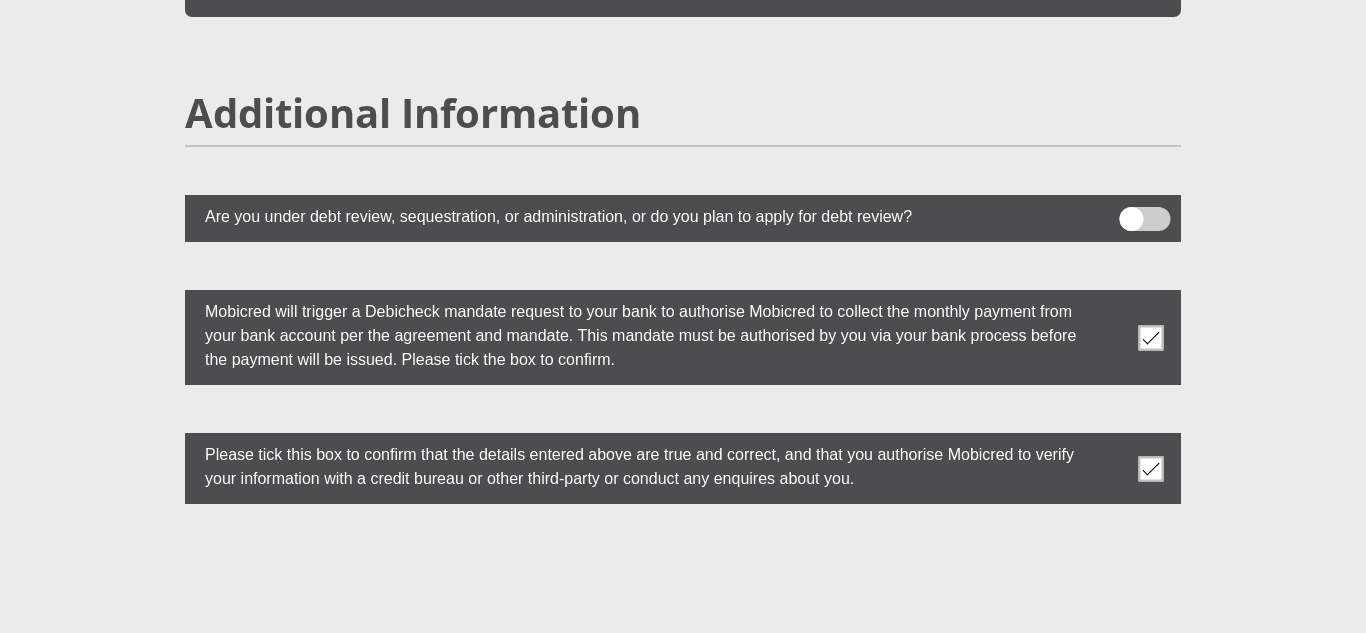 scroll, scrollTop: 5770, scrollLeft: 0, axis: vertical 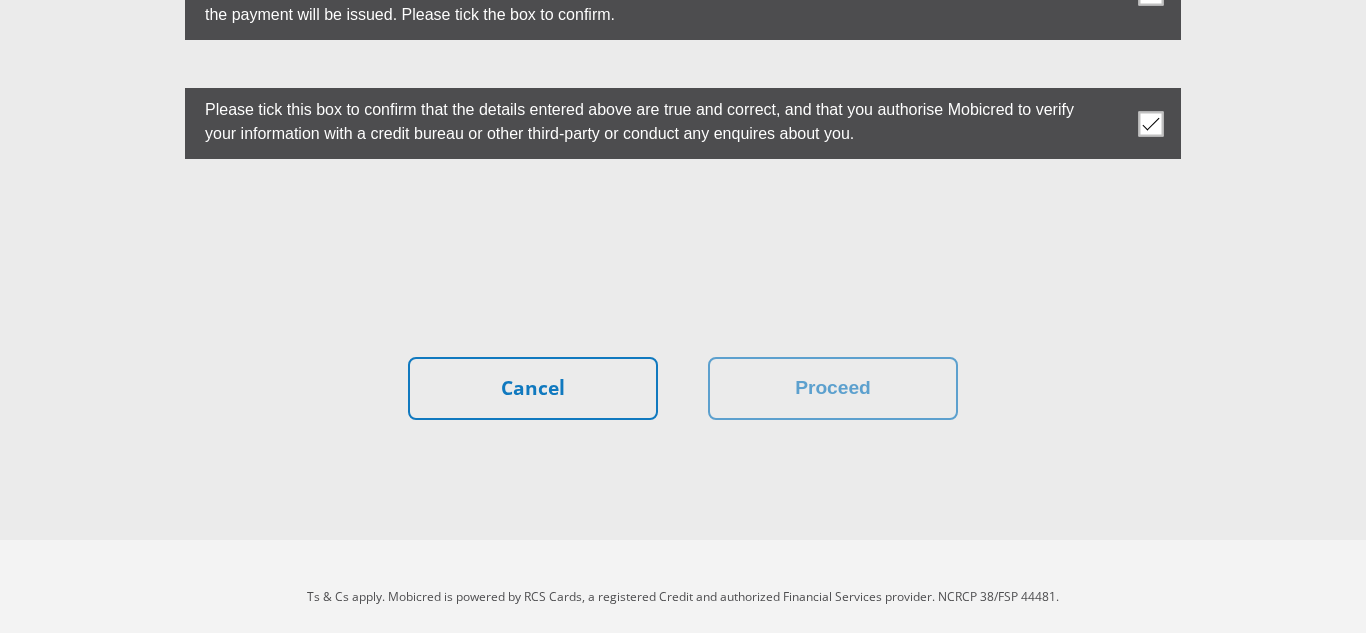 type on "[ID NUMBER]" 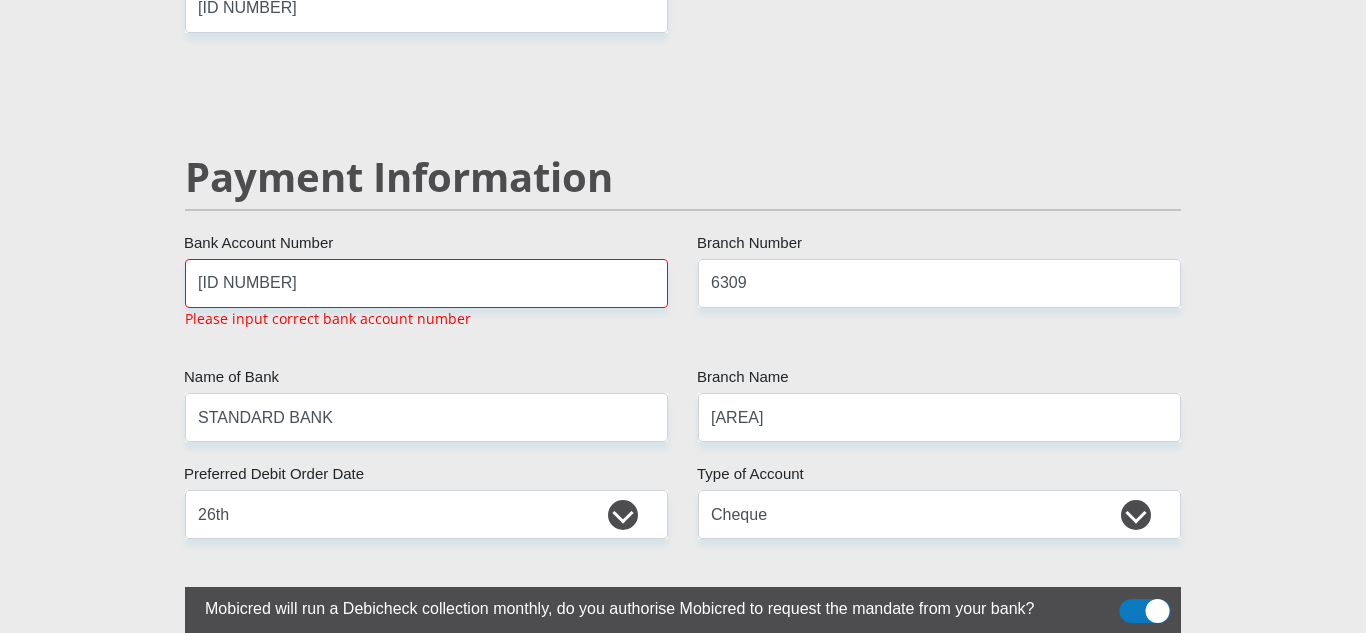 scroll, scrollTop: 3778, scrollLeft: 0, axis: vertical 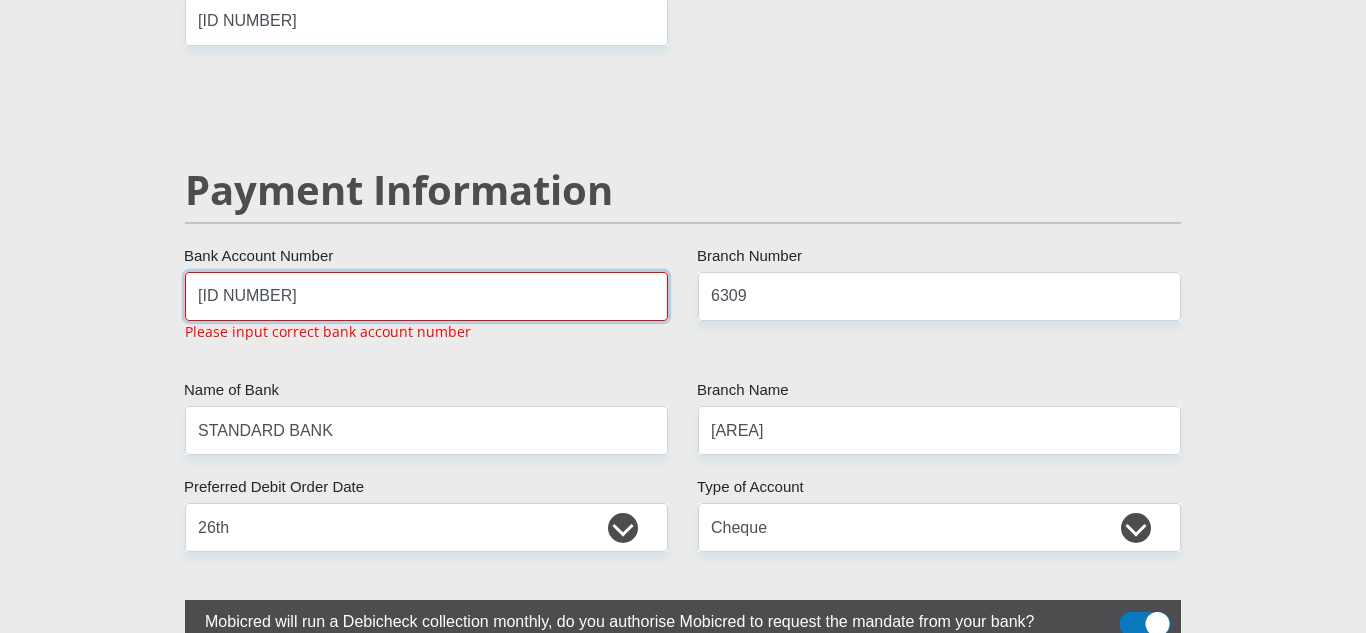 click on "[ID NUMBER]" at bounding box center (426, 296) 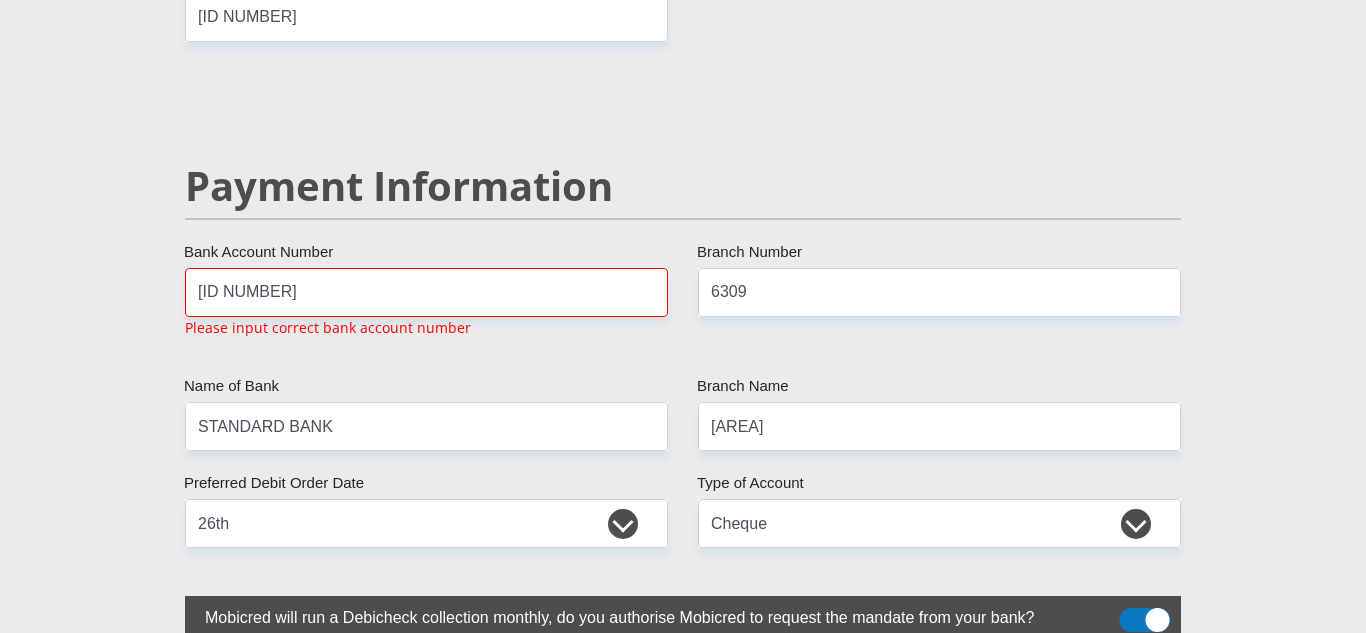scroll, scrollTop: 3778, scrollLeft: 0, axis: vertical 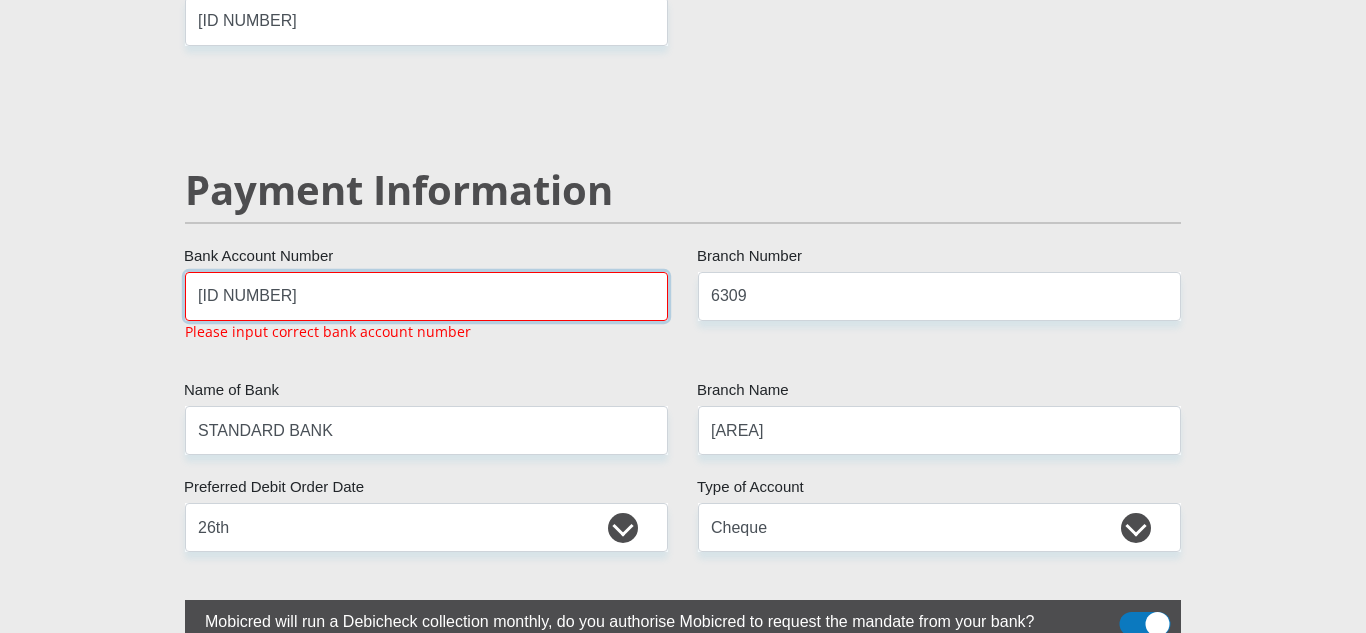 click on "[ID NUMBER]" at bounding box center [426, 296] 